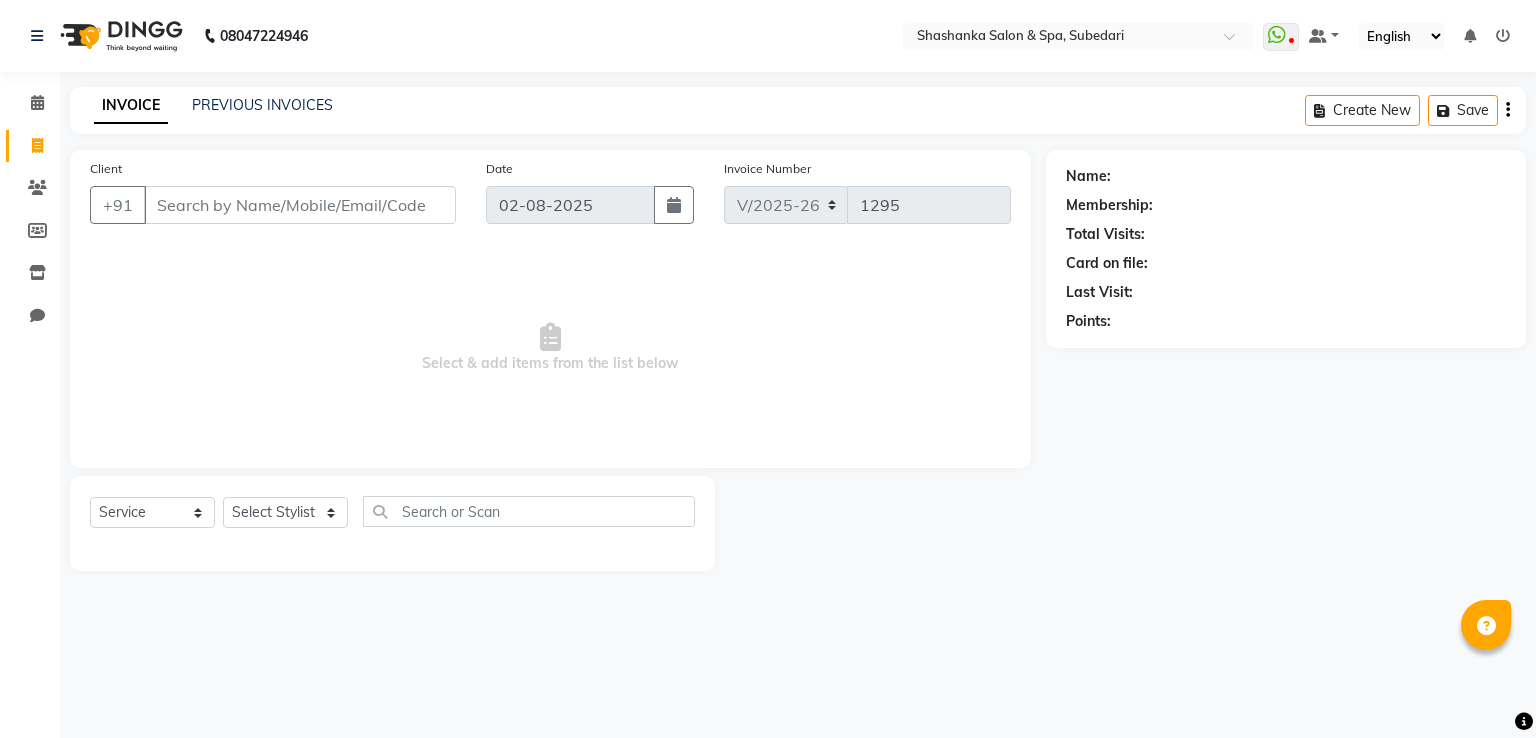 select on "67" 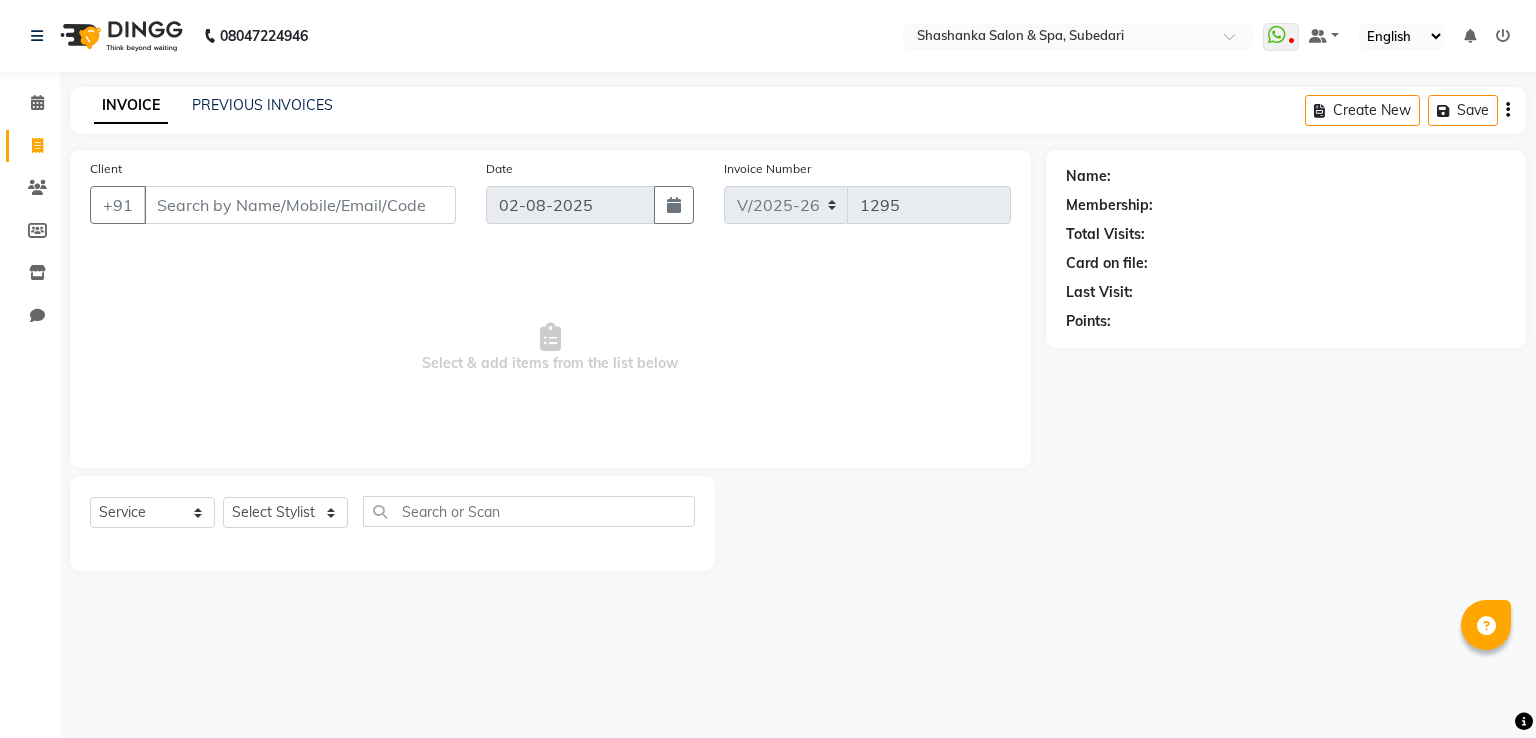 scroll, scrollTop: 0, scrollLeft: 0, axis: both 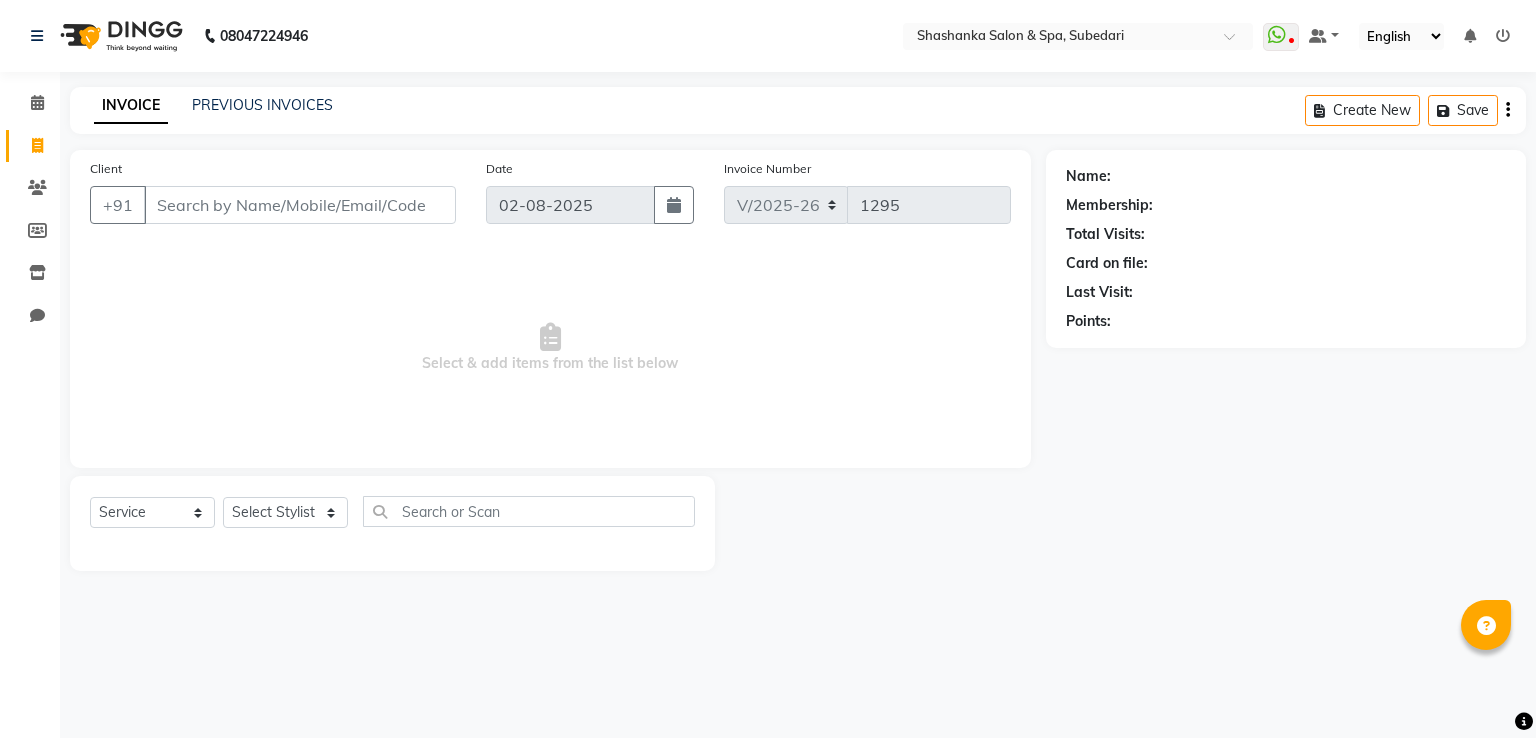 click on "Client" at bounding box center (300, 205) 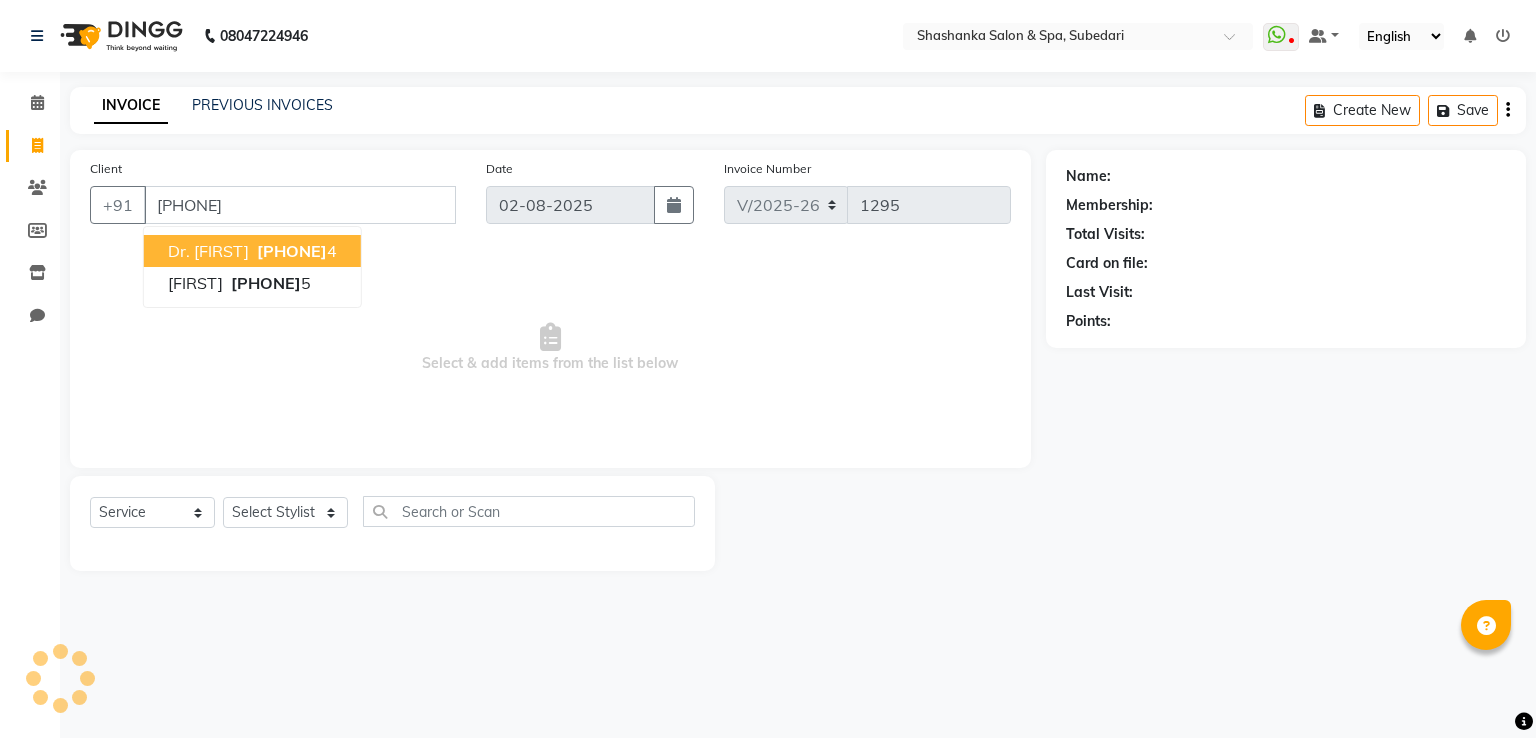 type on "[PHONE]" 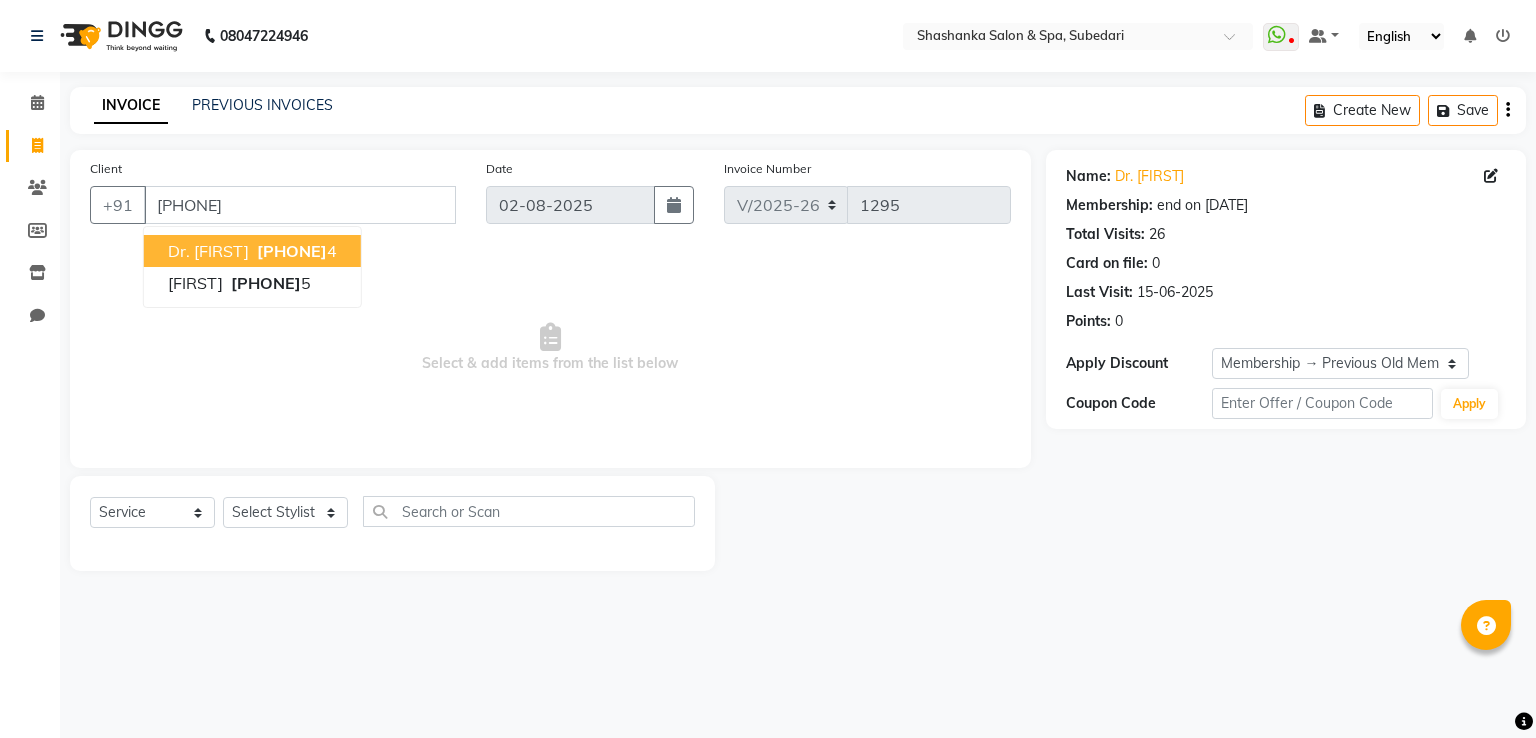 click on "[PHONE]" at bounding box center (292, 251) 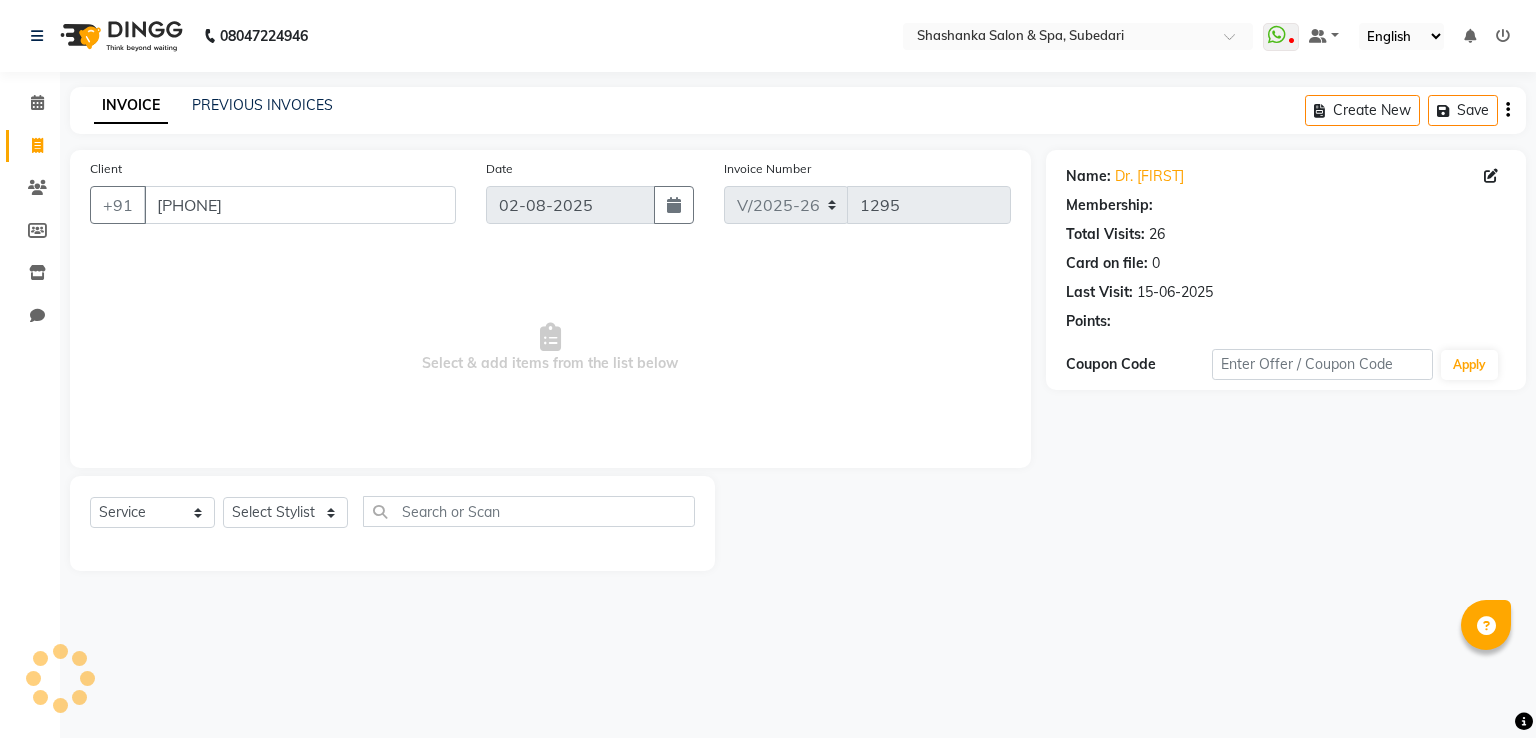 select on "1: Object" 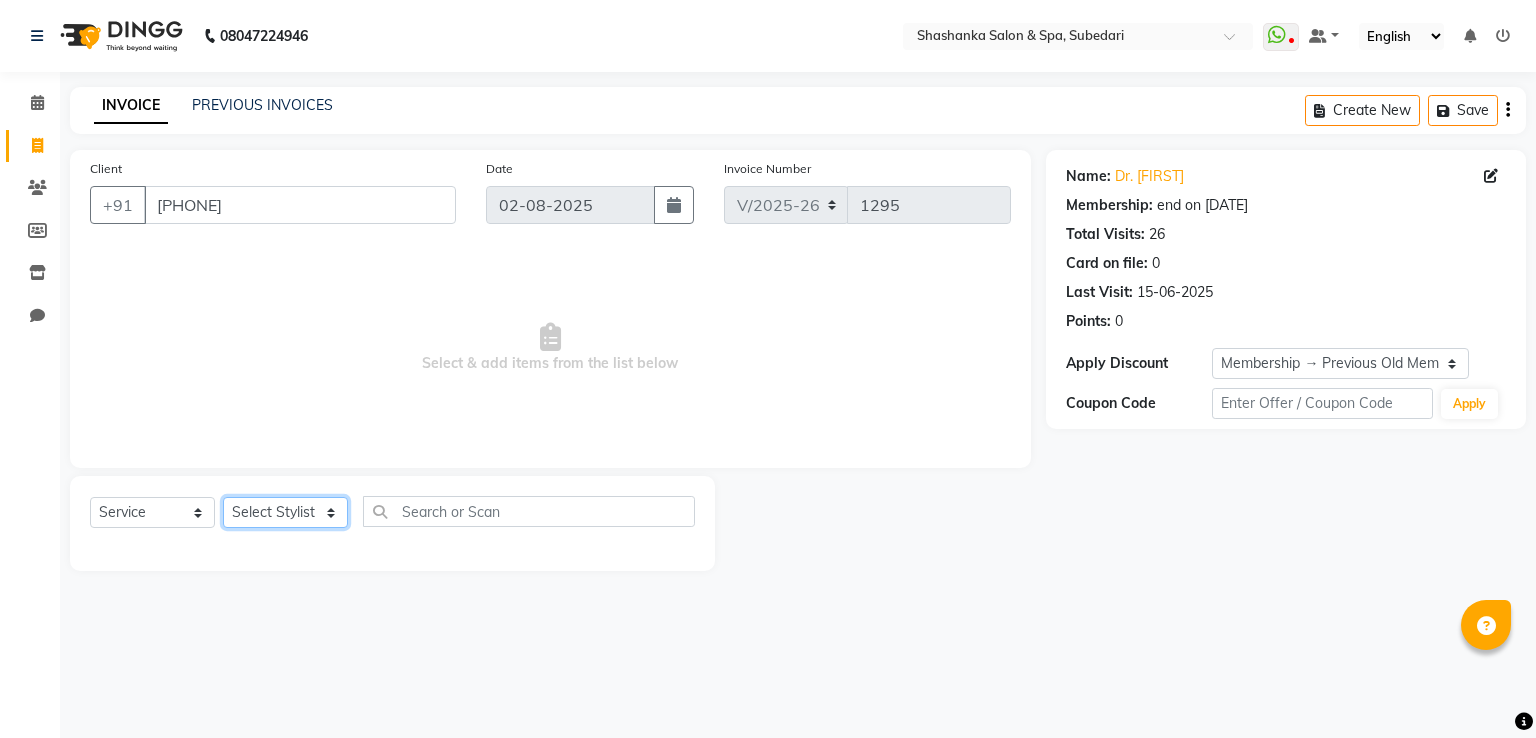 click on "Select Stylist [FIRST] [LAST] [FIRST] [LAST] [FIRST] [LAST] [FIRST] [LAST] [FIRST] [LAST]" 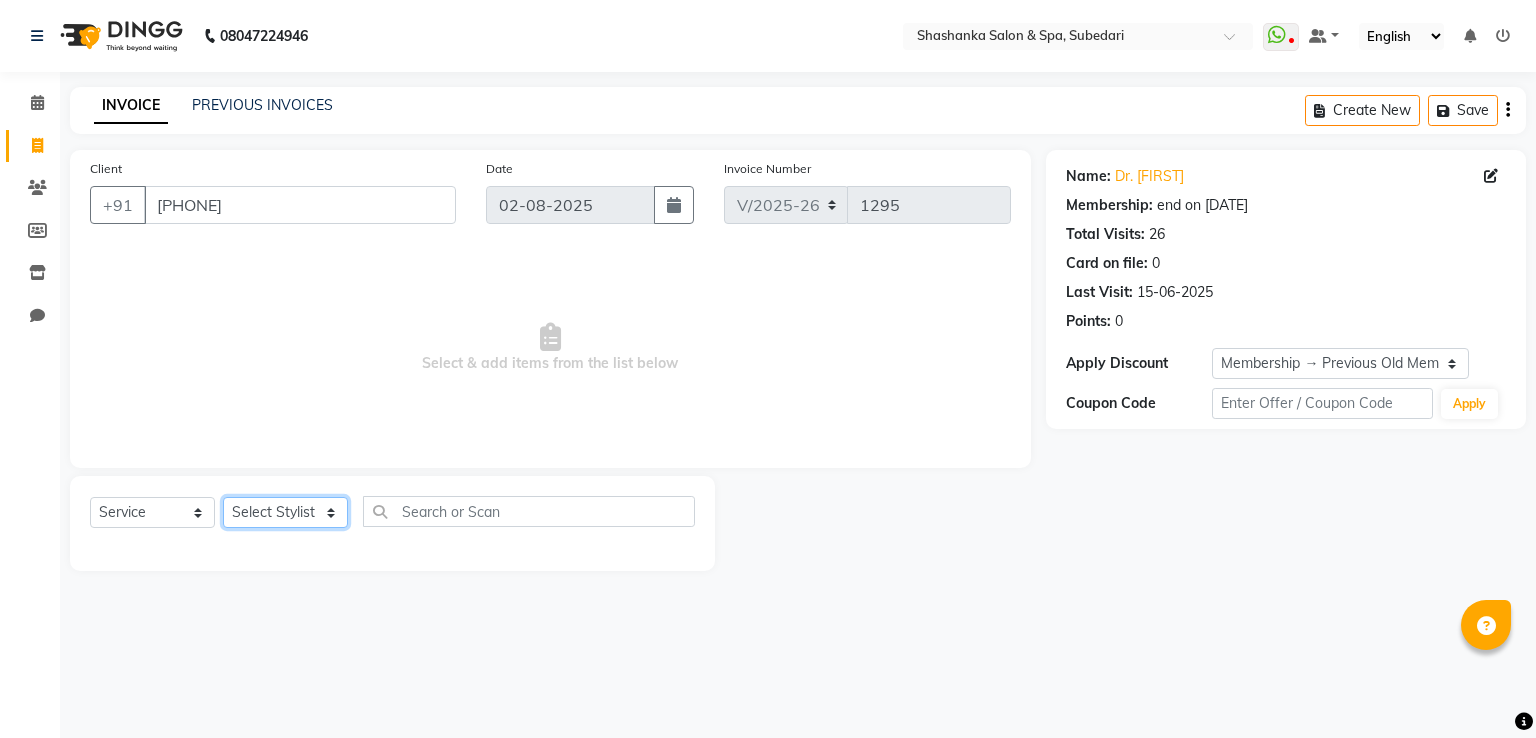 select on "20459" 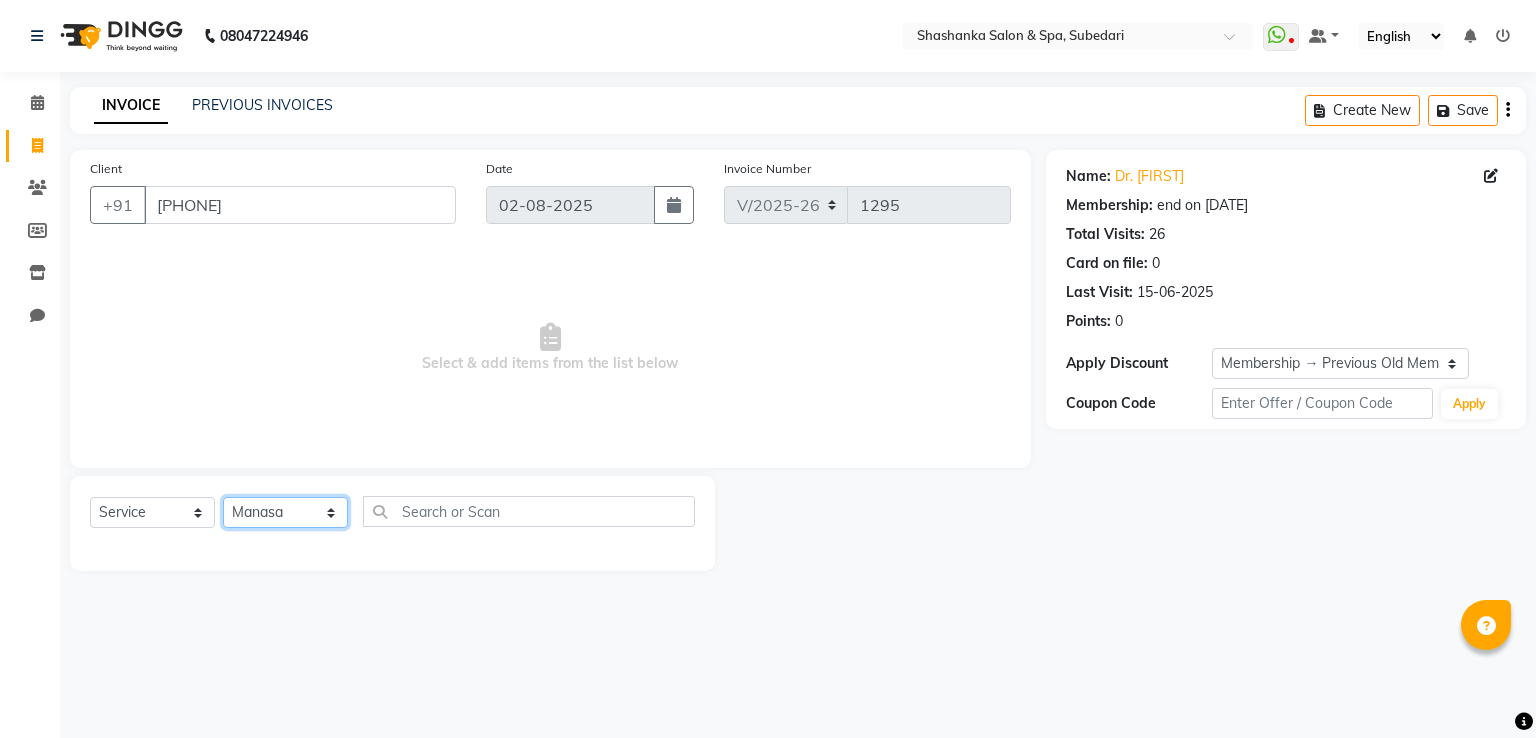 click on "Select Stylist [FIRST] [LAST] [FIRST] [LAST] [FIRST] [LAST] [FIRST] [LAST] [FIRST] [LAST]" 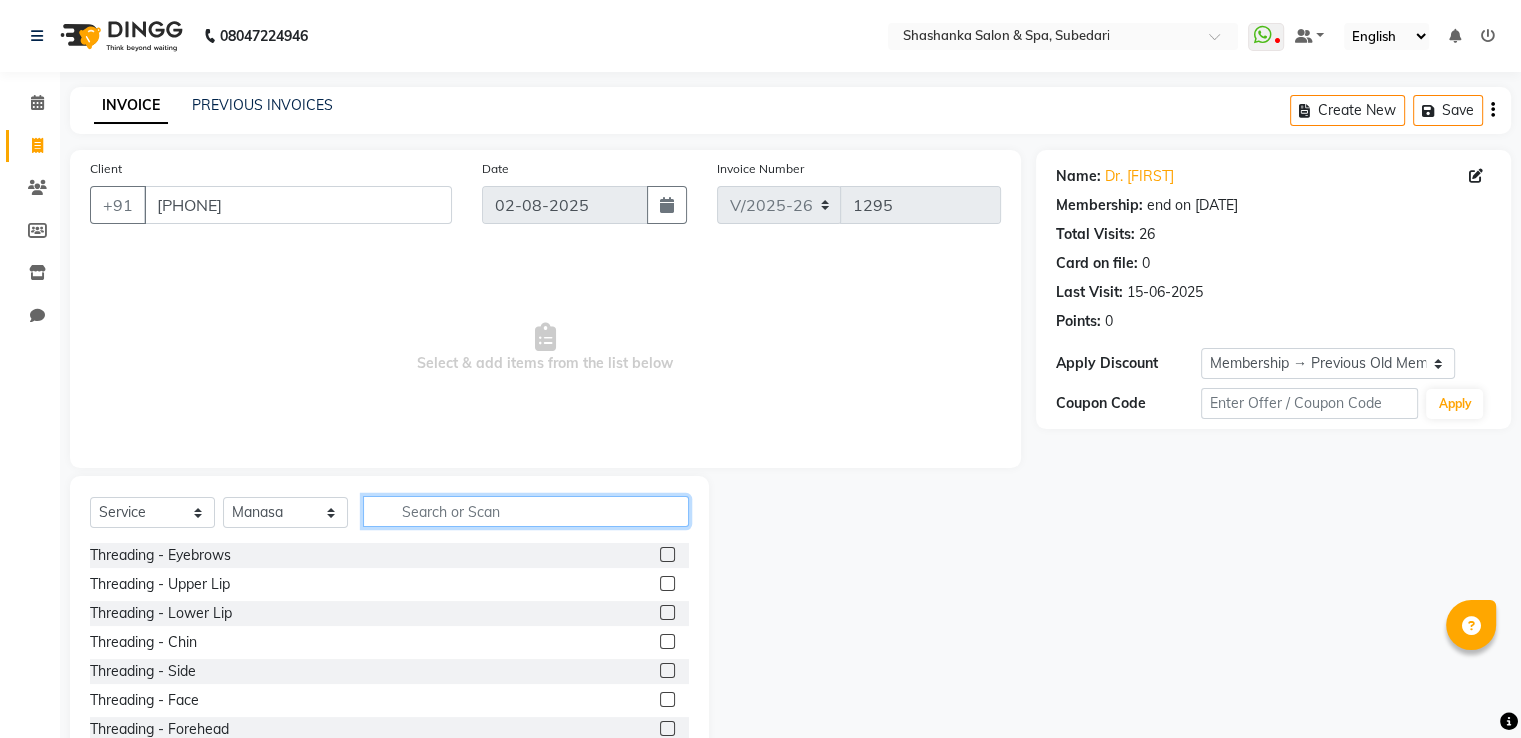 click 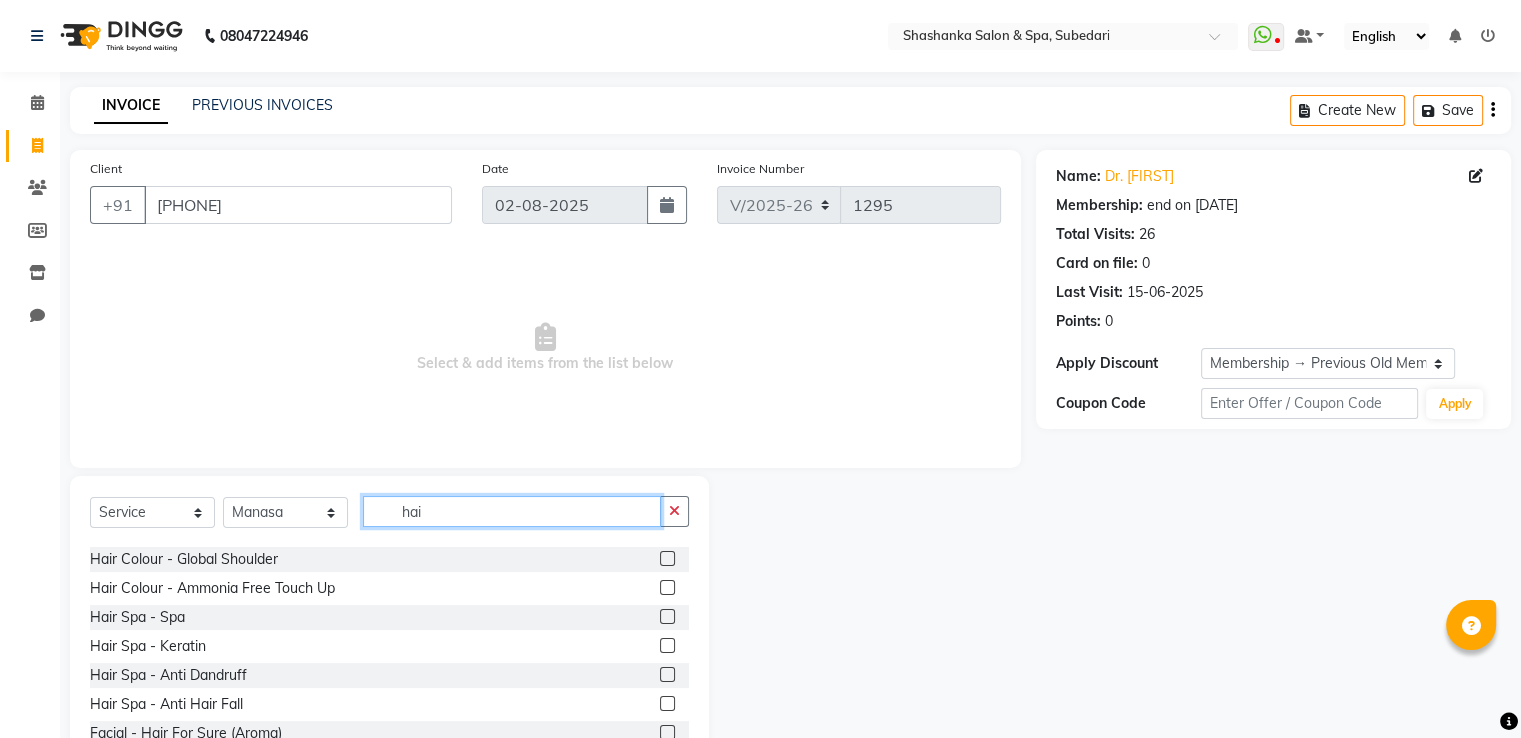 scroll, scrollTop: 638, scrollLeft: 0, axis: vertical 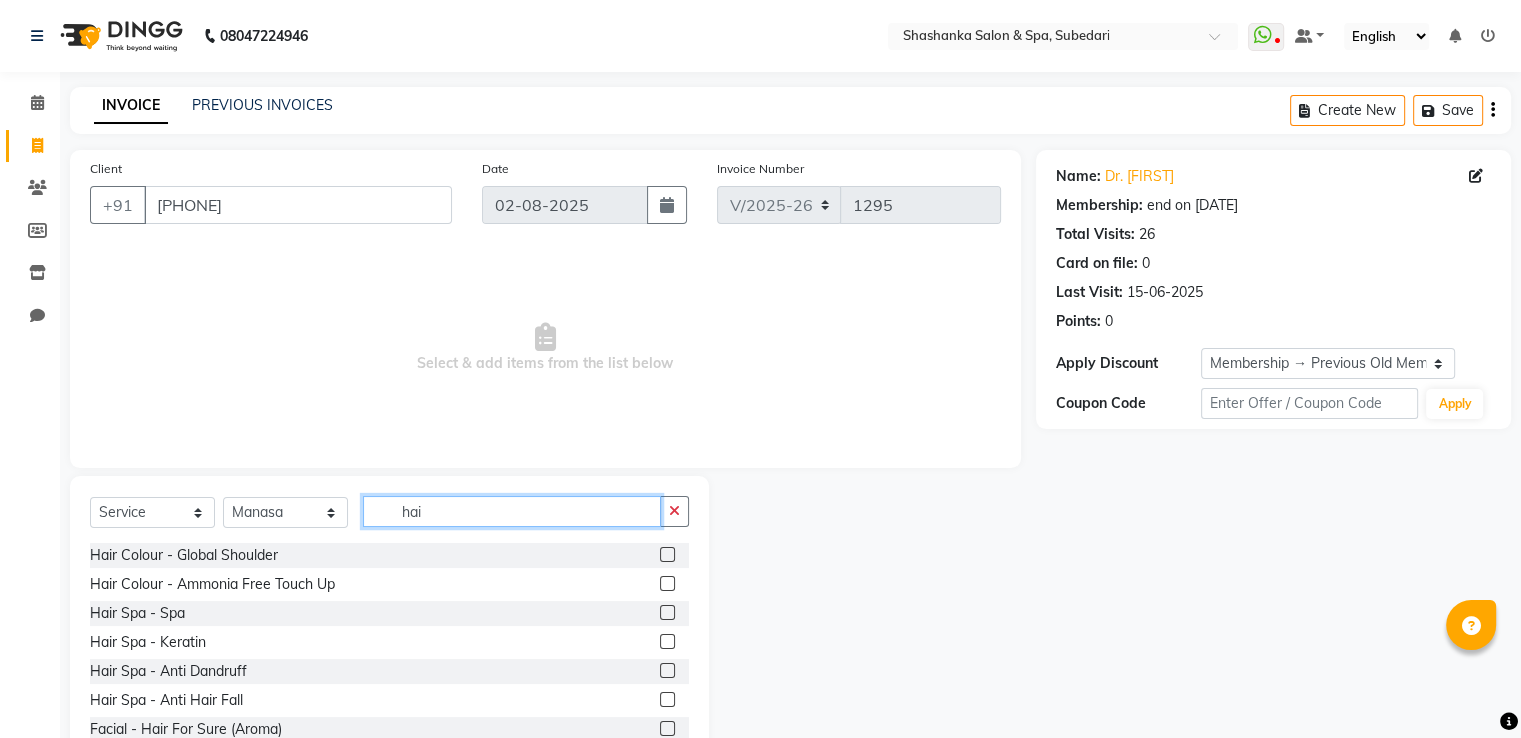 type on "hai" 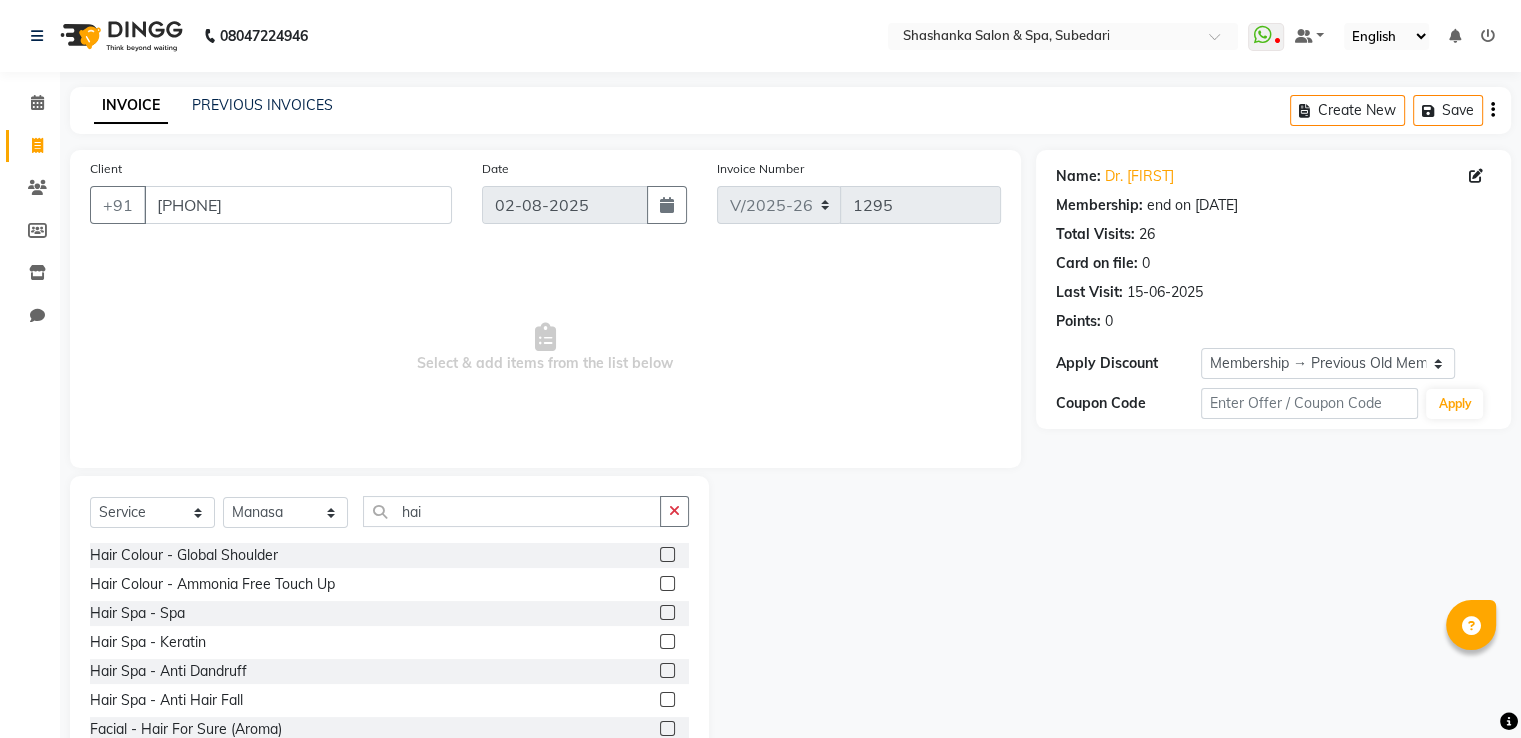 click 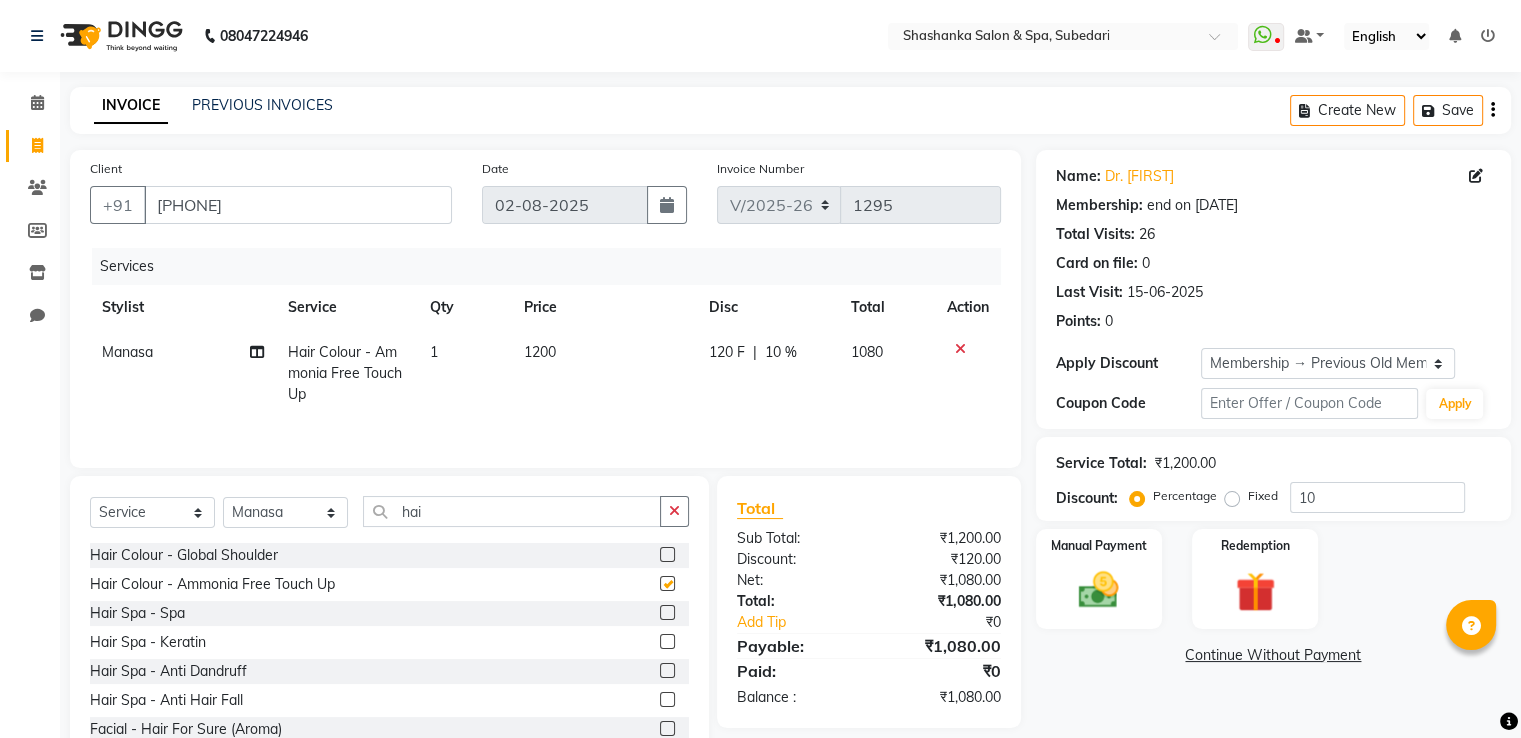 checkbox on "false" 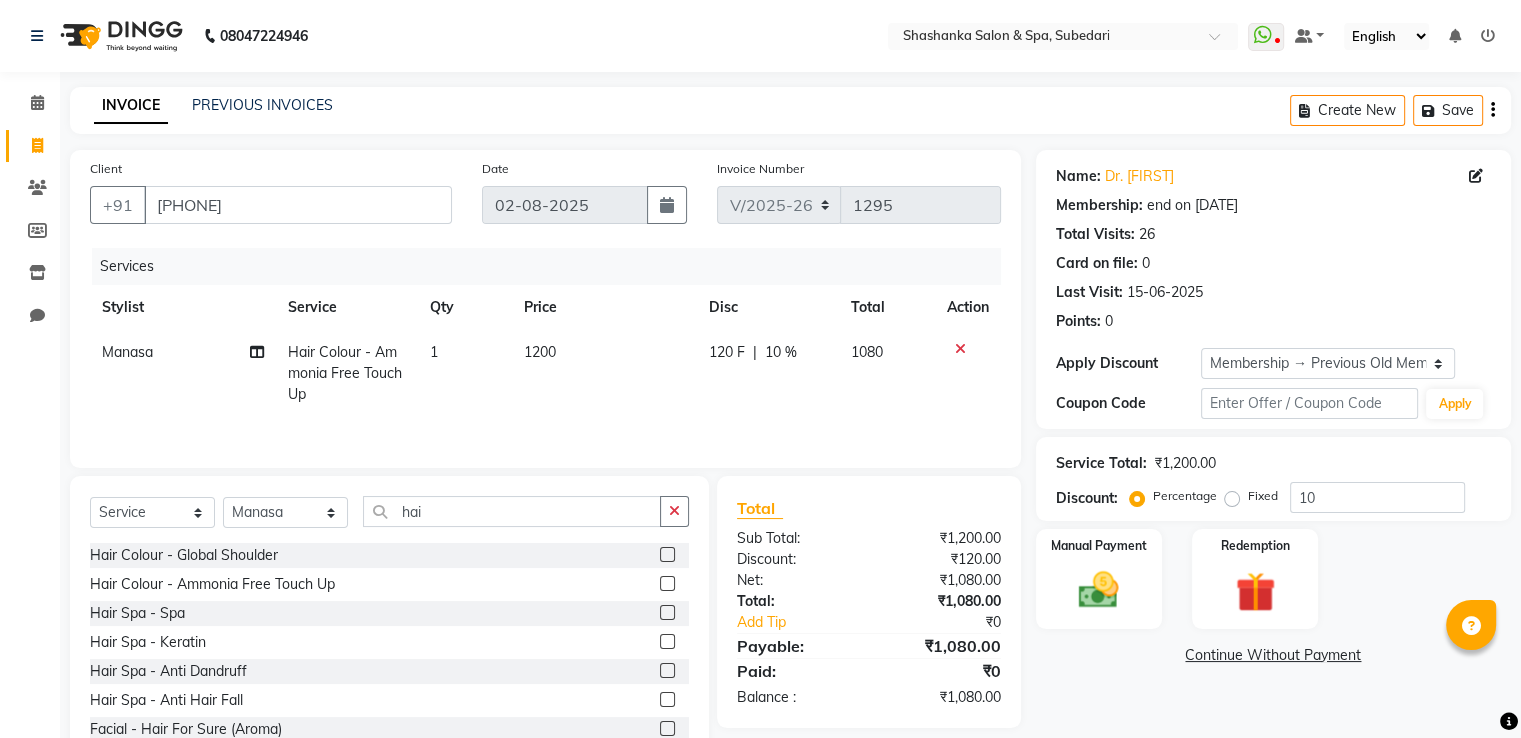 click on "Hair Colour - Global Shoulder" 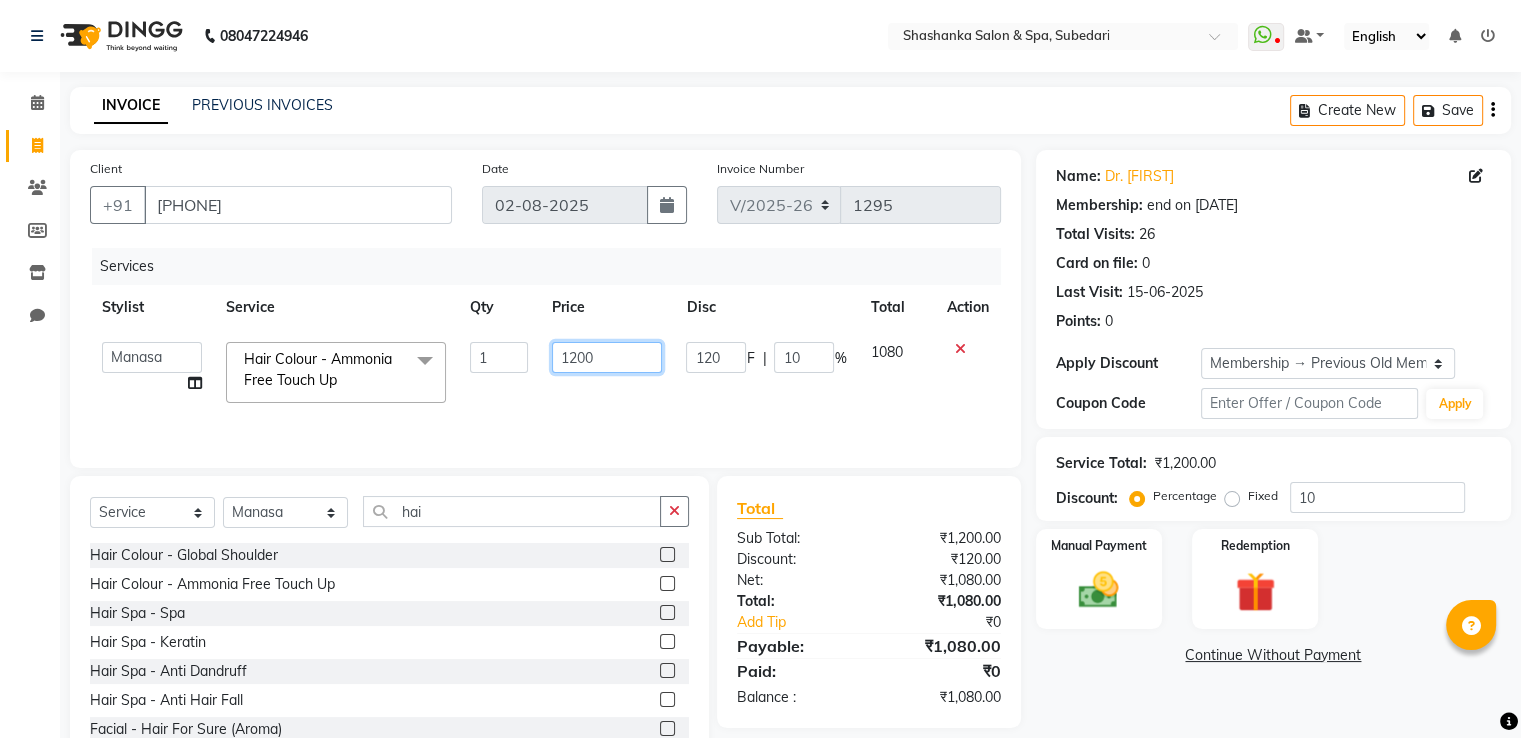 click on "1200" 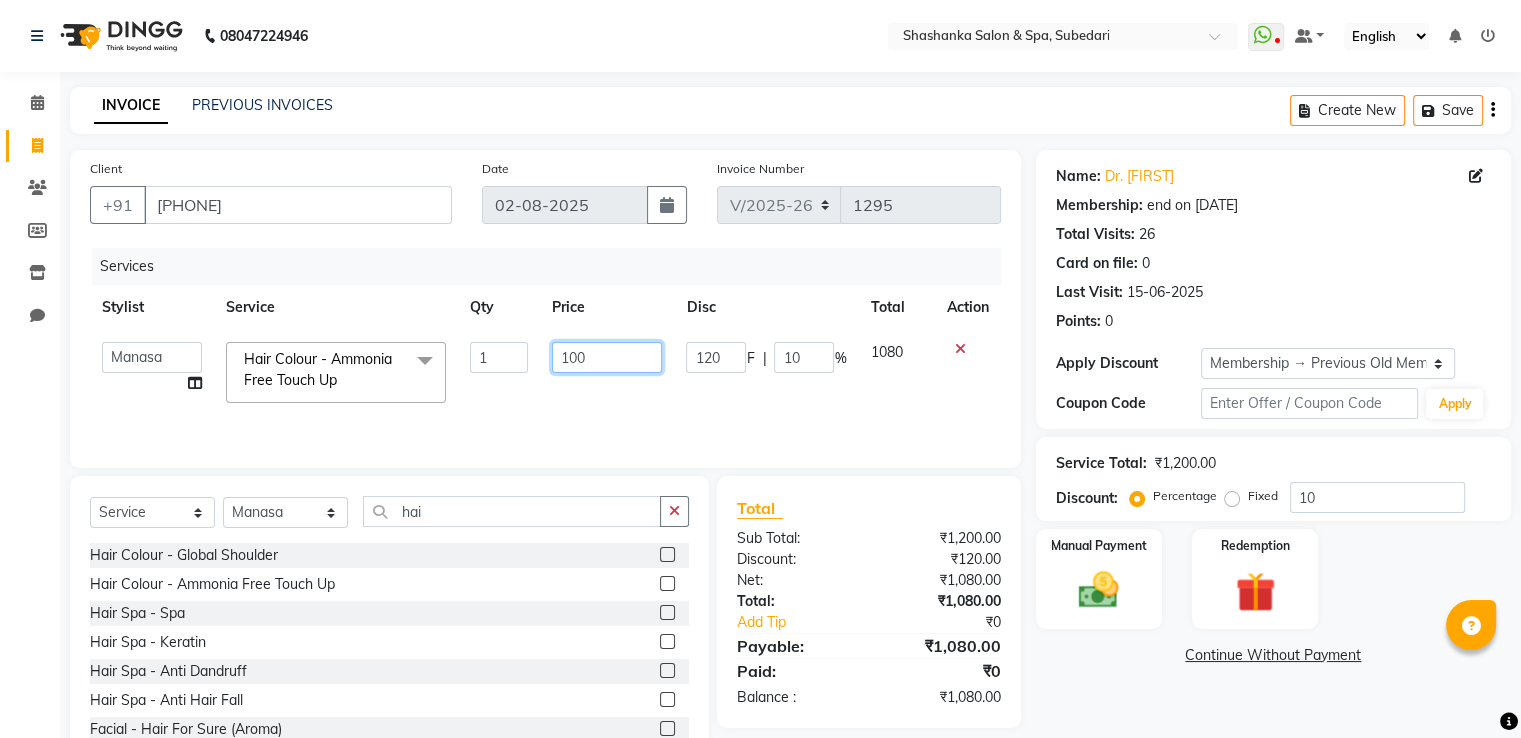type on "1000" 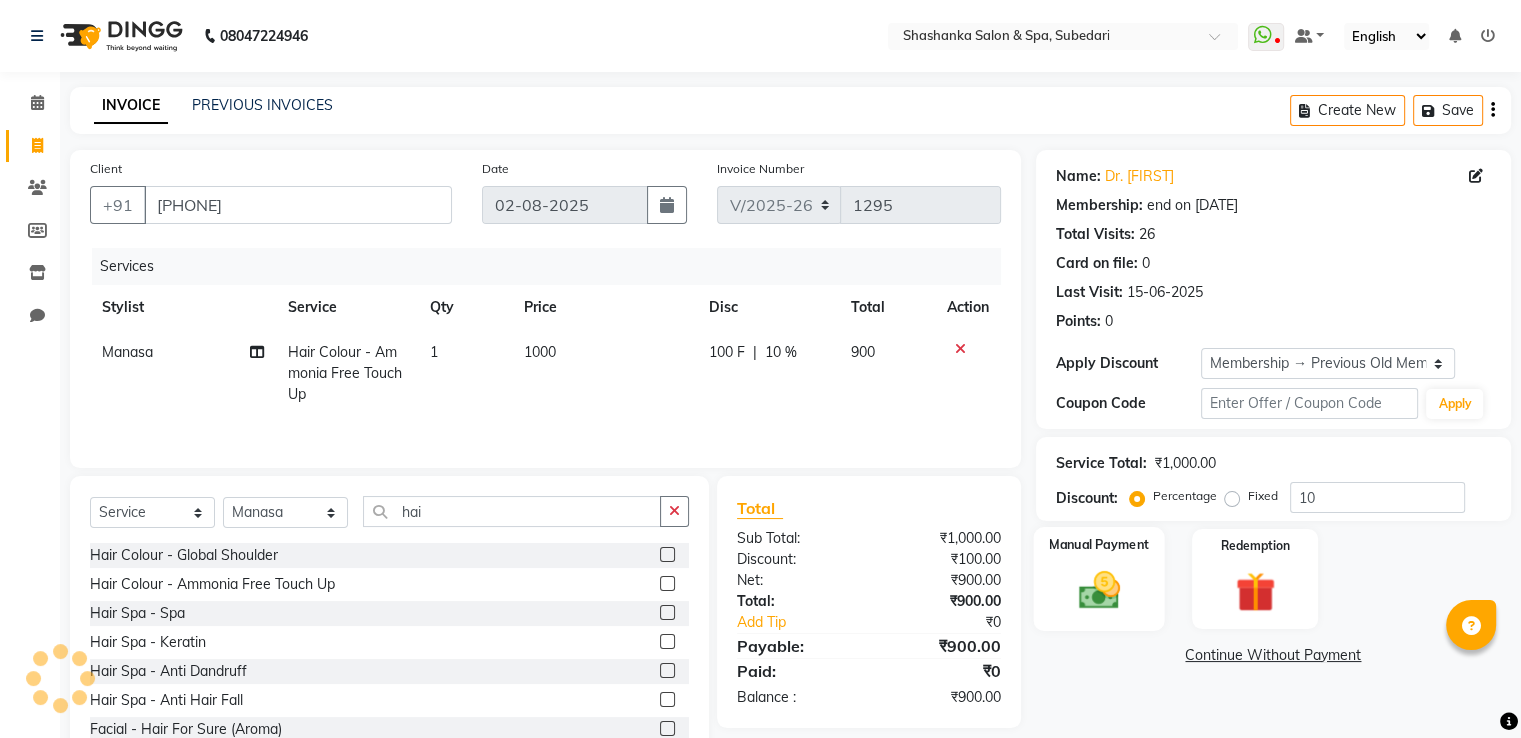 click 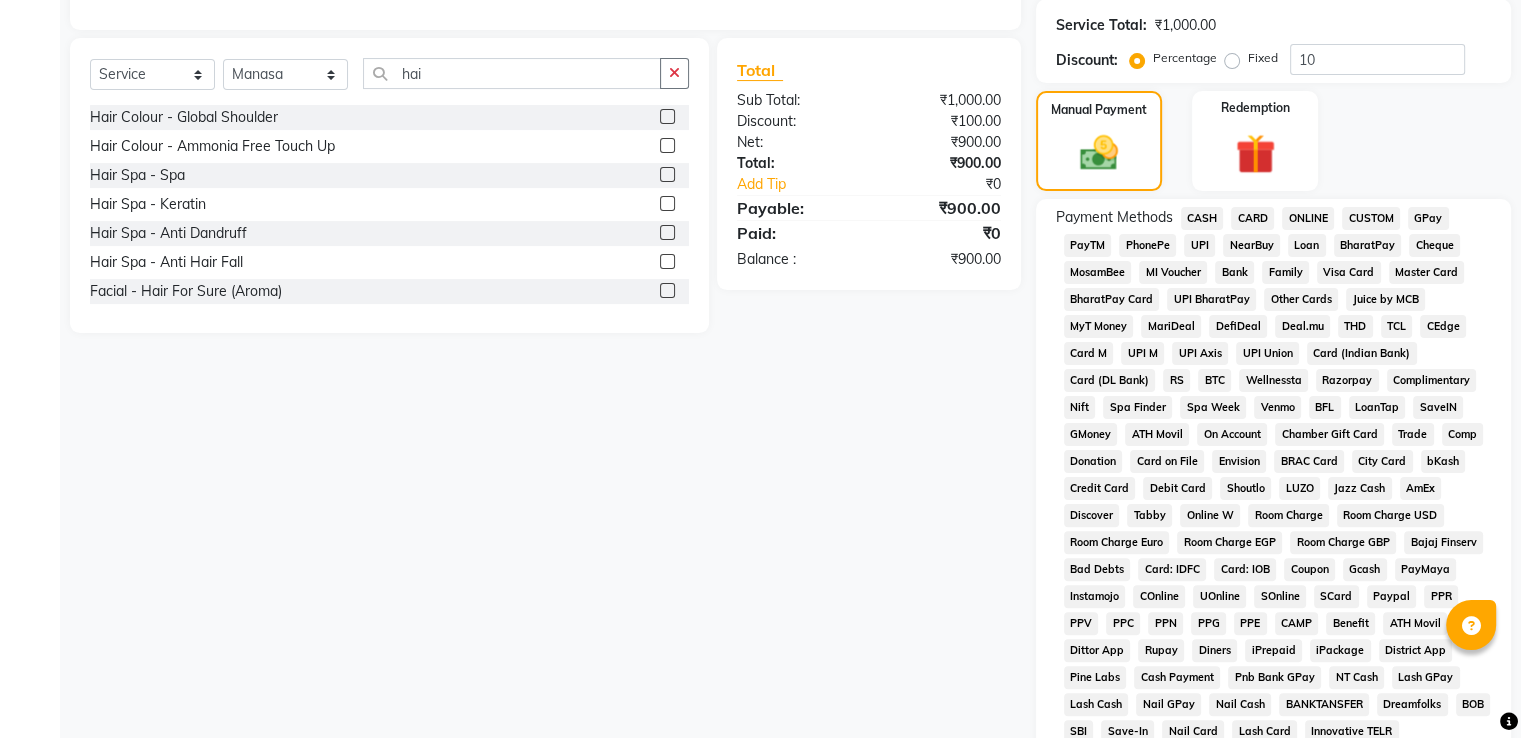 scroll, scrollTop: 0, scrollLeft: 0, axis: both 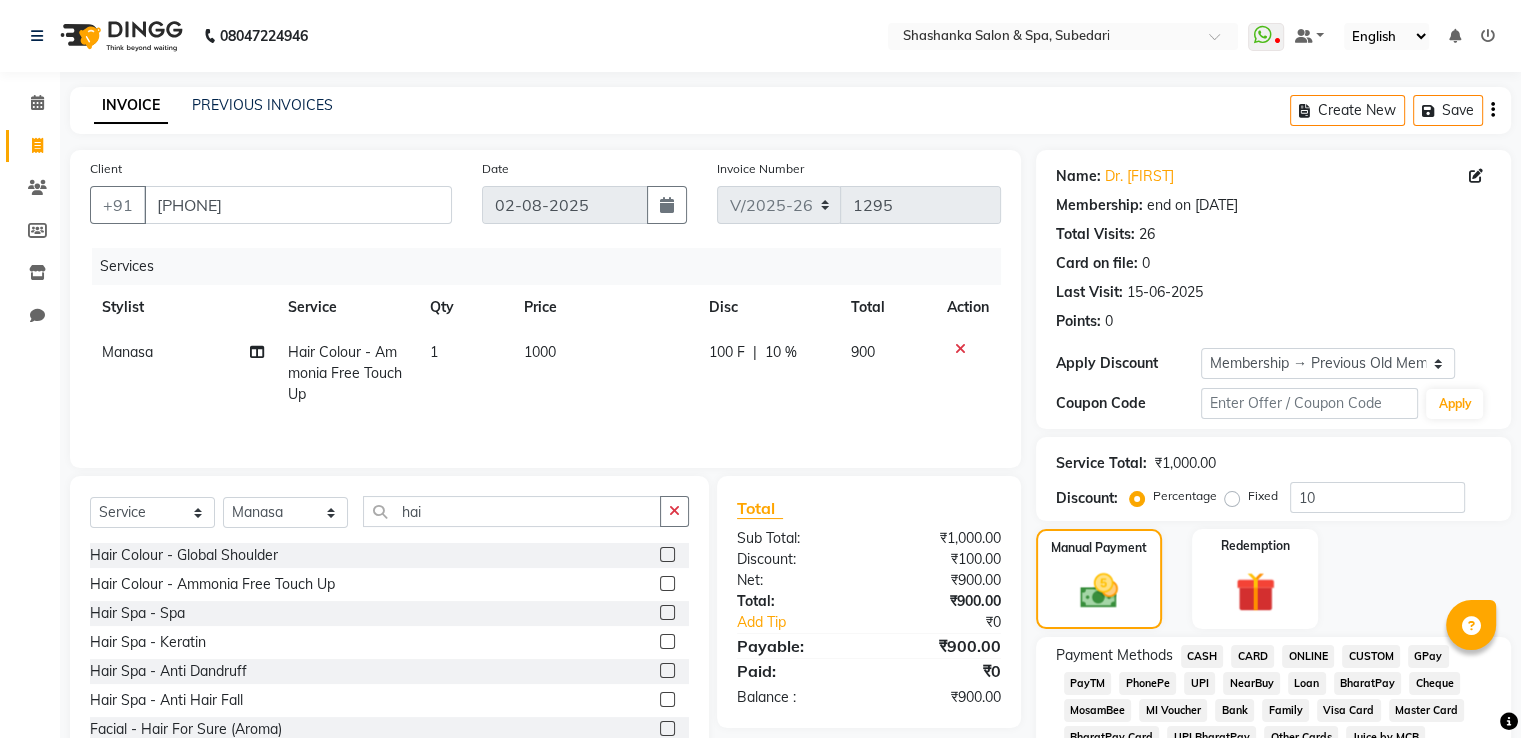 click on "1000" 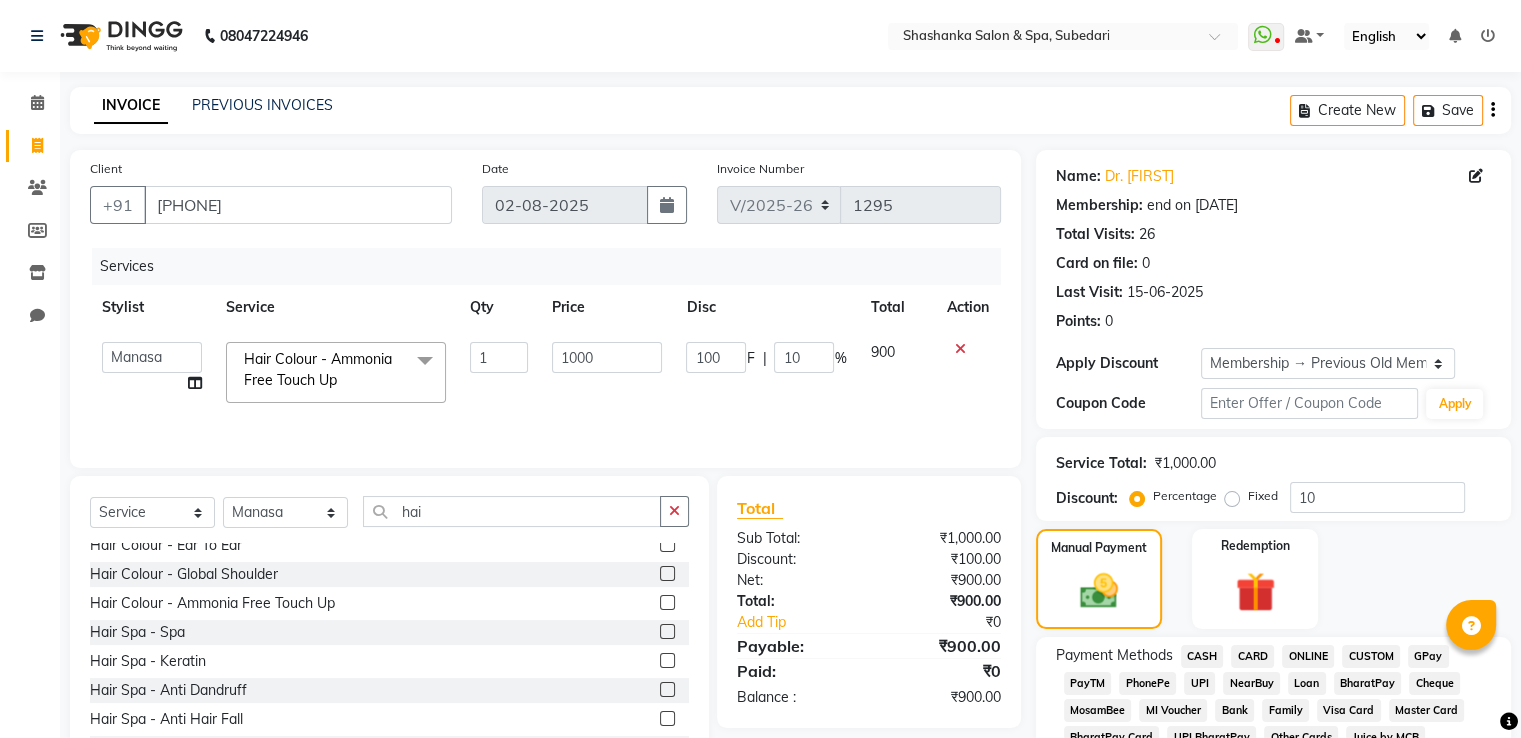 scroll, scrollTop: 618, scrollLeft: 0, axis: vertical 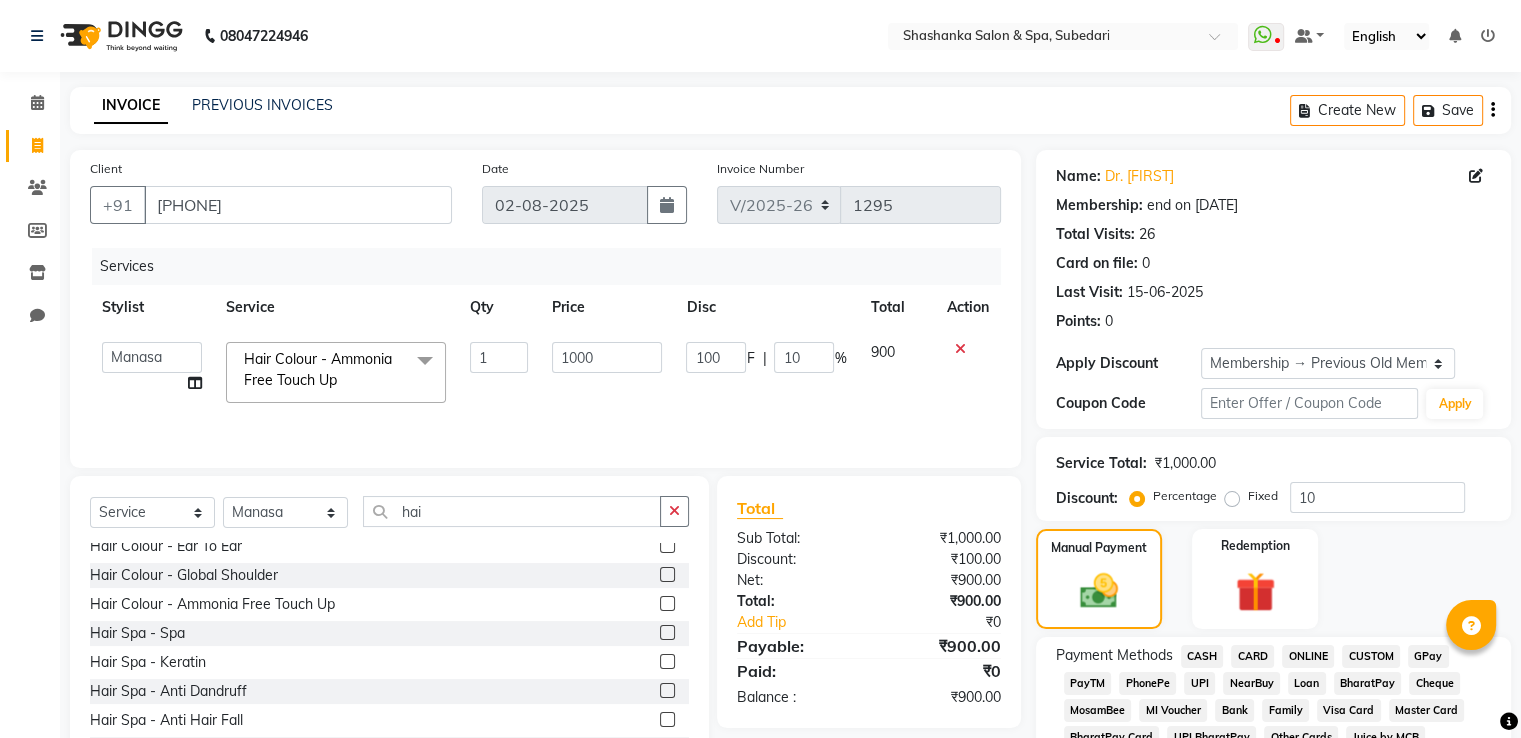 click on "₹1,000.00" 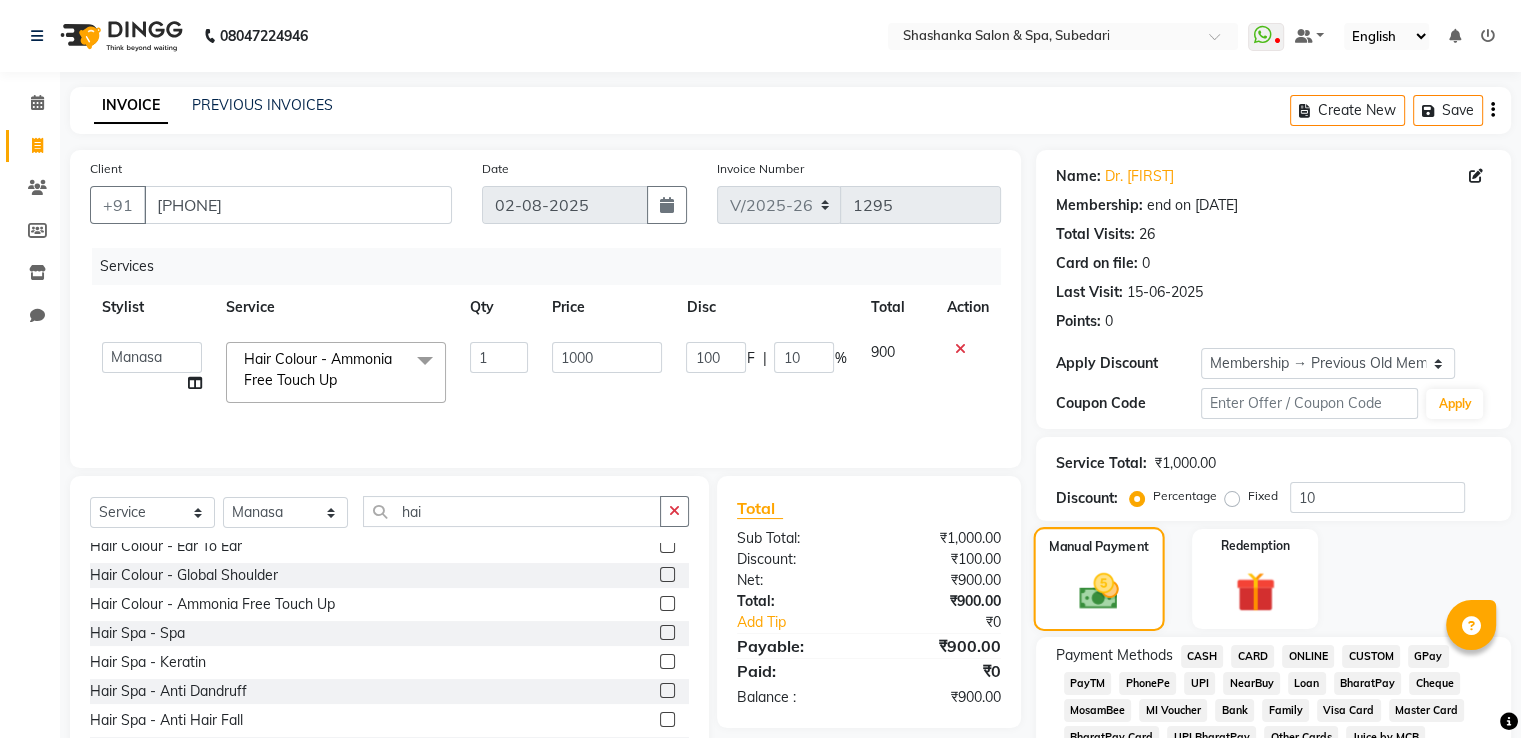 click on "Manual Payment" 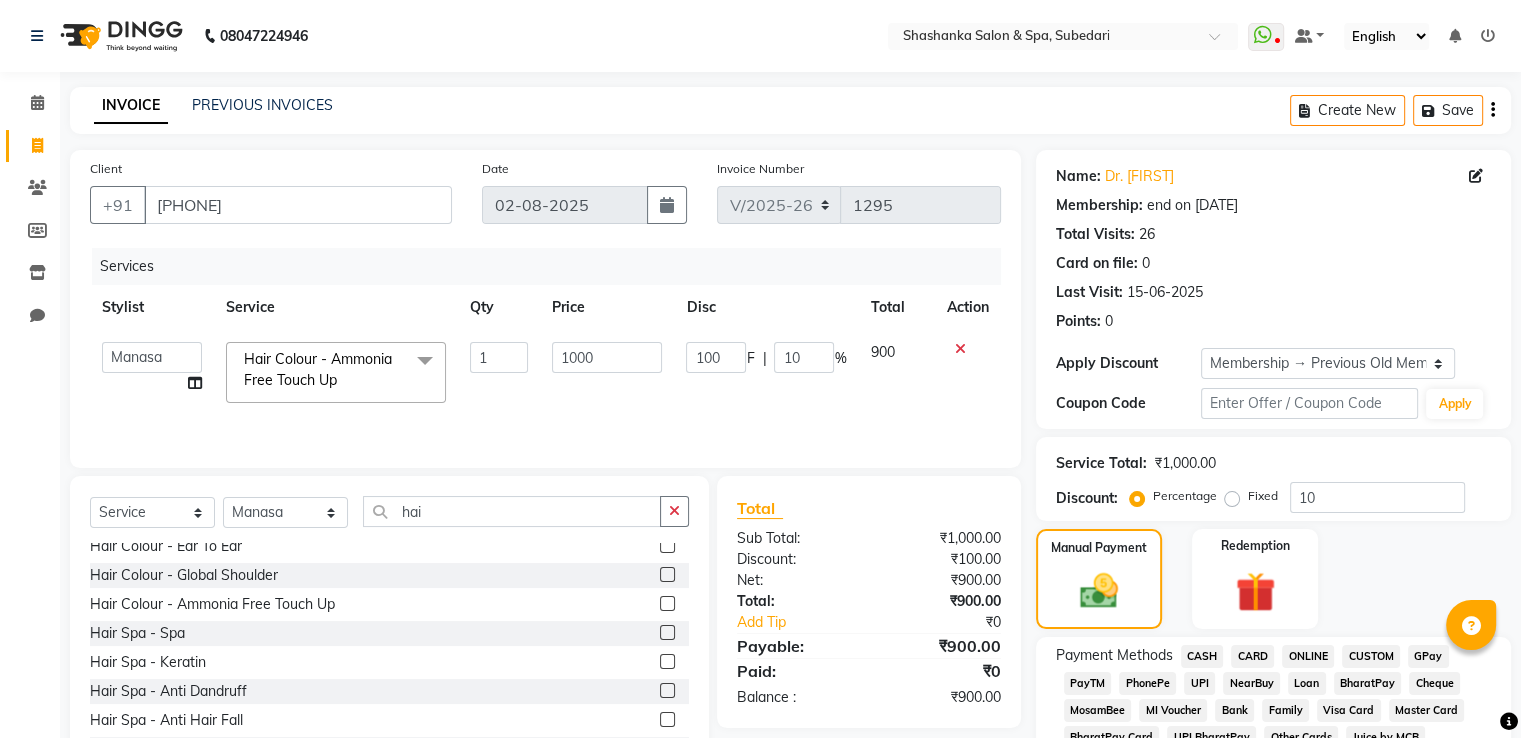 click on "Fixed" 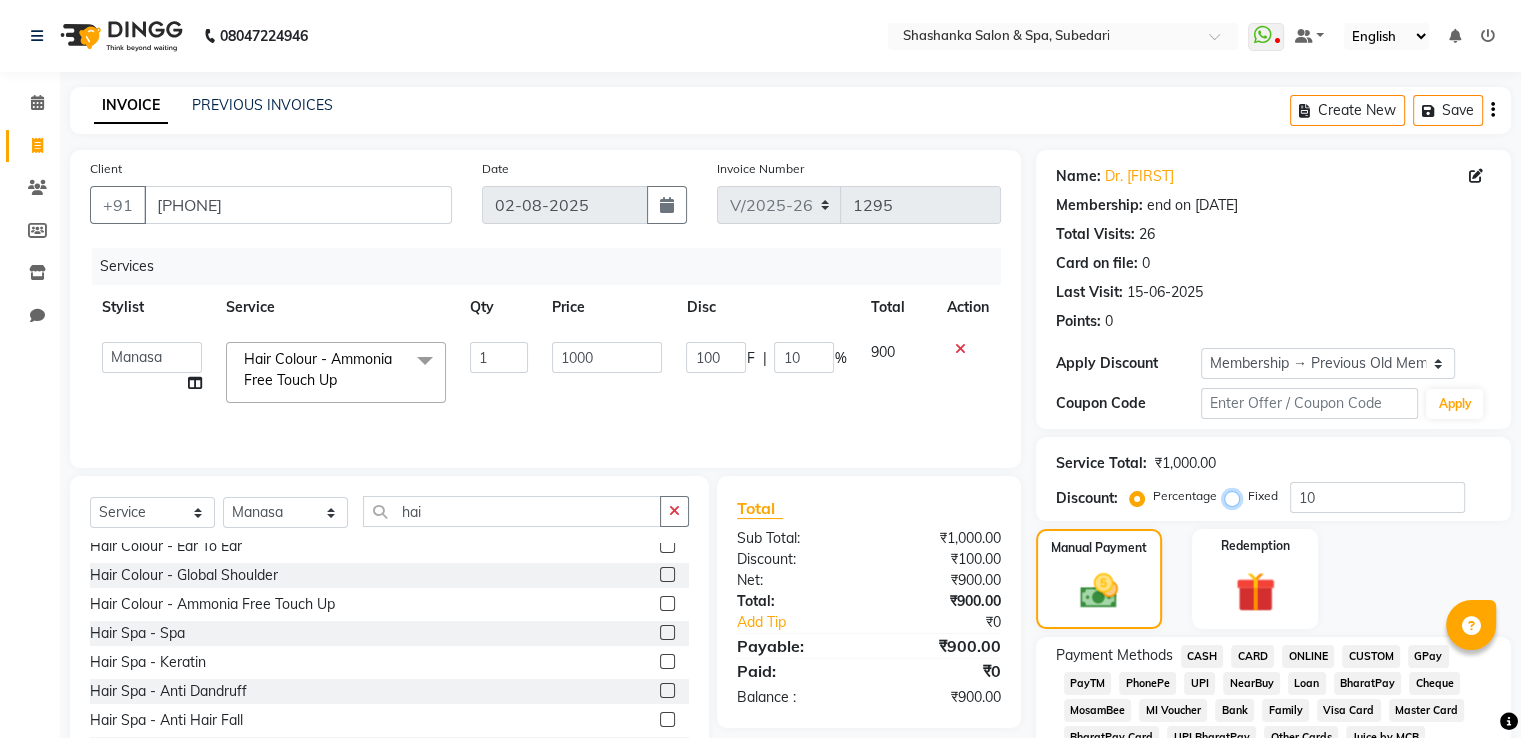 click on "Fixed" at bounding box center [1236, 496] 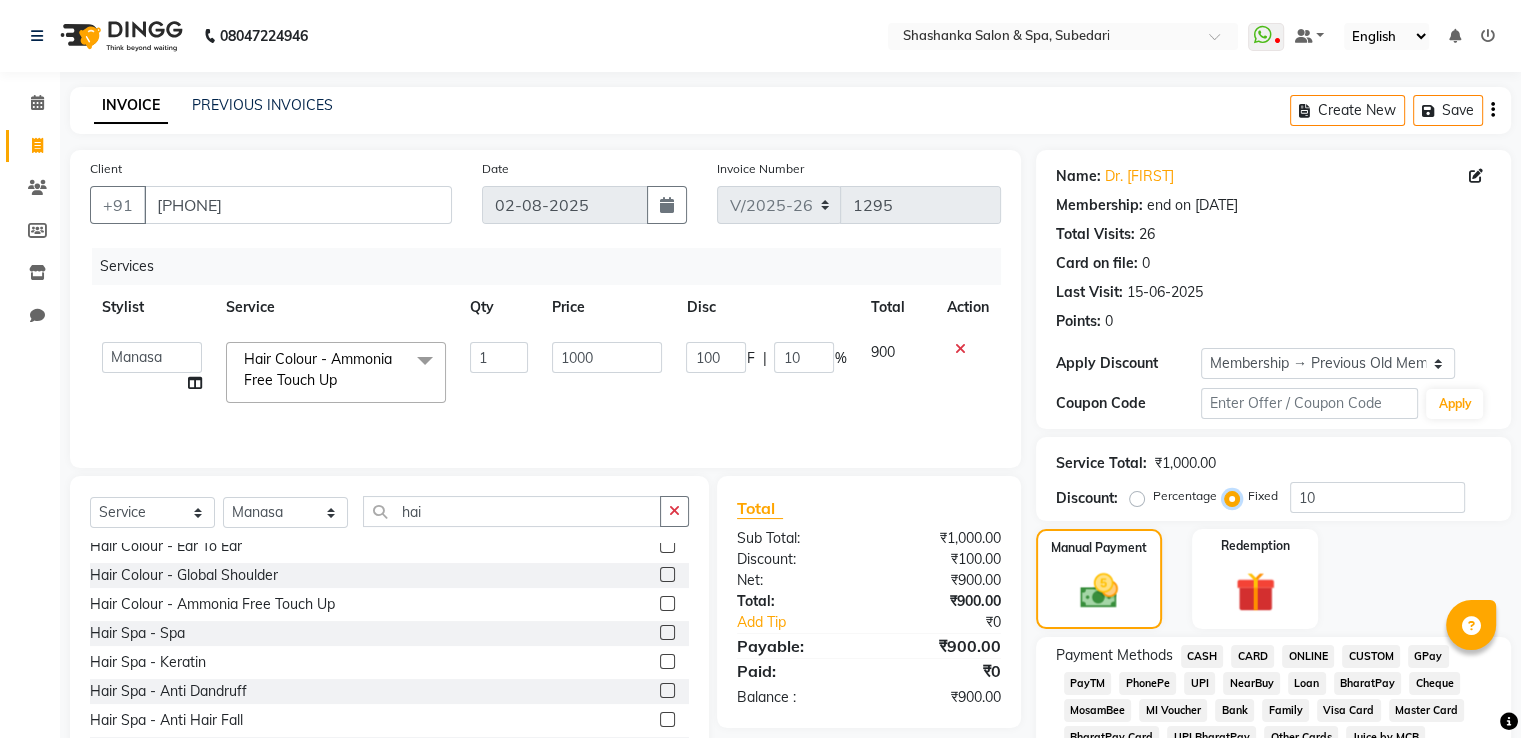 type on "10" 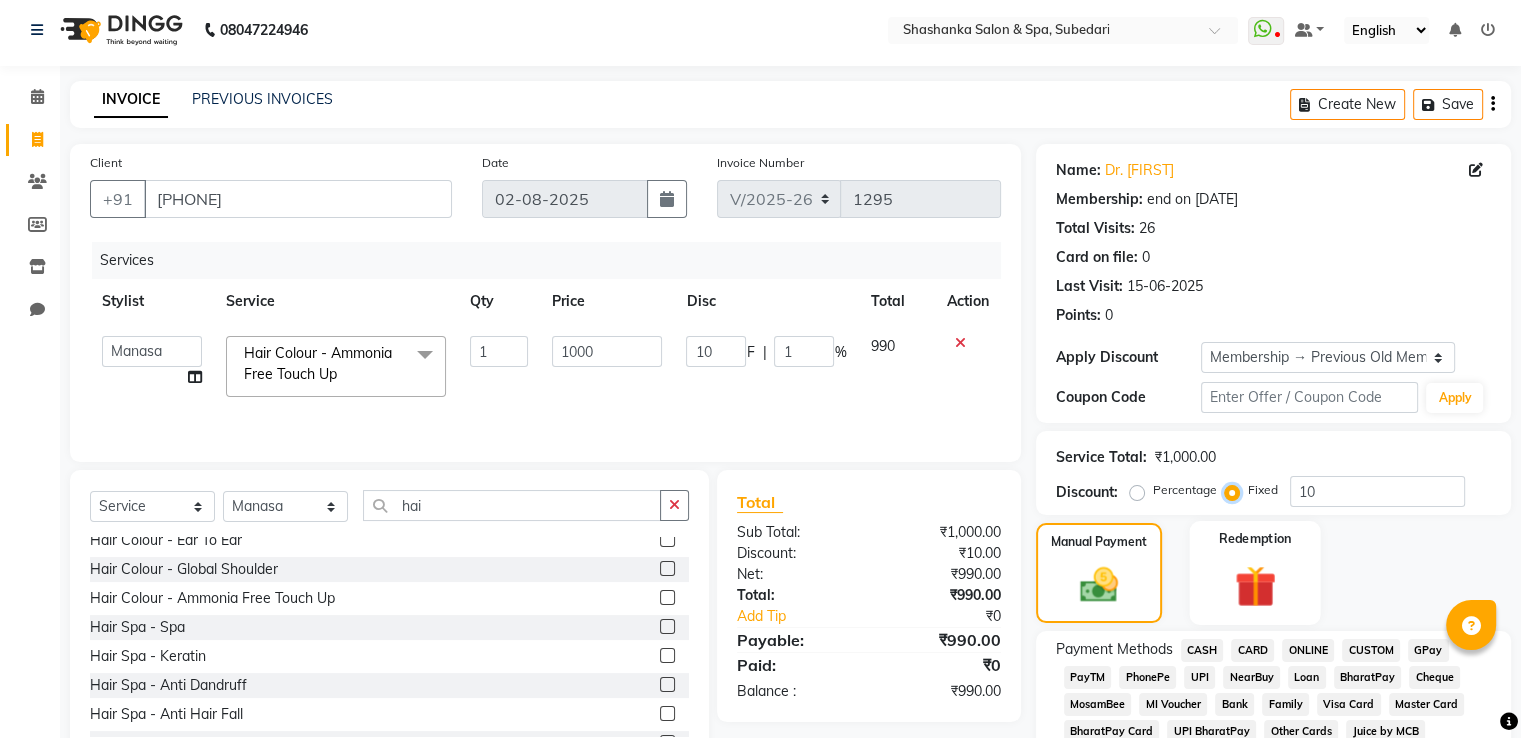 scroll, scrollTop: 4, scrollLeft: 0, axis: vertical 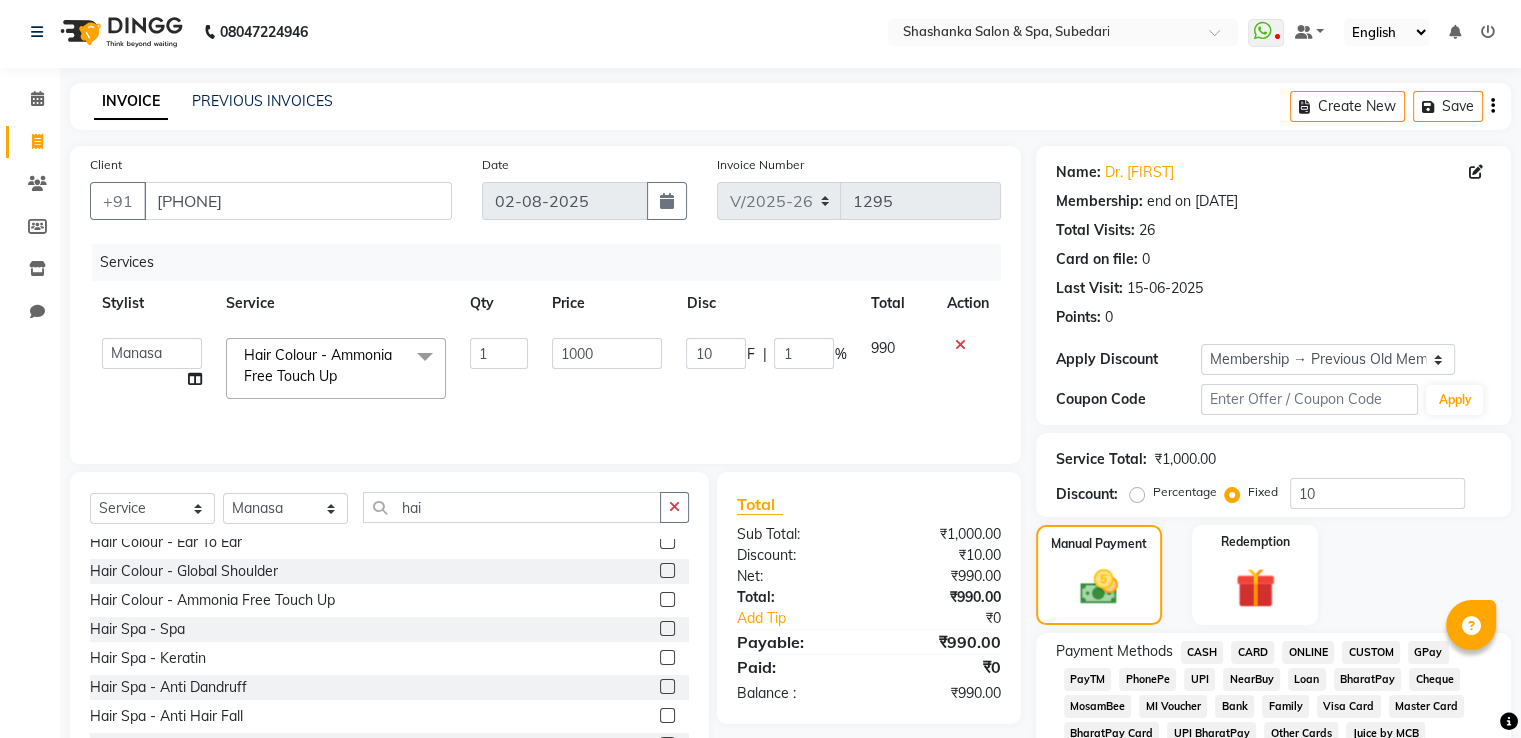 click on "Percentage" 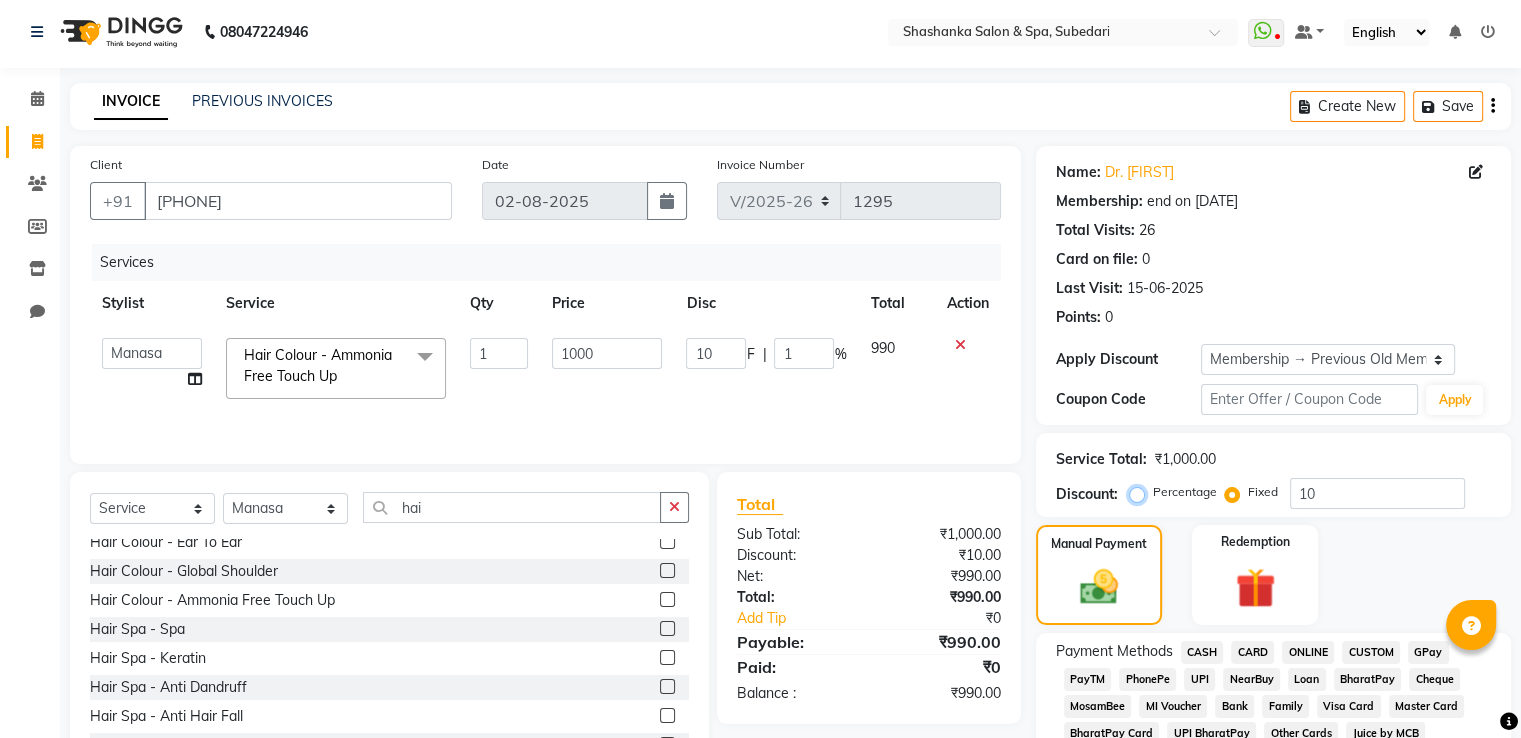 click on "Percentage" at bounding box center (1141, 492) 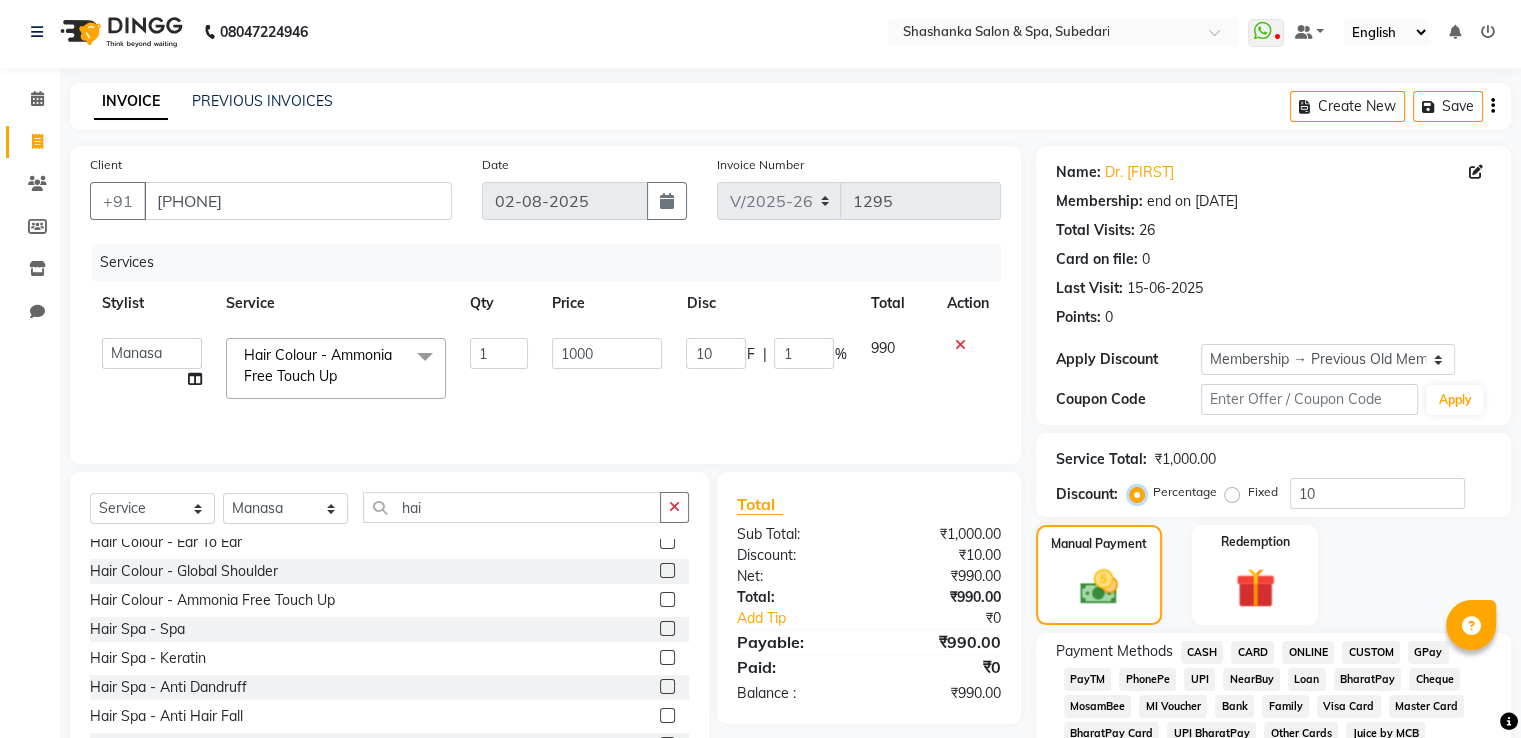 type on "100" 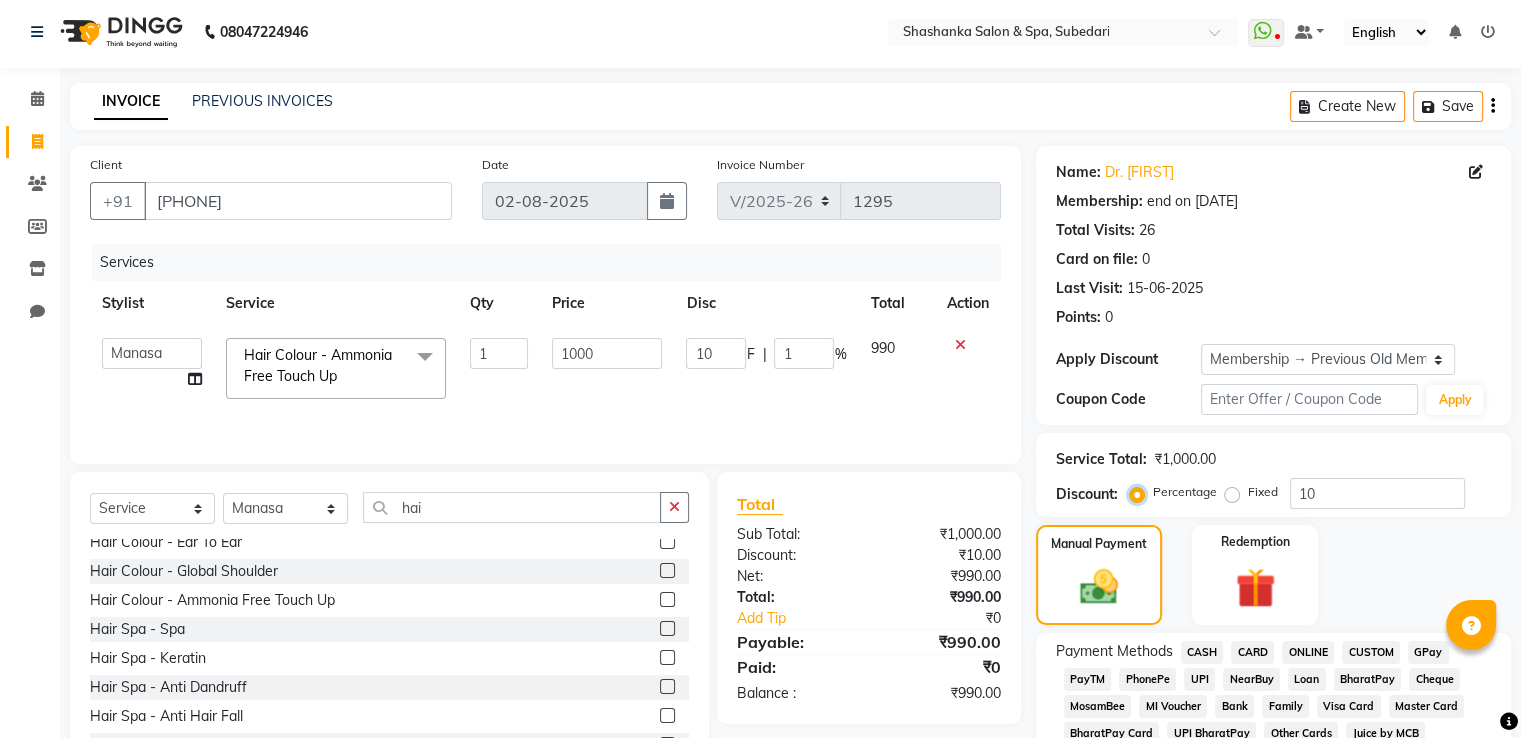 type on "10" 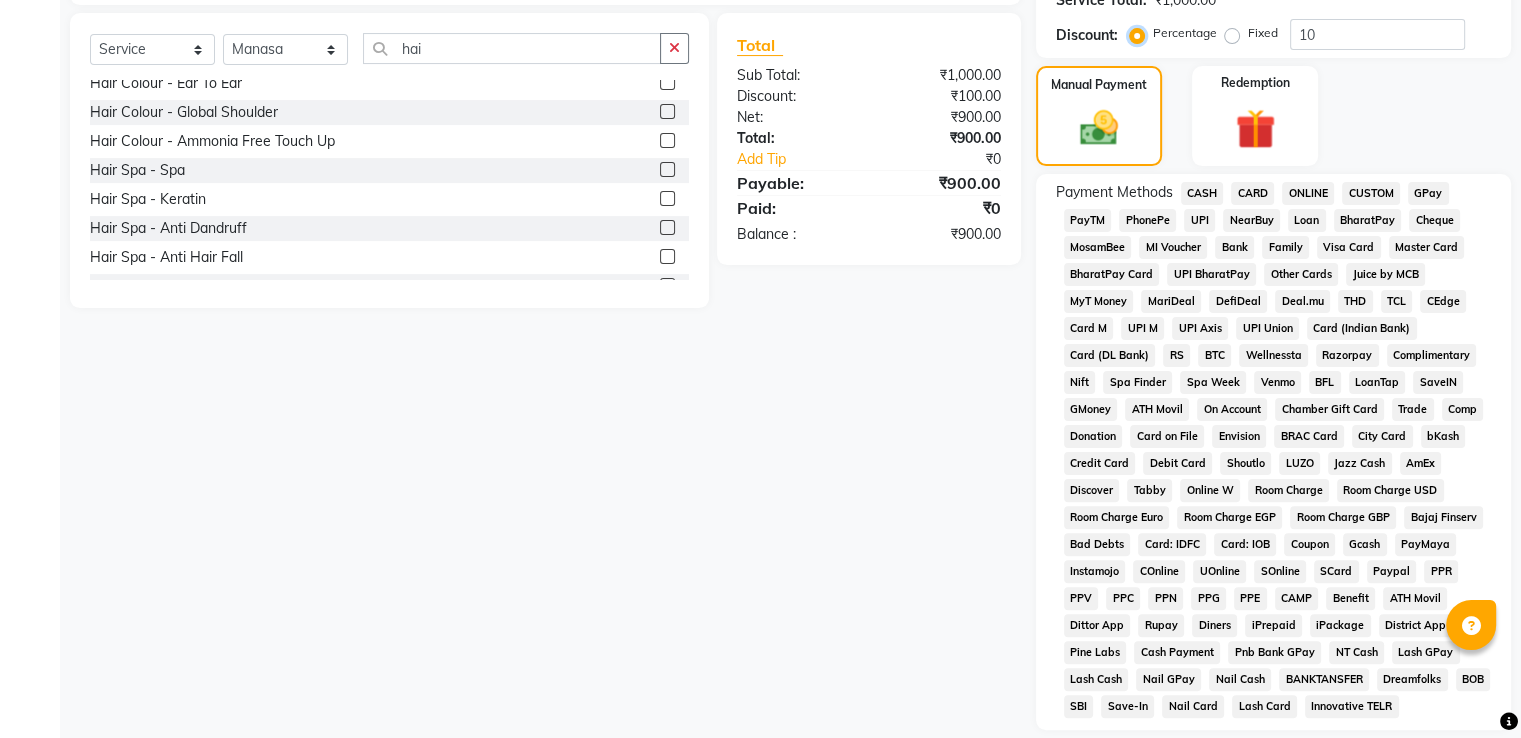 scroll, scrollTop: 541, scrollLeft: 0, axis: vertical 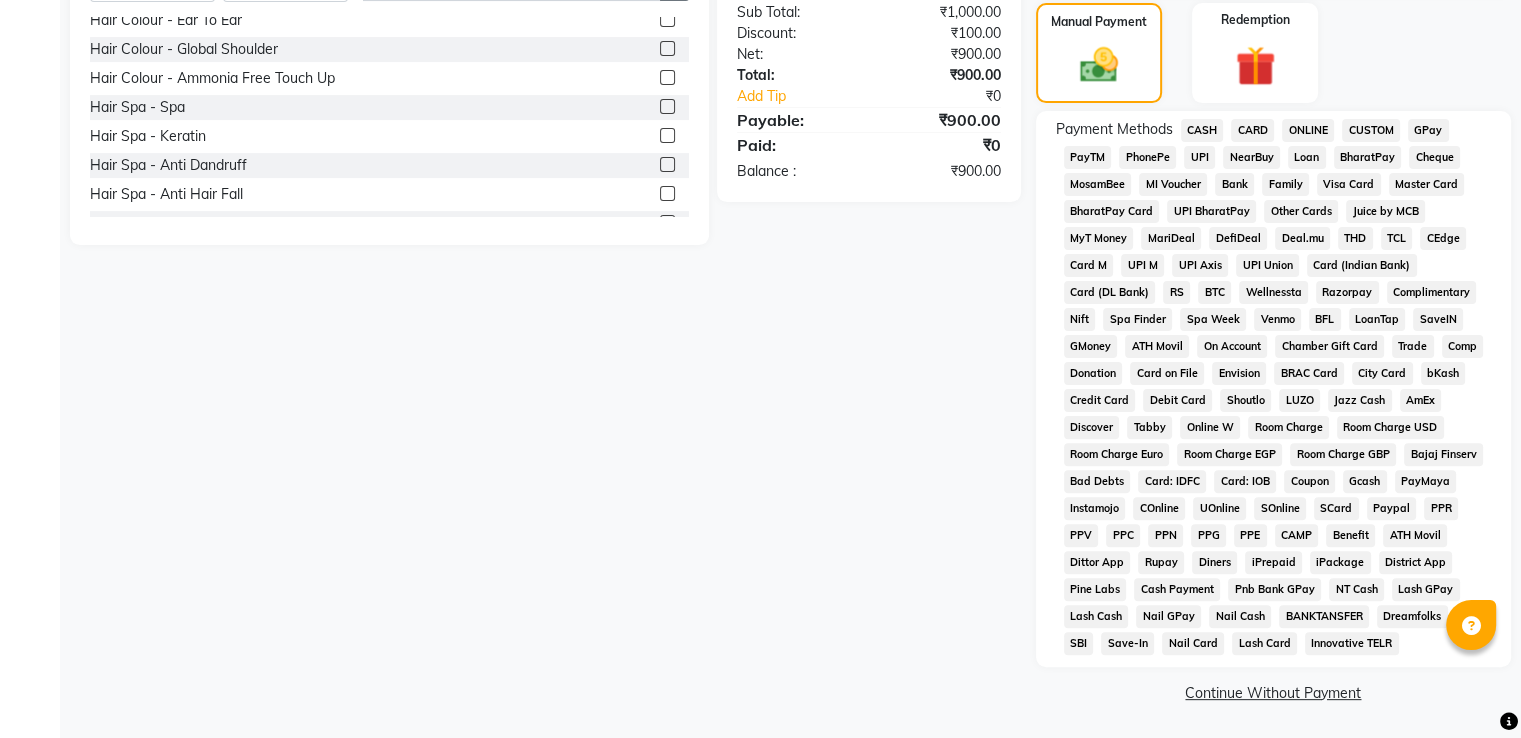 click on "CASH" 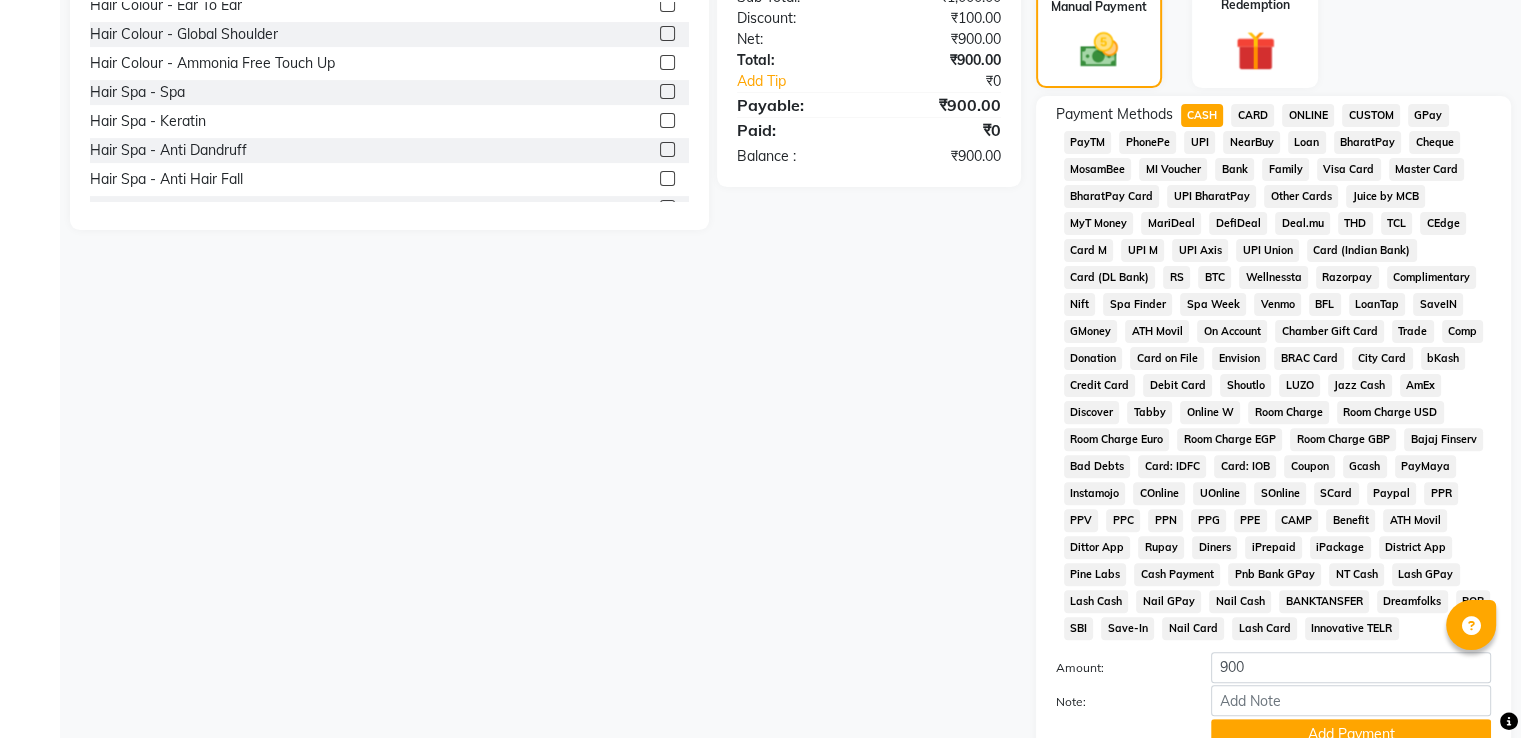 scroll, scrollTop: 648, scrollLeft: 0, axis: vertical 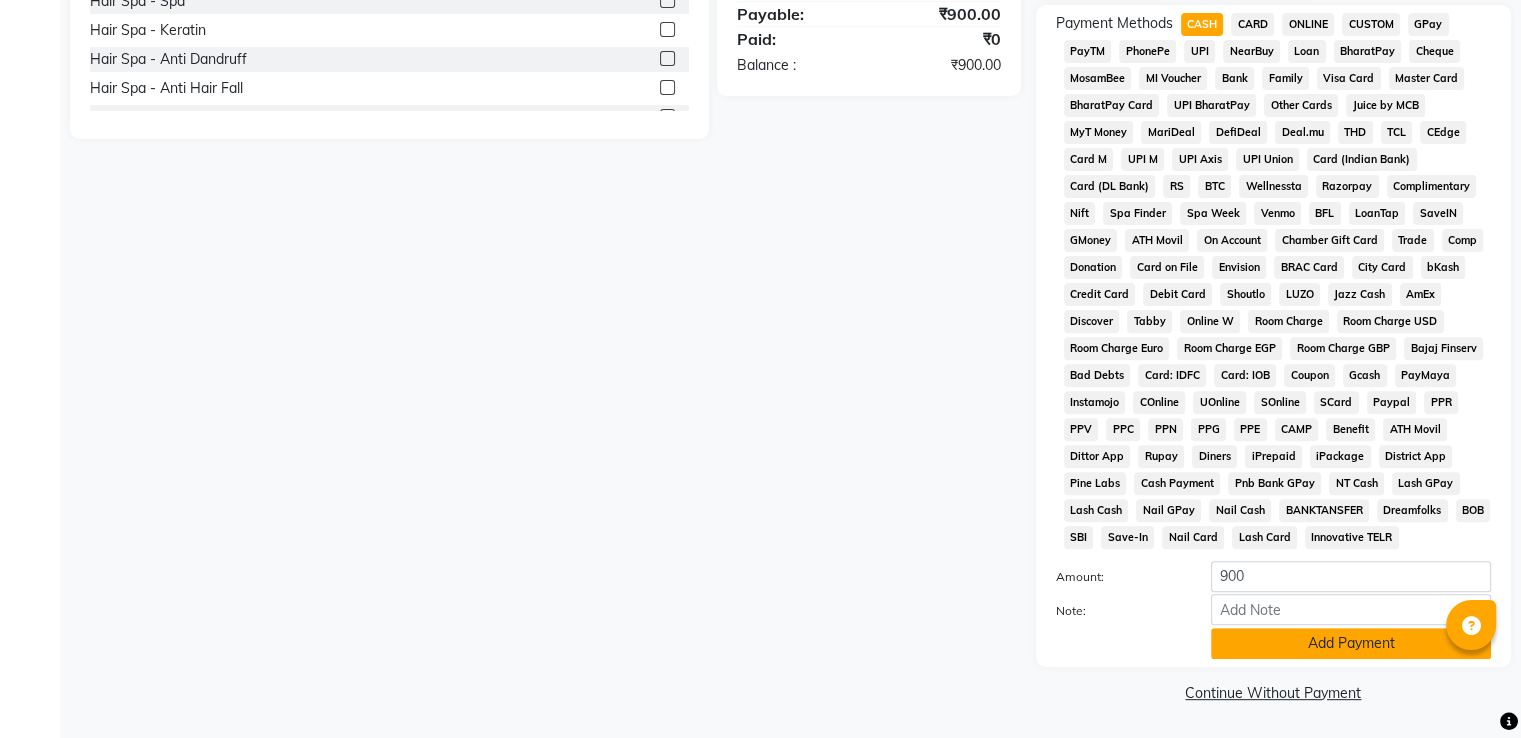 click on "Add Payment" 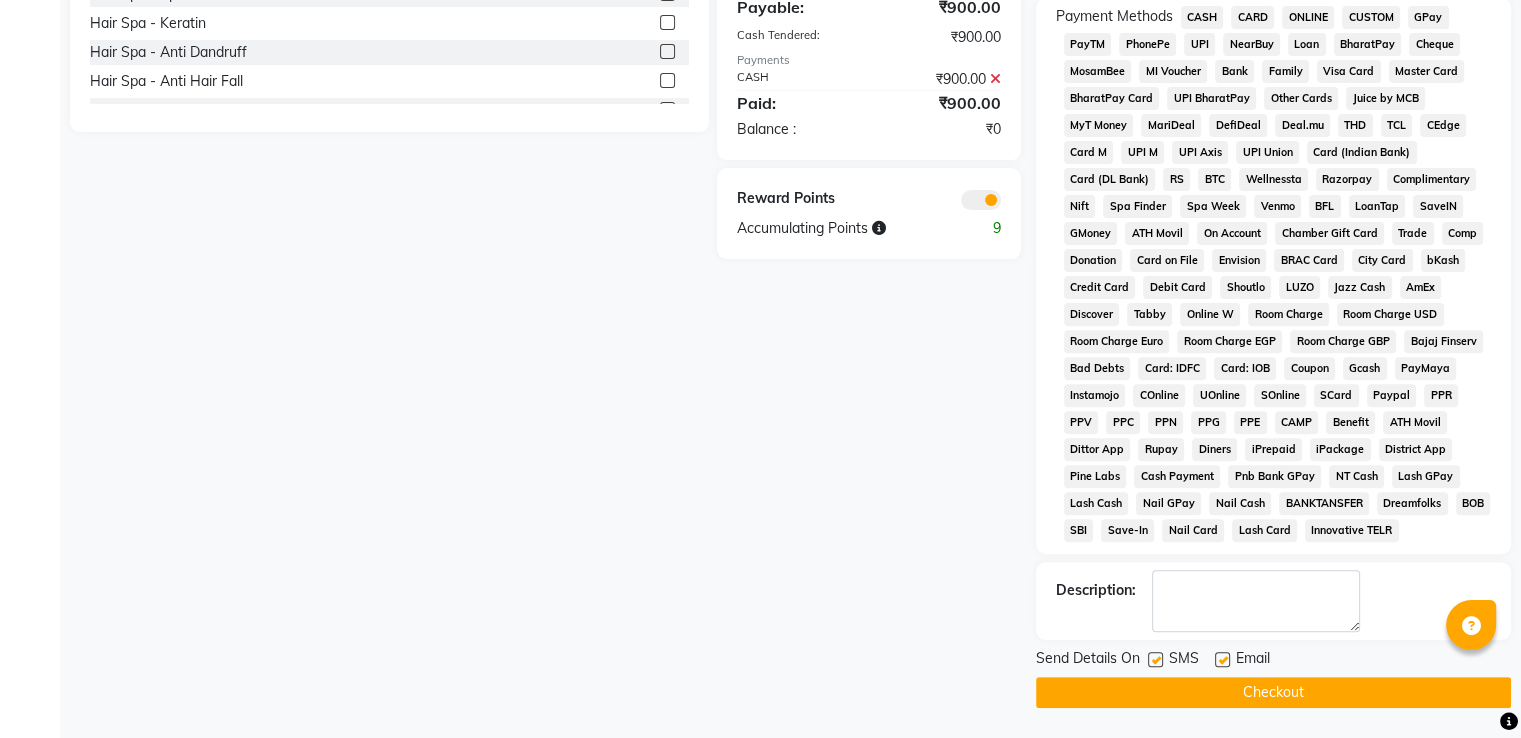 click on "Checkout" 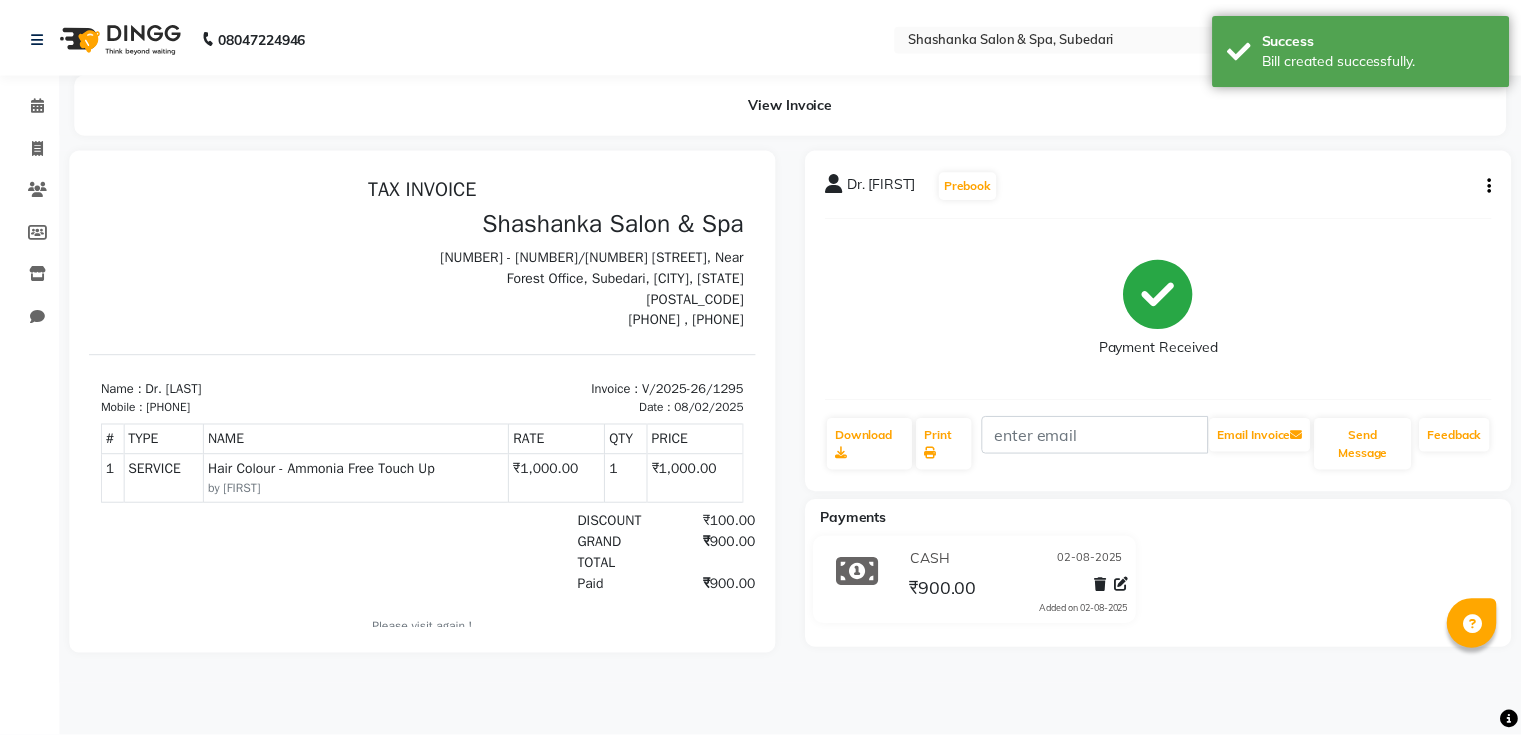 scroll, scrollTop: 0, scrollLeft: 0, axis: both 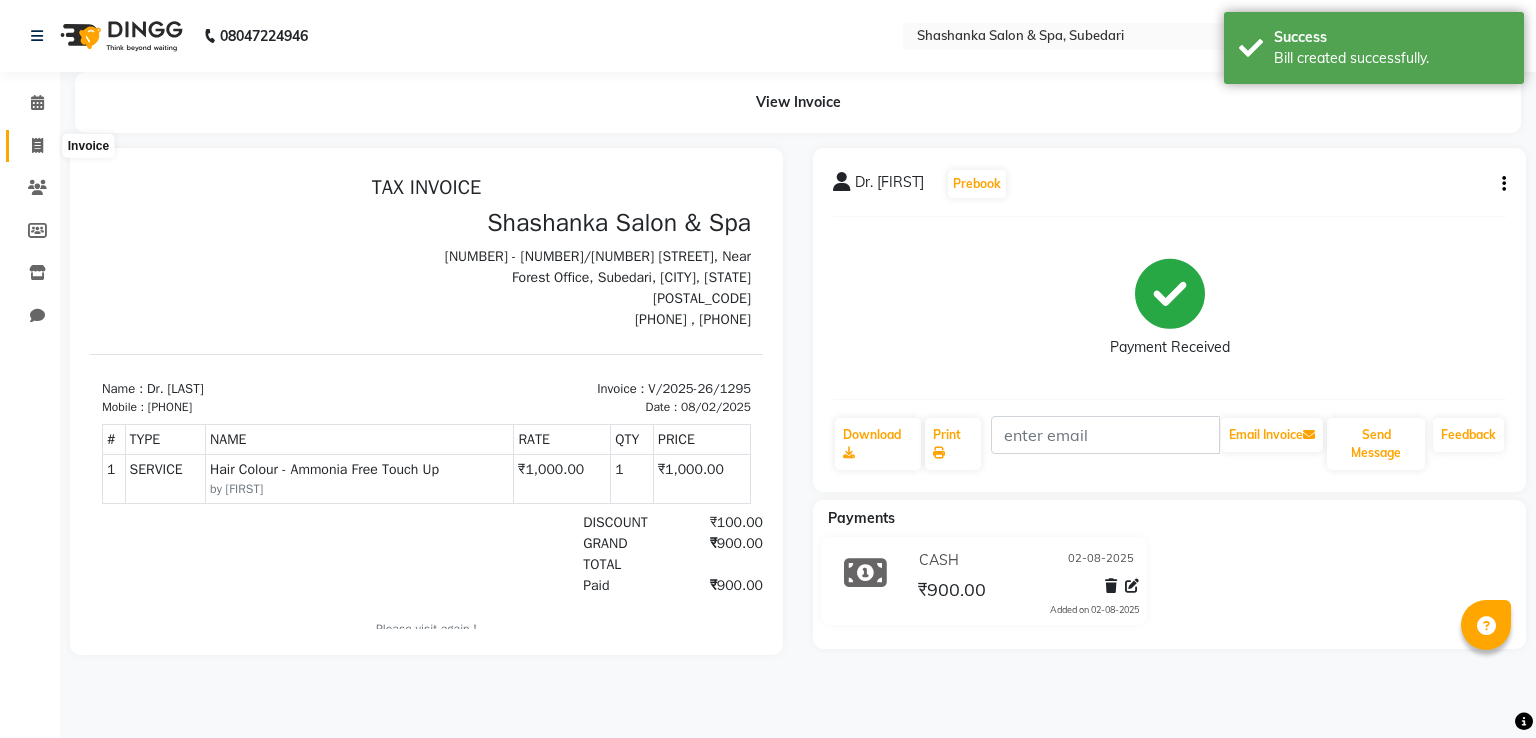 click 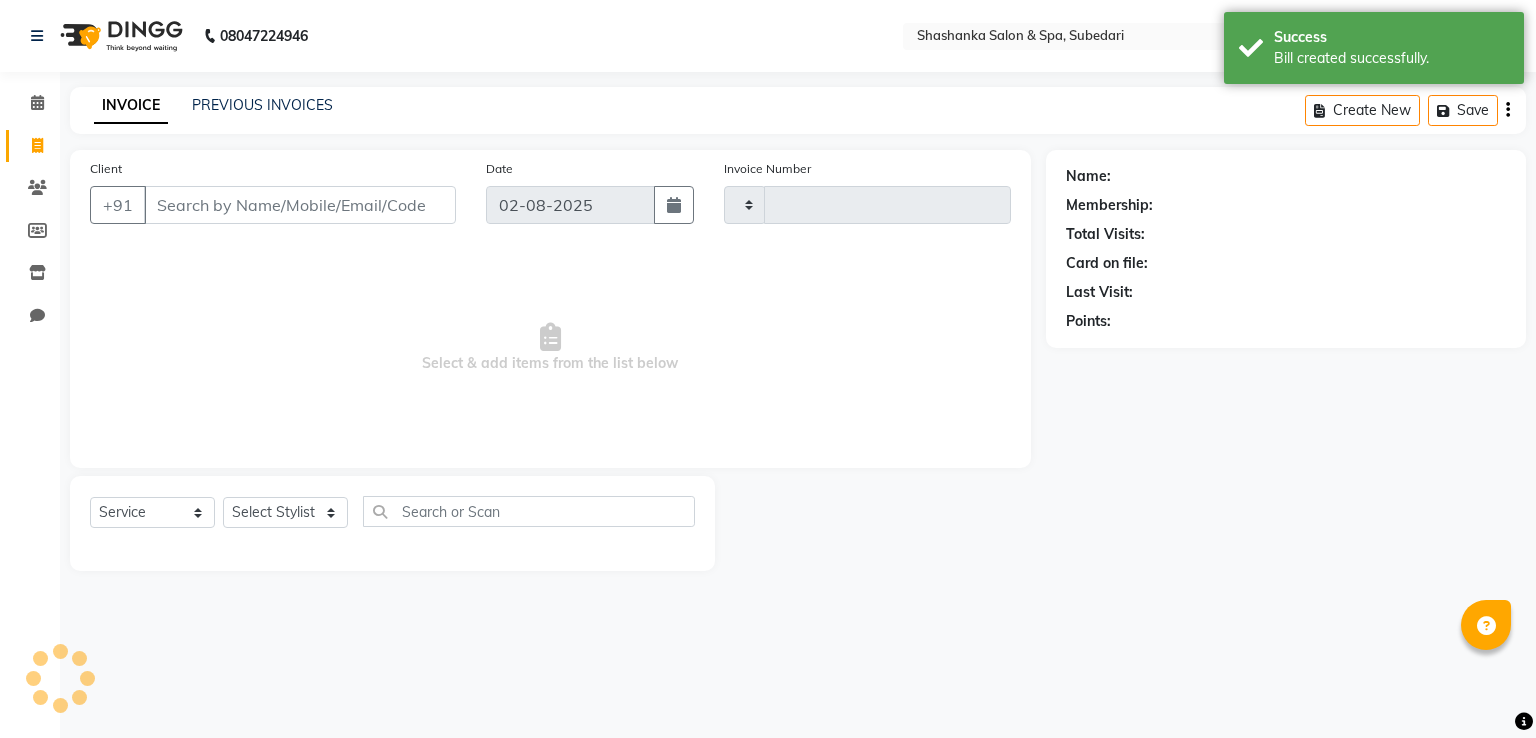 type on "1296" 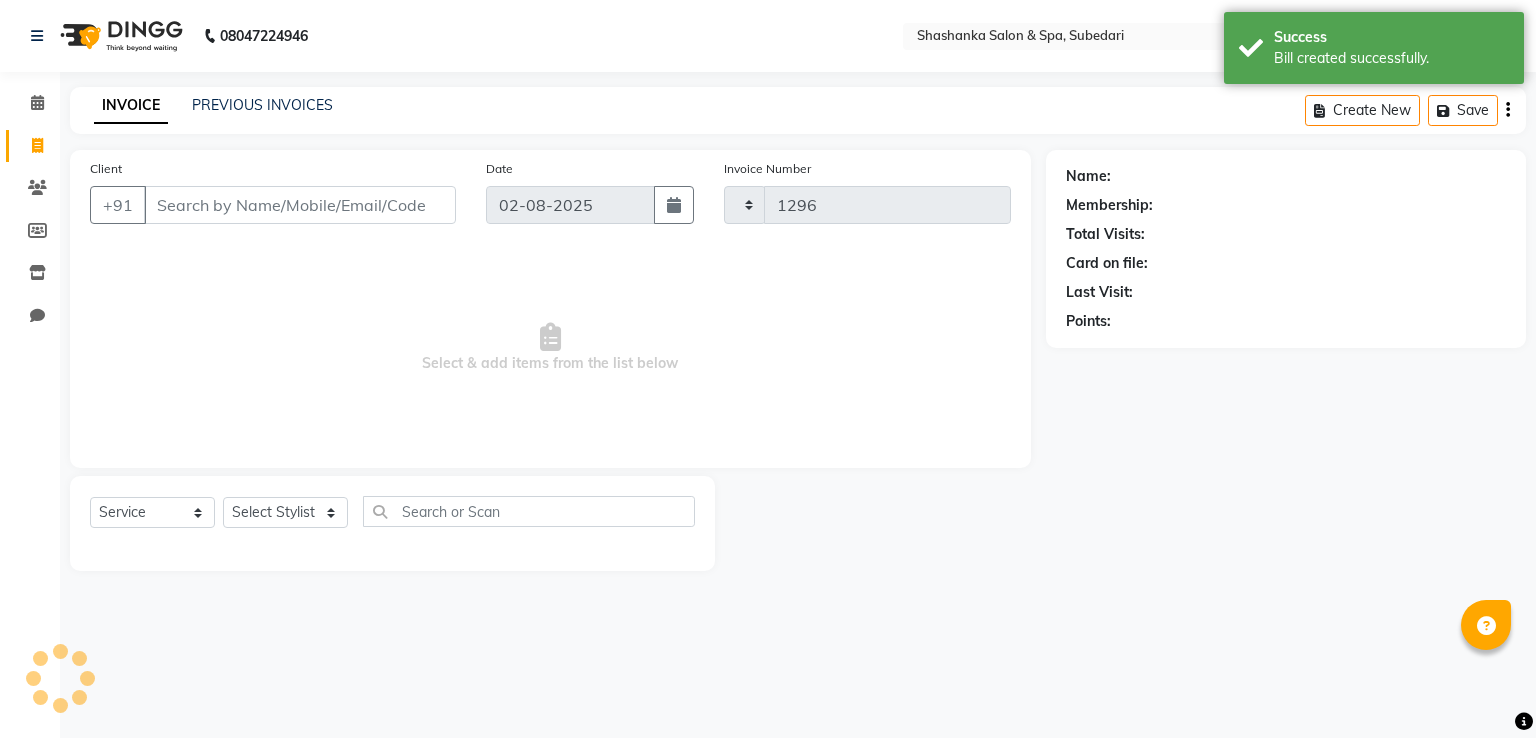 select on "67" 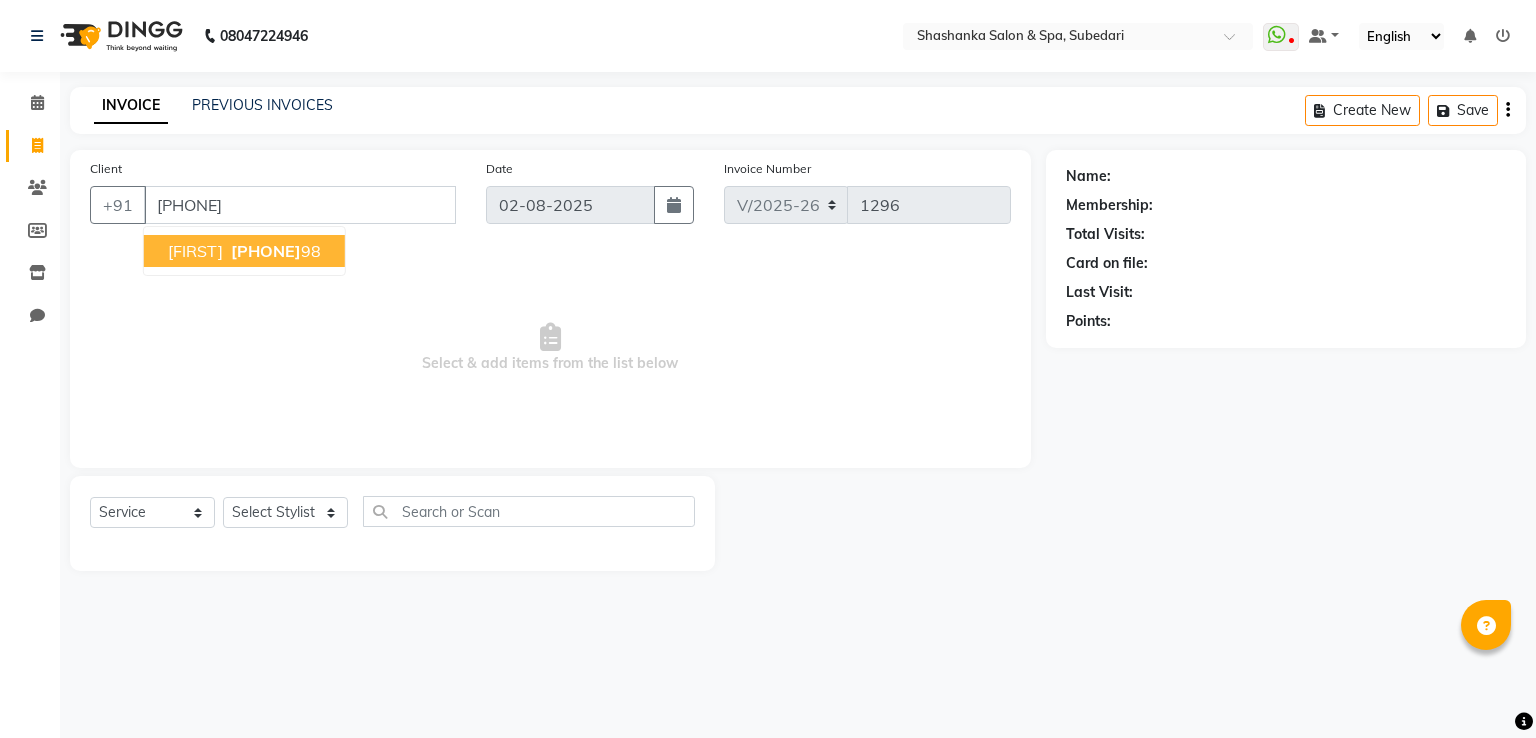 type on "[PHONE]" 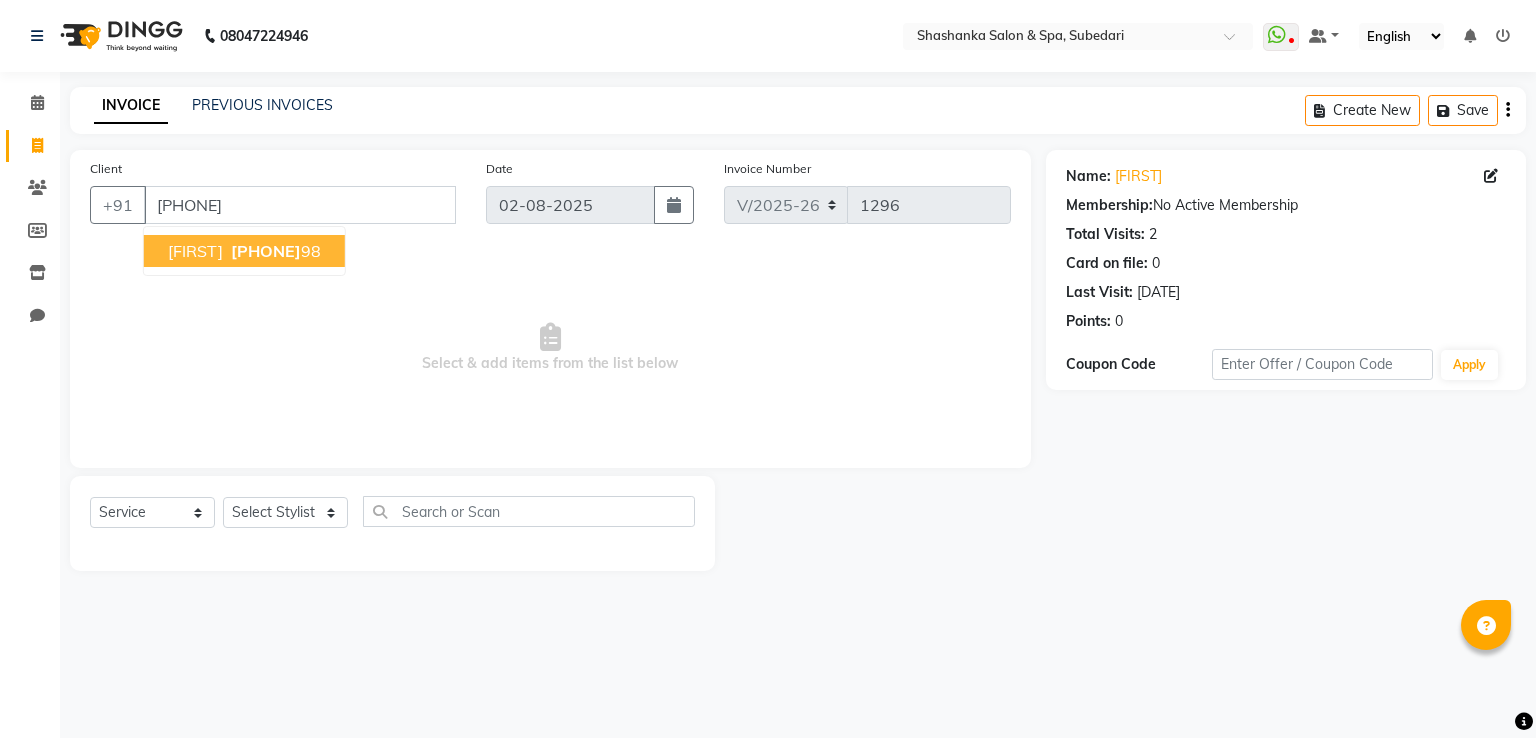 click on "[PHONE]" at bounding box center (274, 251) 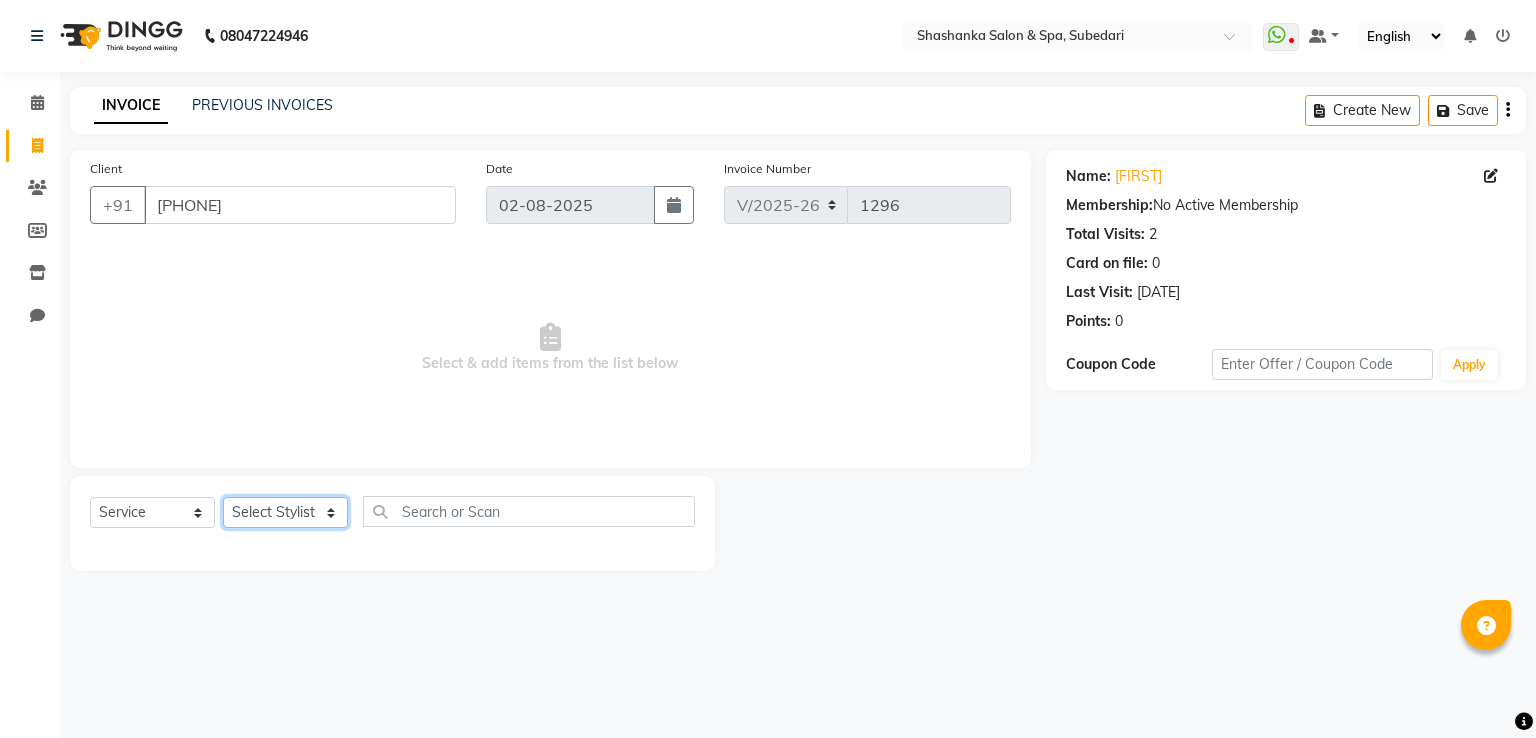 click on "Select Stylist [FIRST] [LAST] [FIRST] [LAST] [FIRST] [LAST] [FIRST] [LAST] [FIRST] [LAST]" 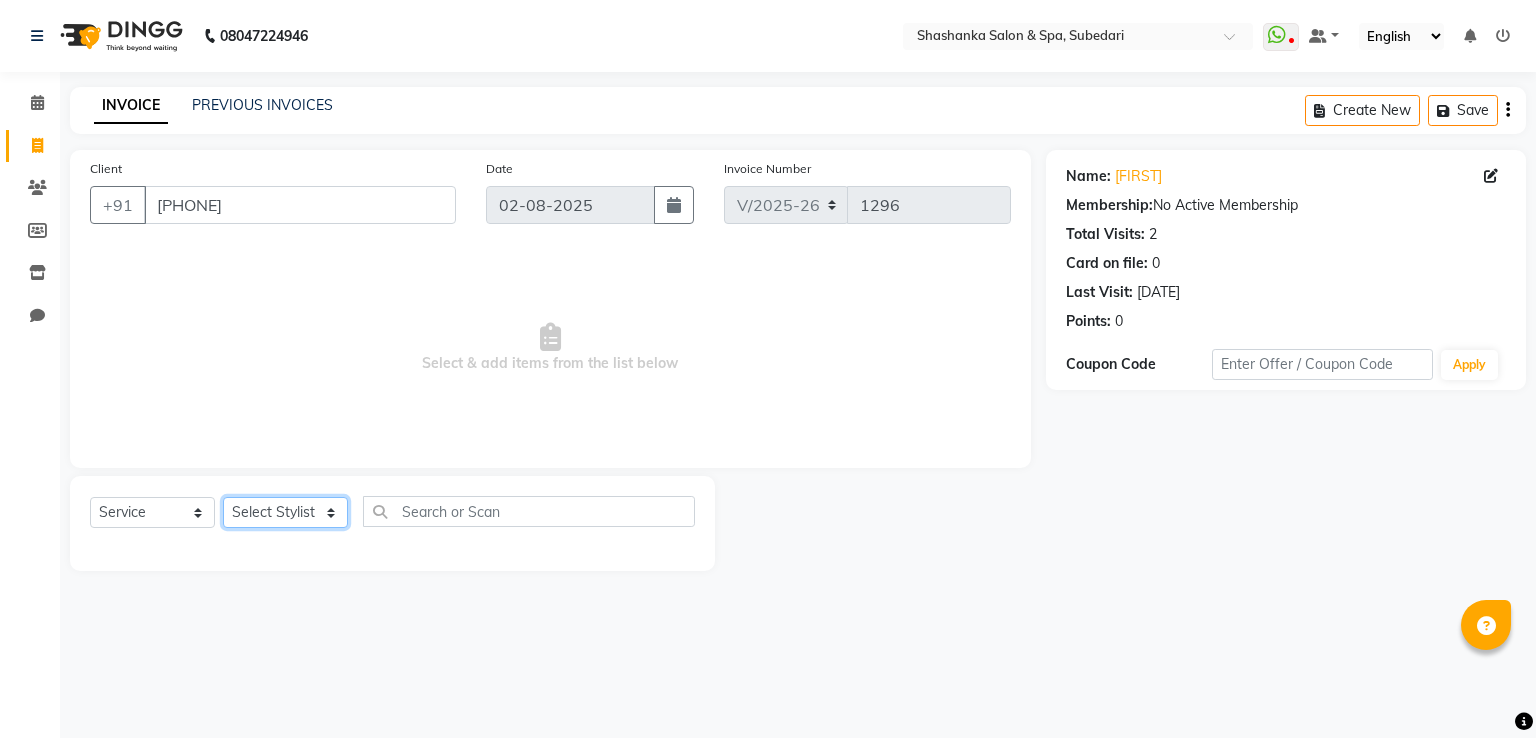 select on "2482" 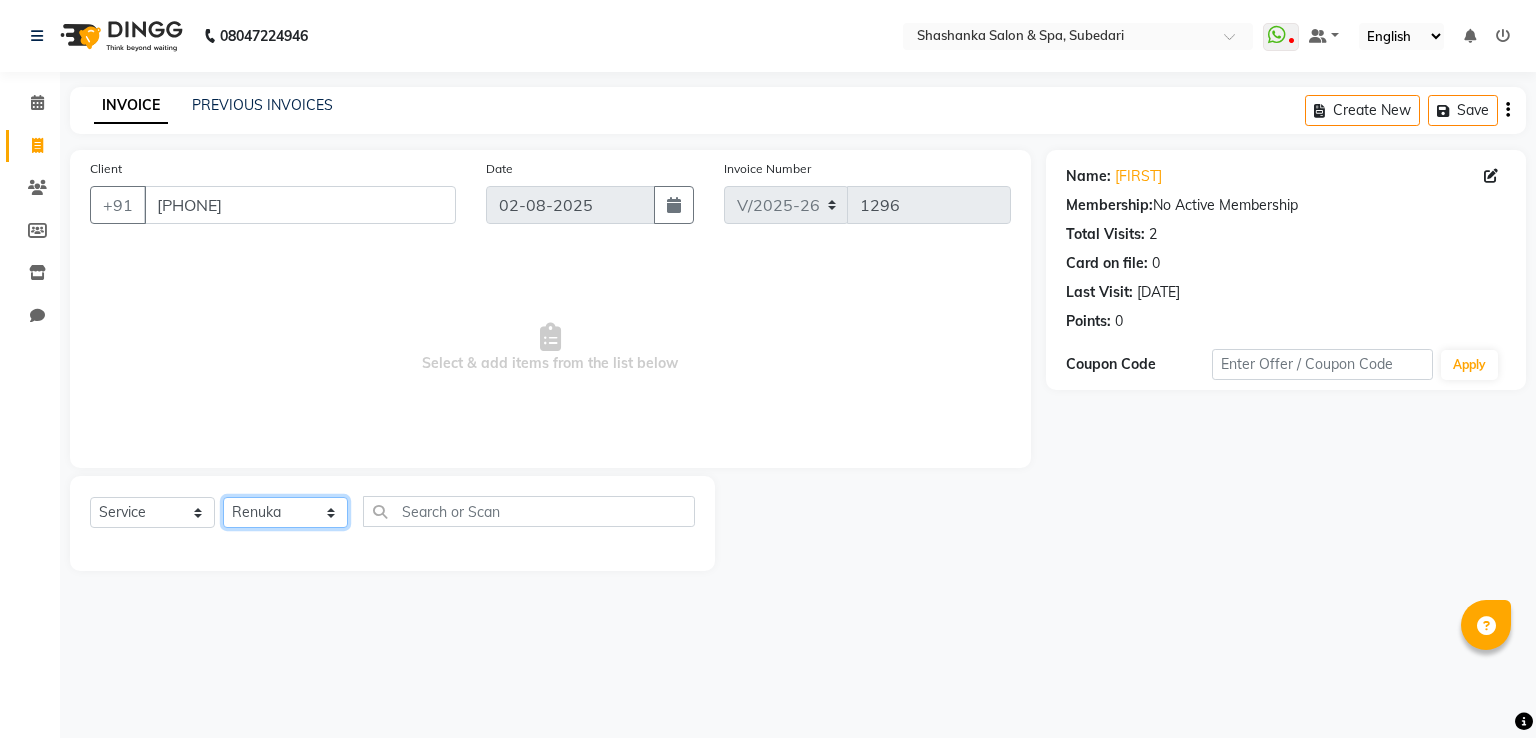 click on "Select Stylist [FIRST] [LAST] [FIRST] [LAST] [FIRST] [LAST] [FIRST] [LAST] [FIRST] [LAST]" 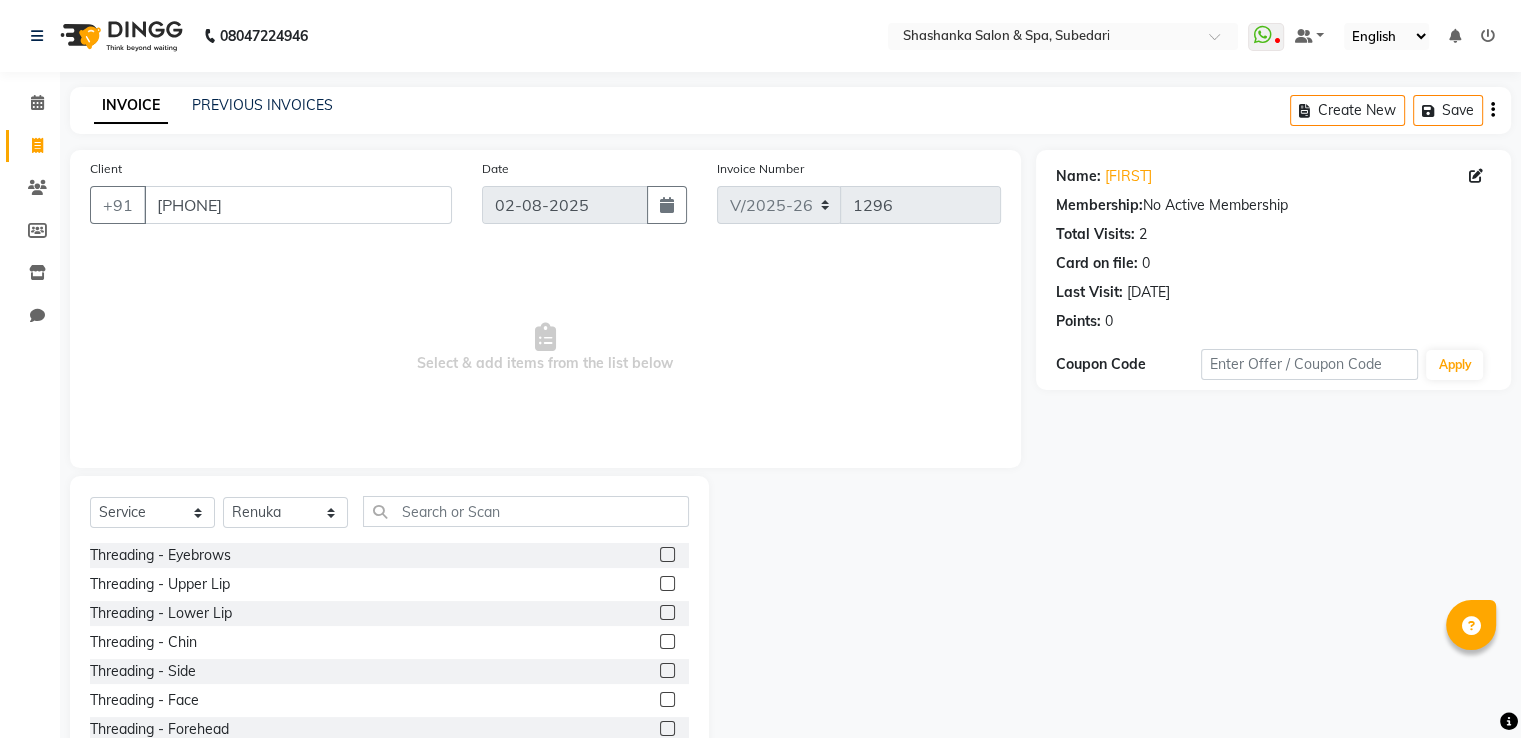 click 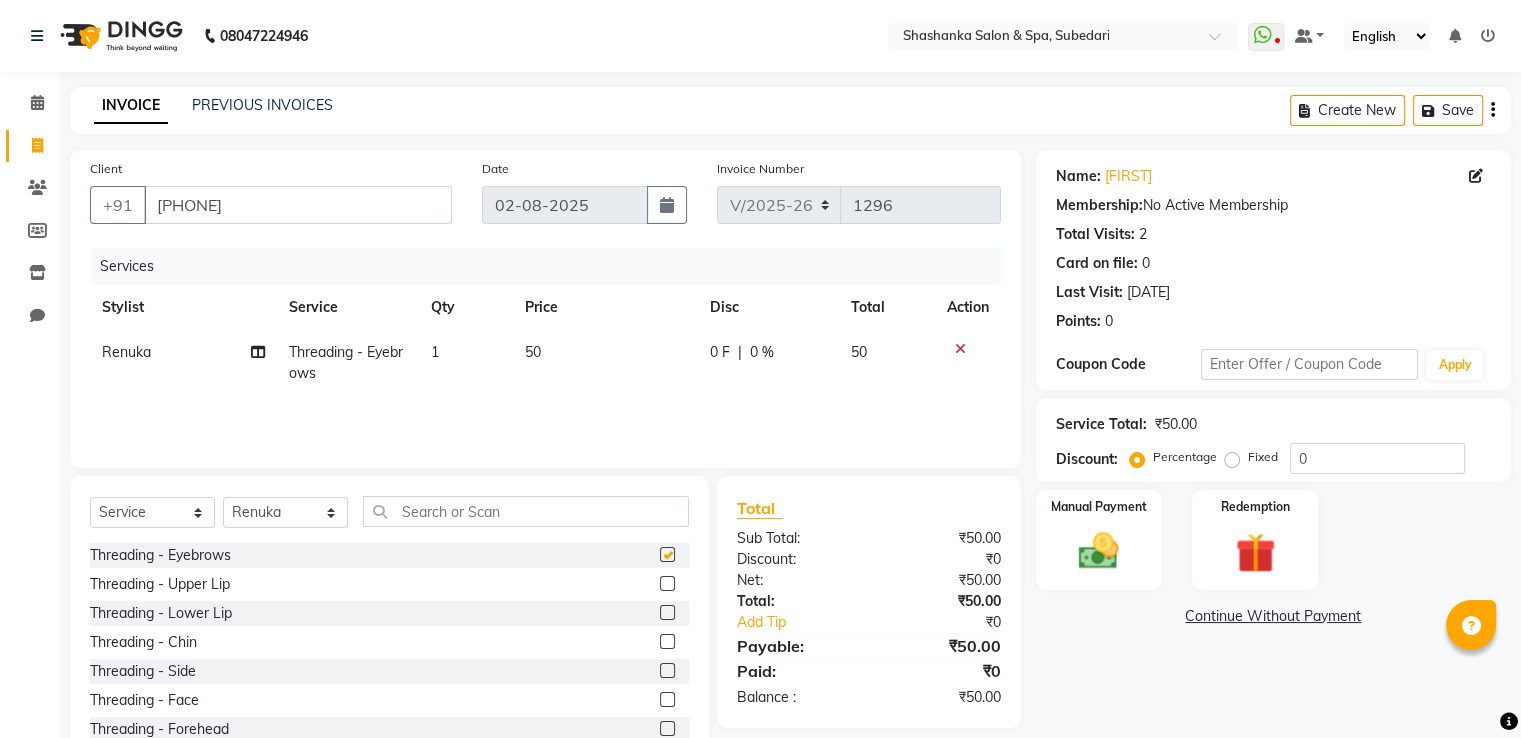 checkbox on "false" 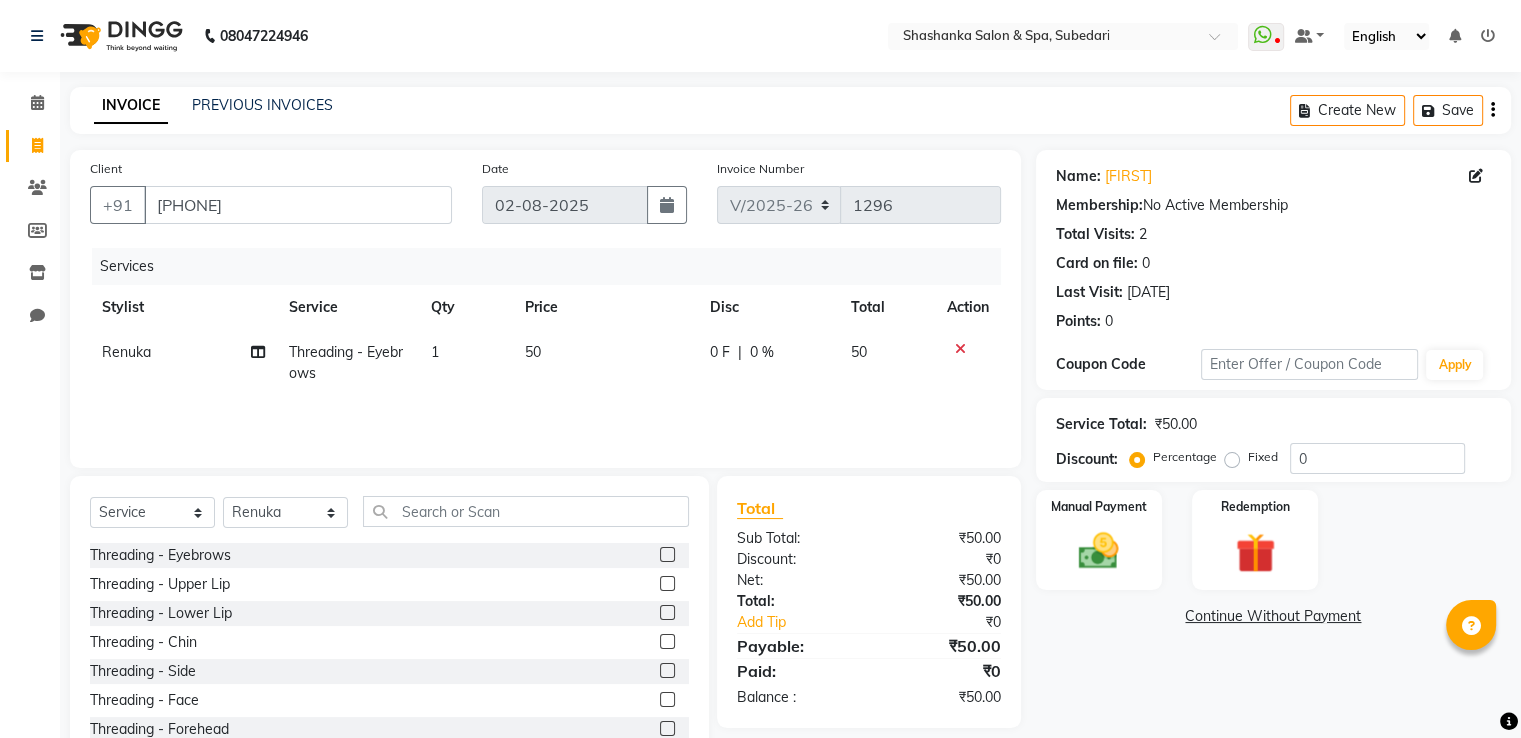 click 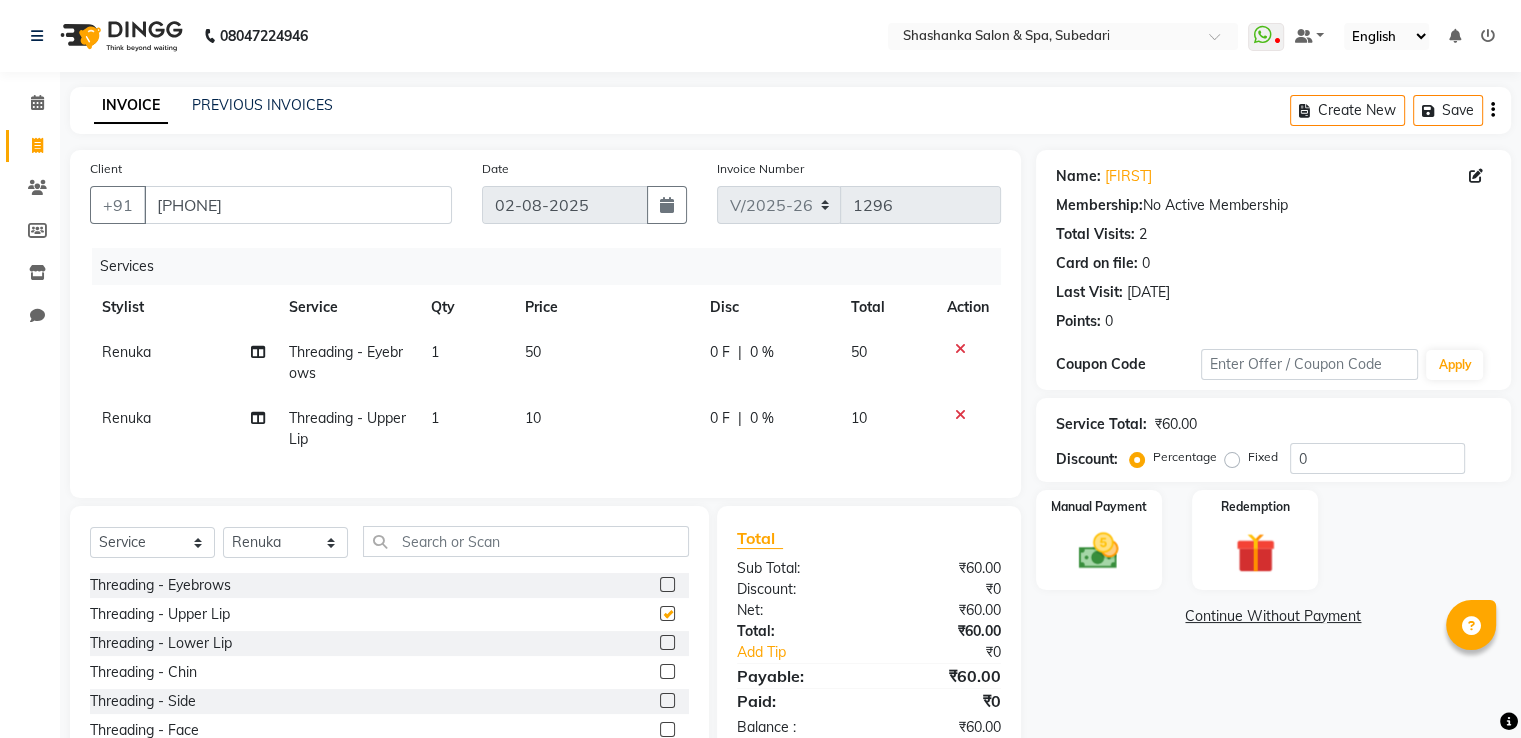 checkbox on "false" 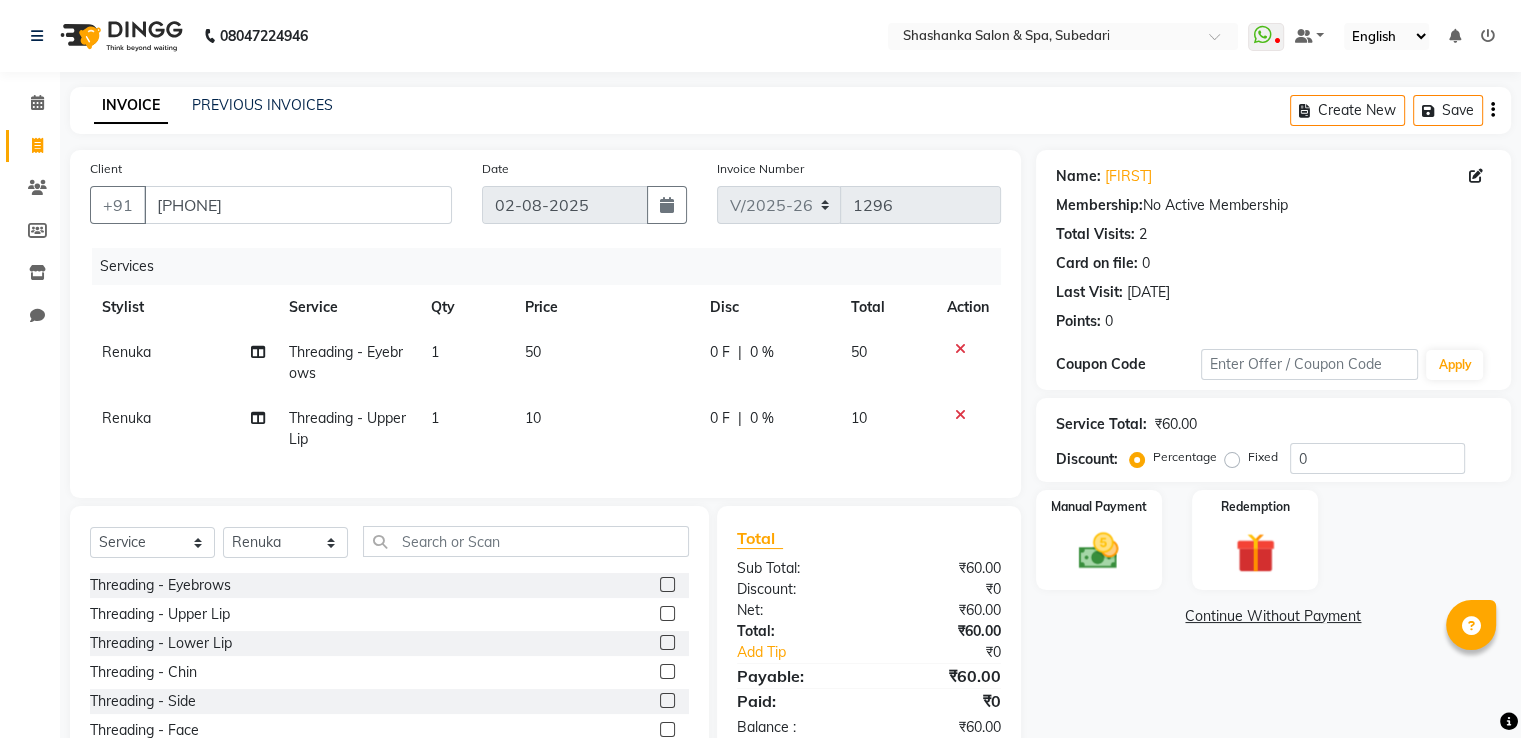 scroll, scrollTop: 109, scrollLeft: 0, axis: vertical 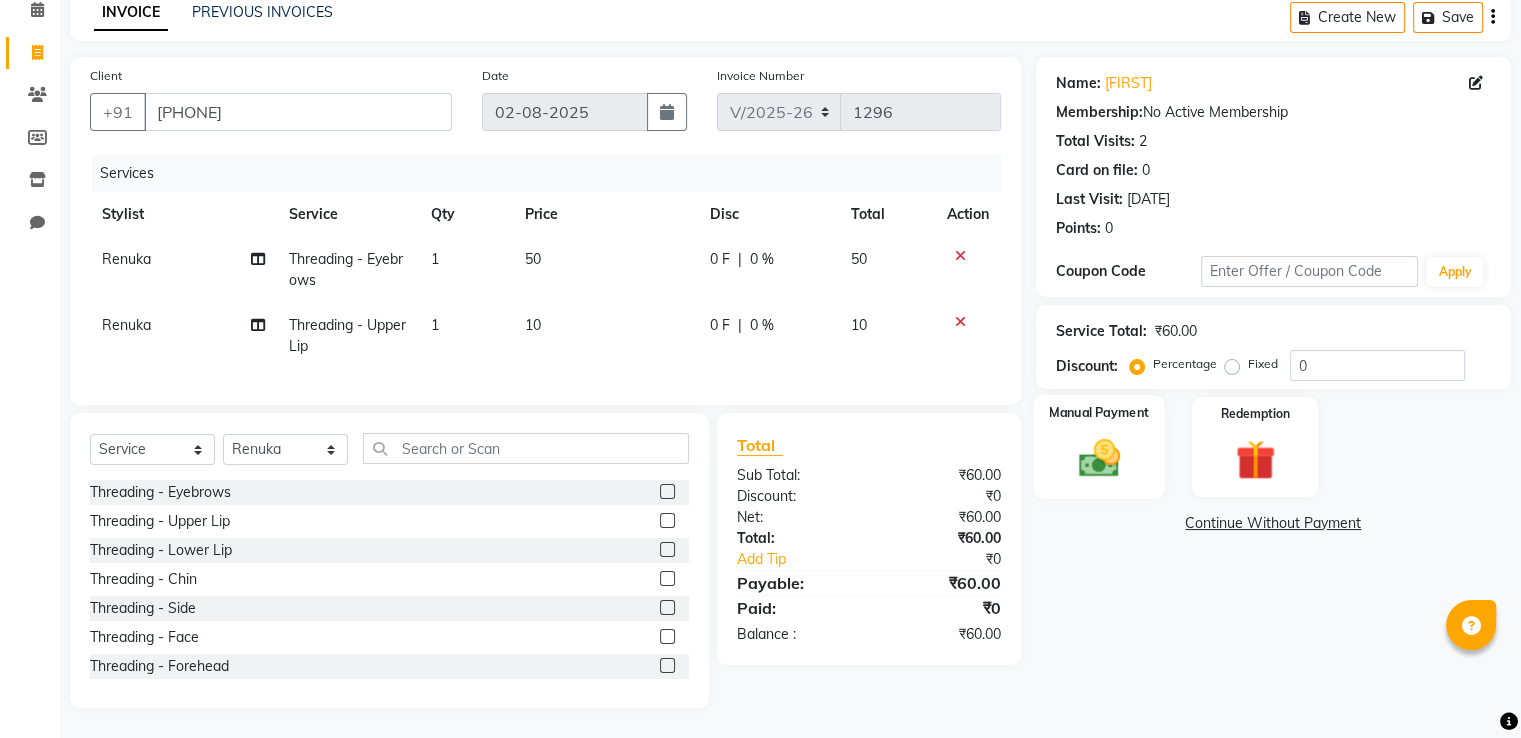click 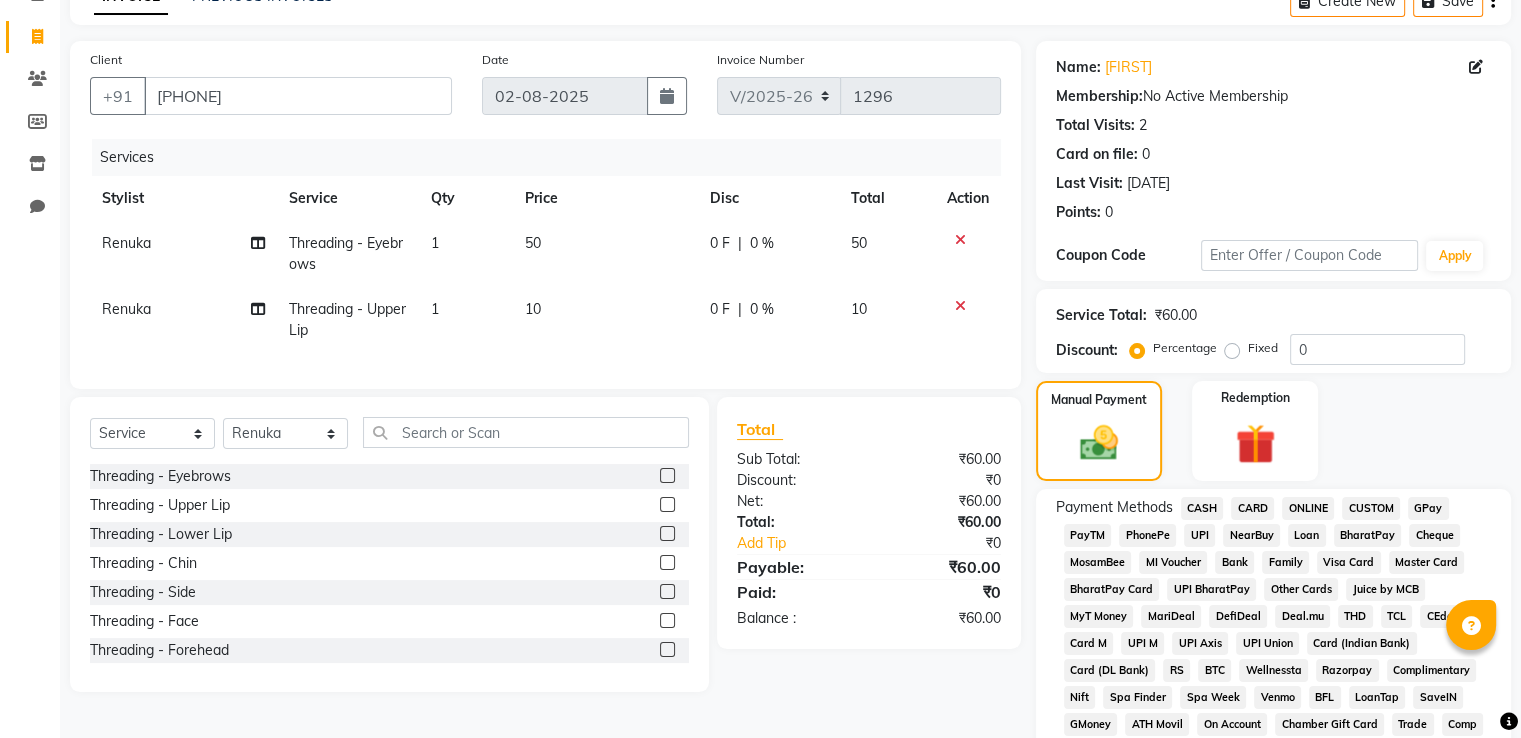 click on "GPay" 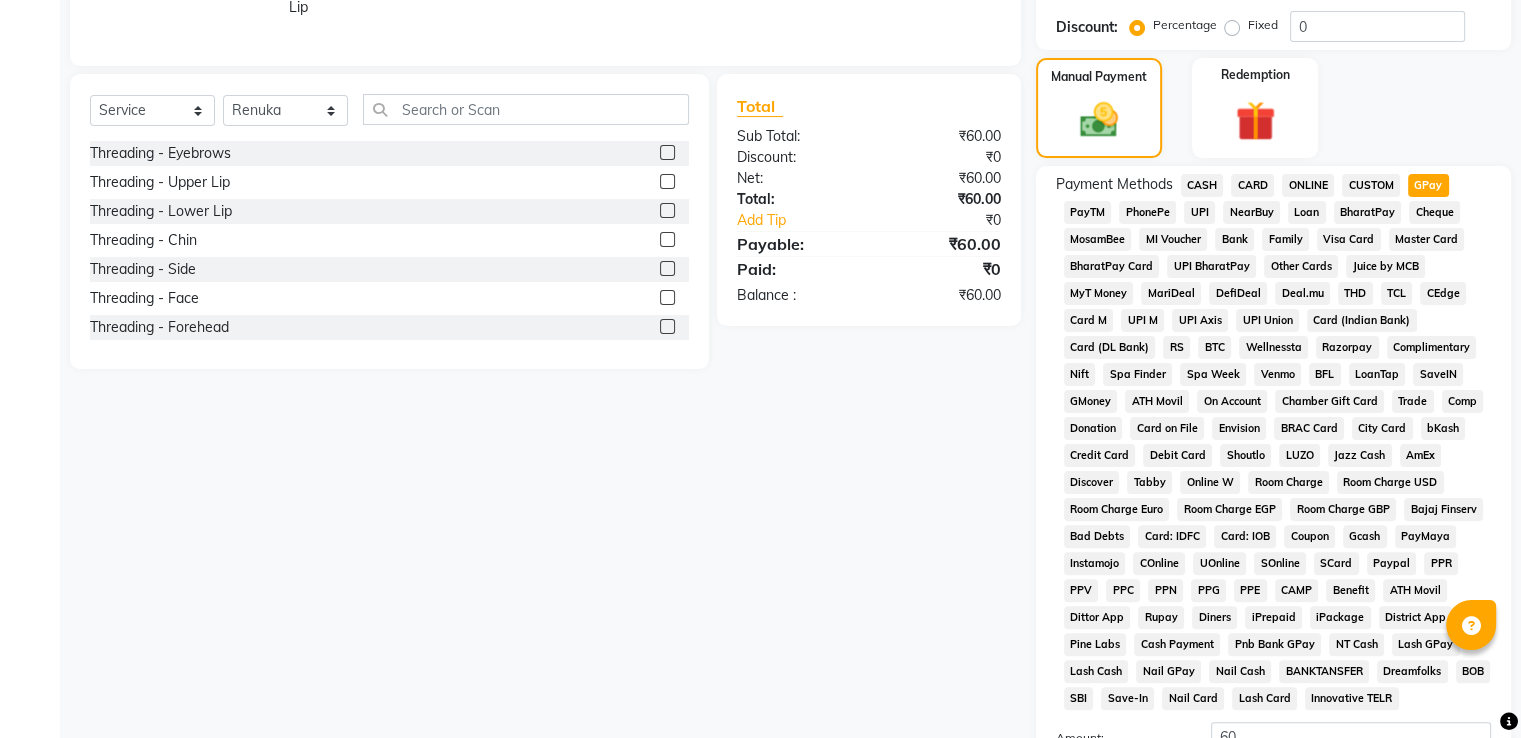 scroll, scrollTop: 609, scrollLeft: 0, axis: vertical 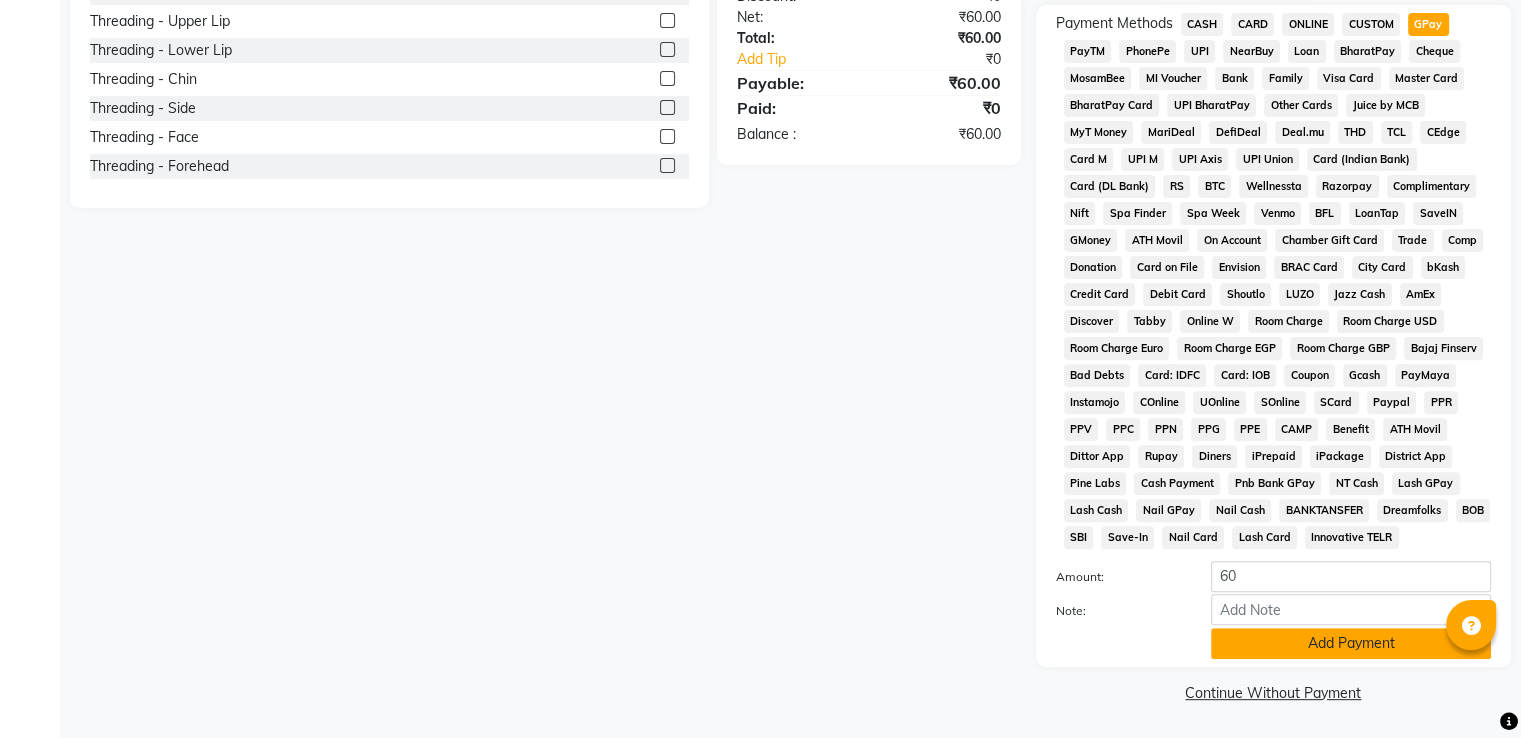 click on "Add Payment" 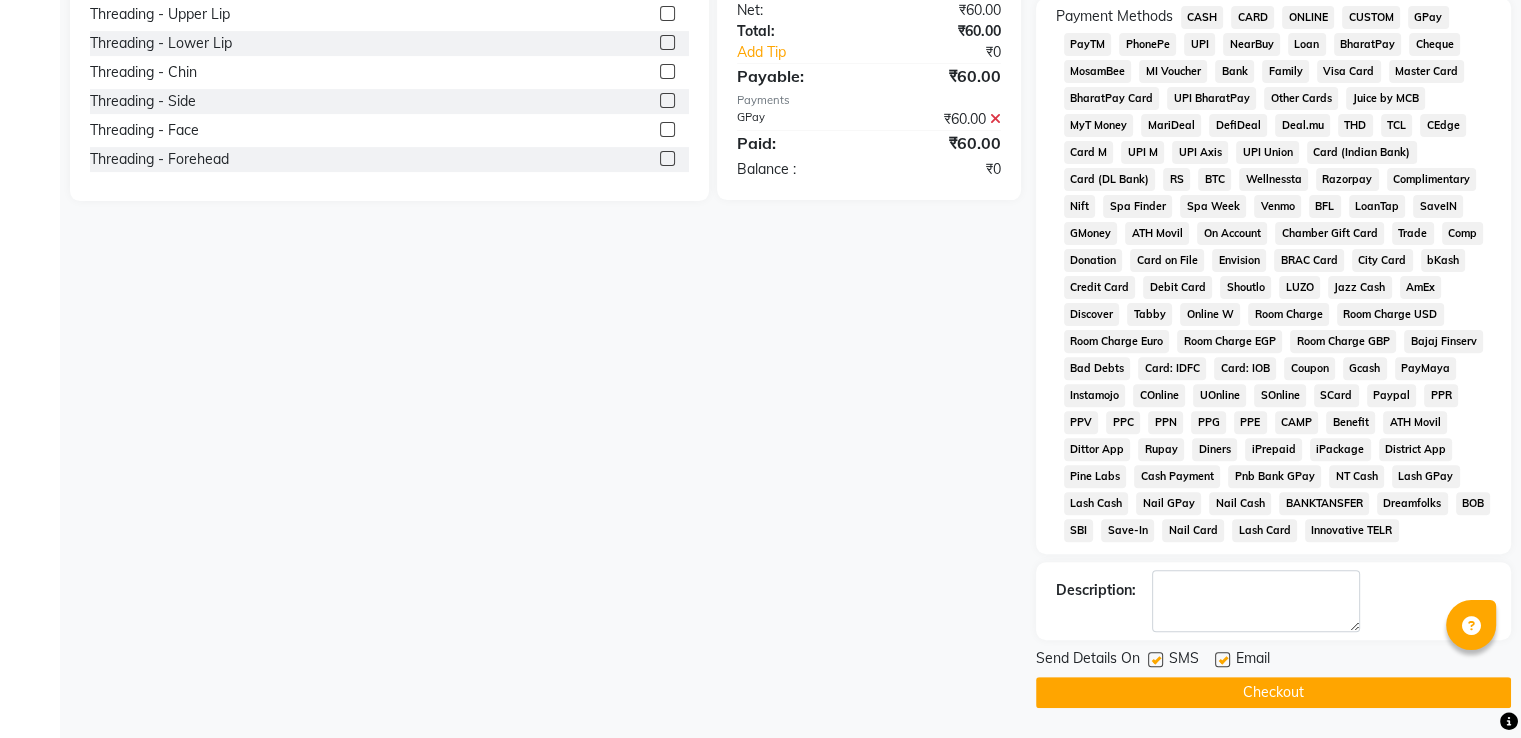 click on "Checkout" 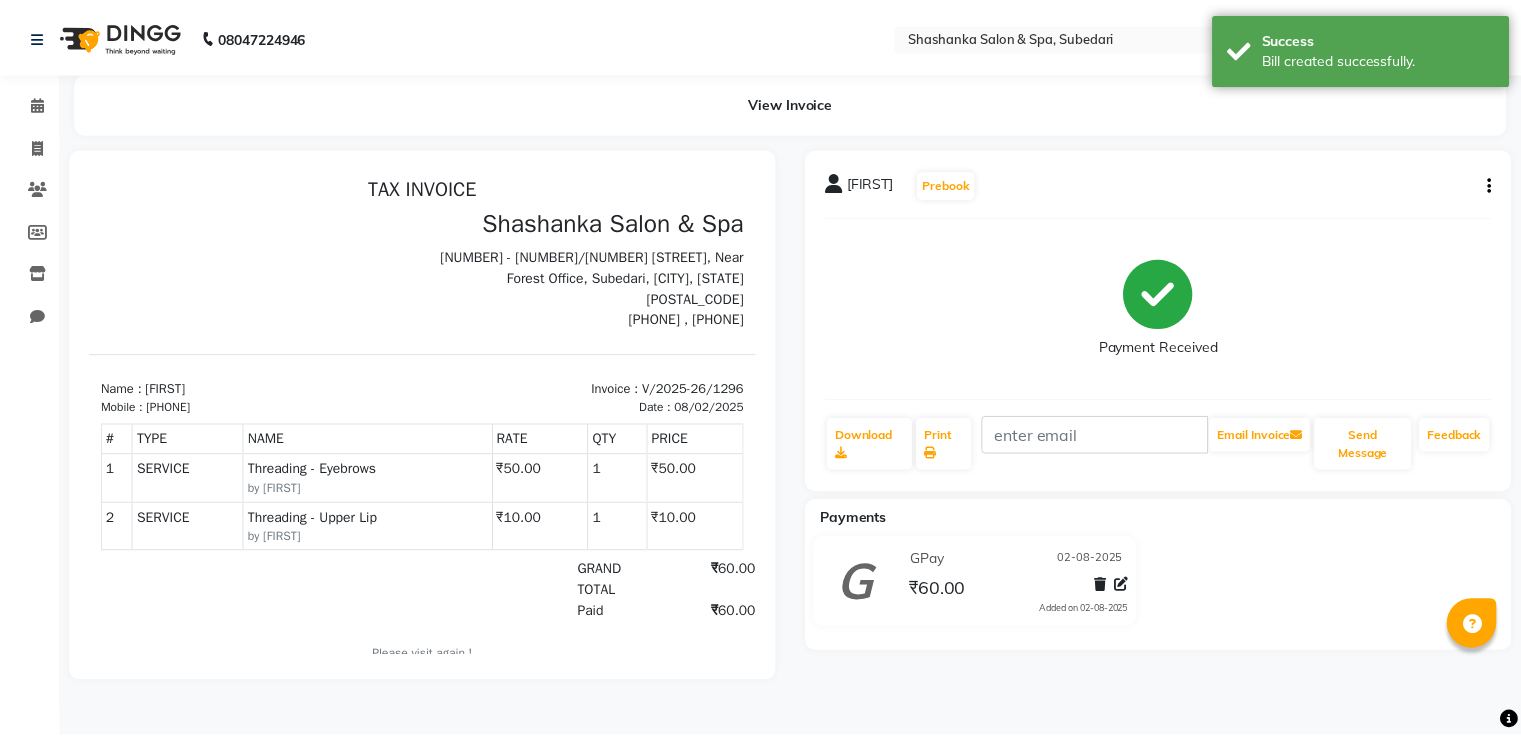 scroll, scrollTop: 0, scrollLeft: 0, axis: both 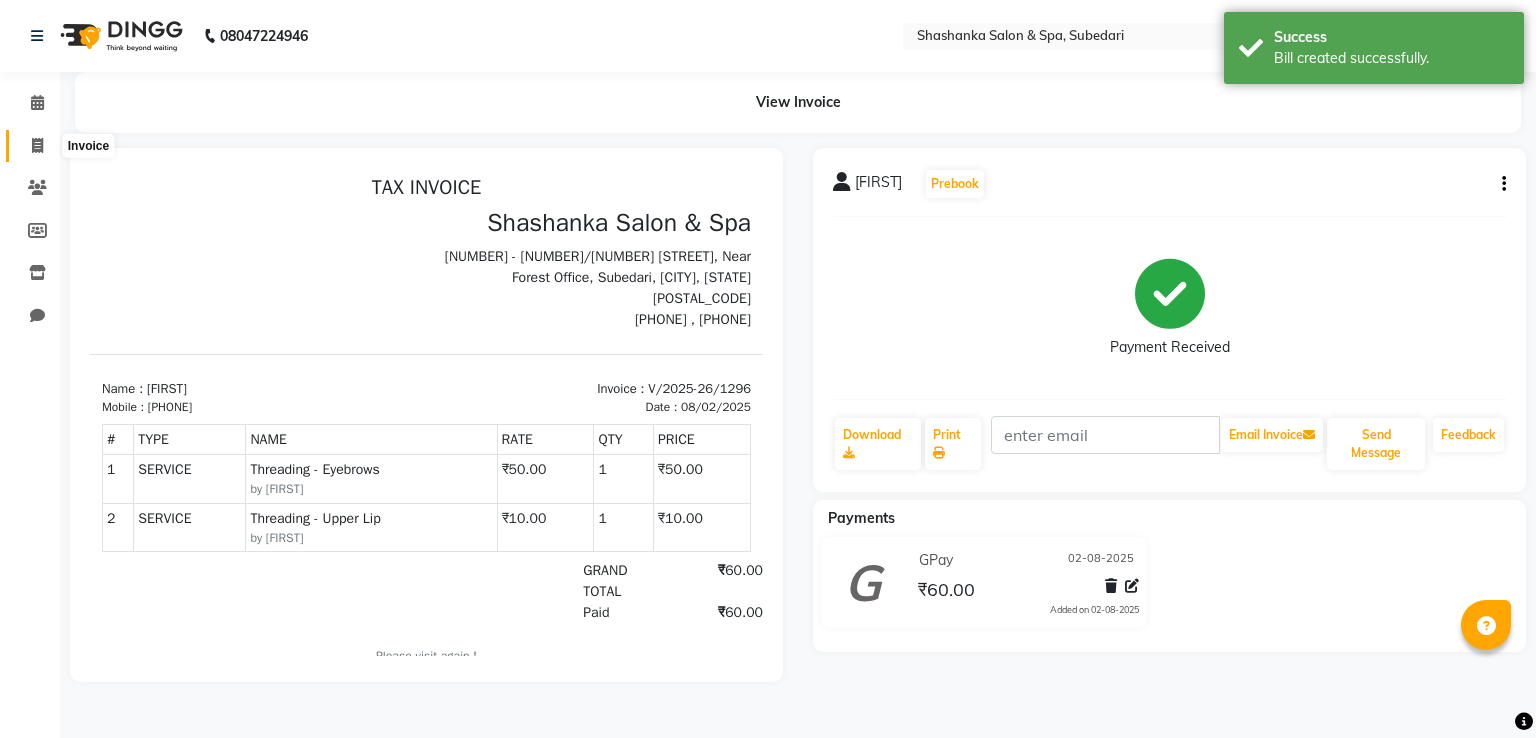 click 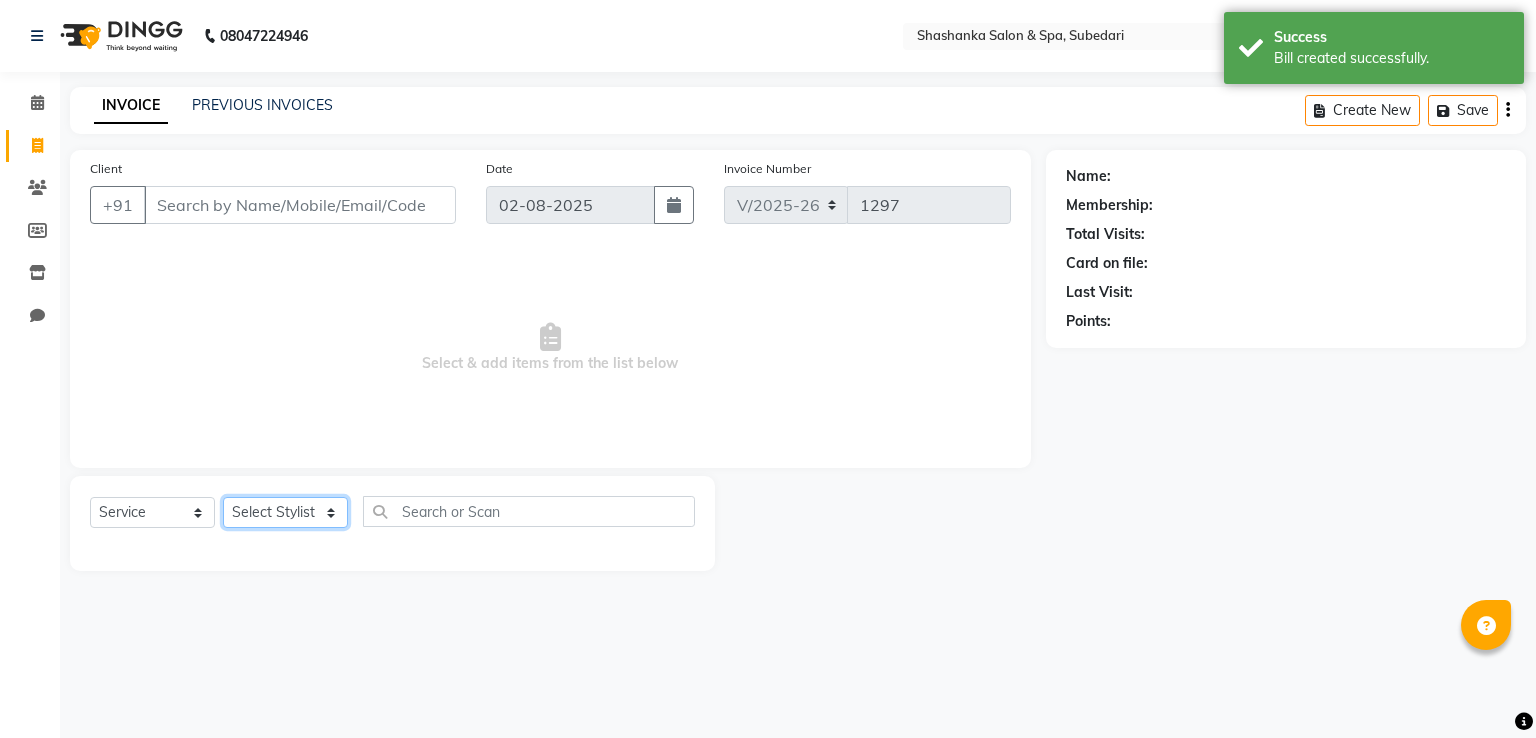 click on "Select Stylist [FIRST] [LAST] [FIRST] [LAST] [FIRST] [LAST] [FIRST] [LAST] [FIRST] [LAST]" 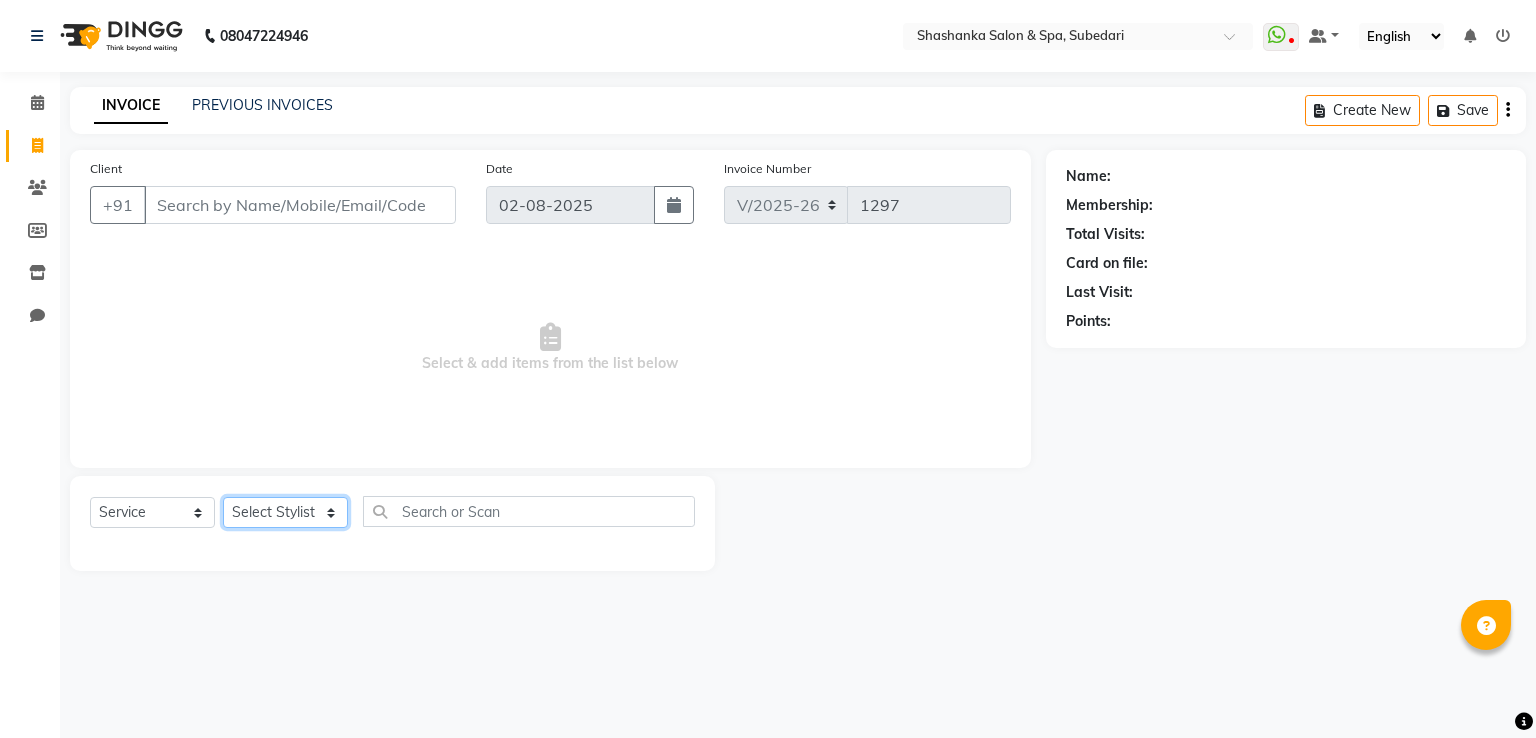 select on "15618" 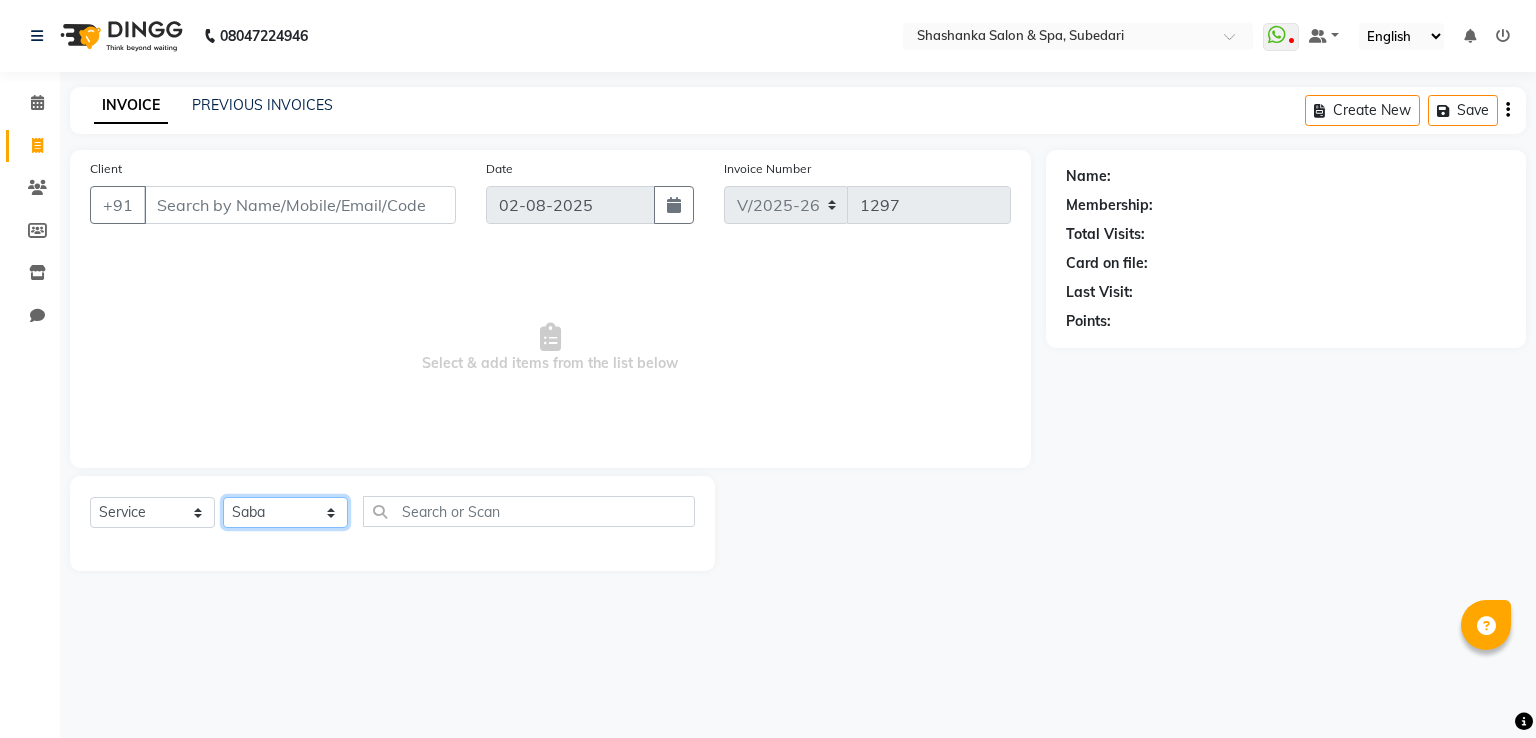 click on "Select Stylist [FIRST] [LAST] [FIRST] [LAST] [FIRST] [LAST] [FIRST] [LAST] [FIRST] [LAST]" 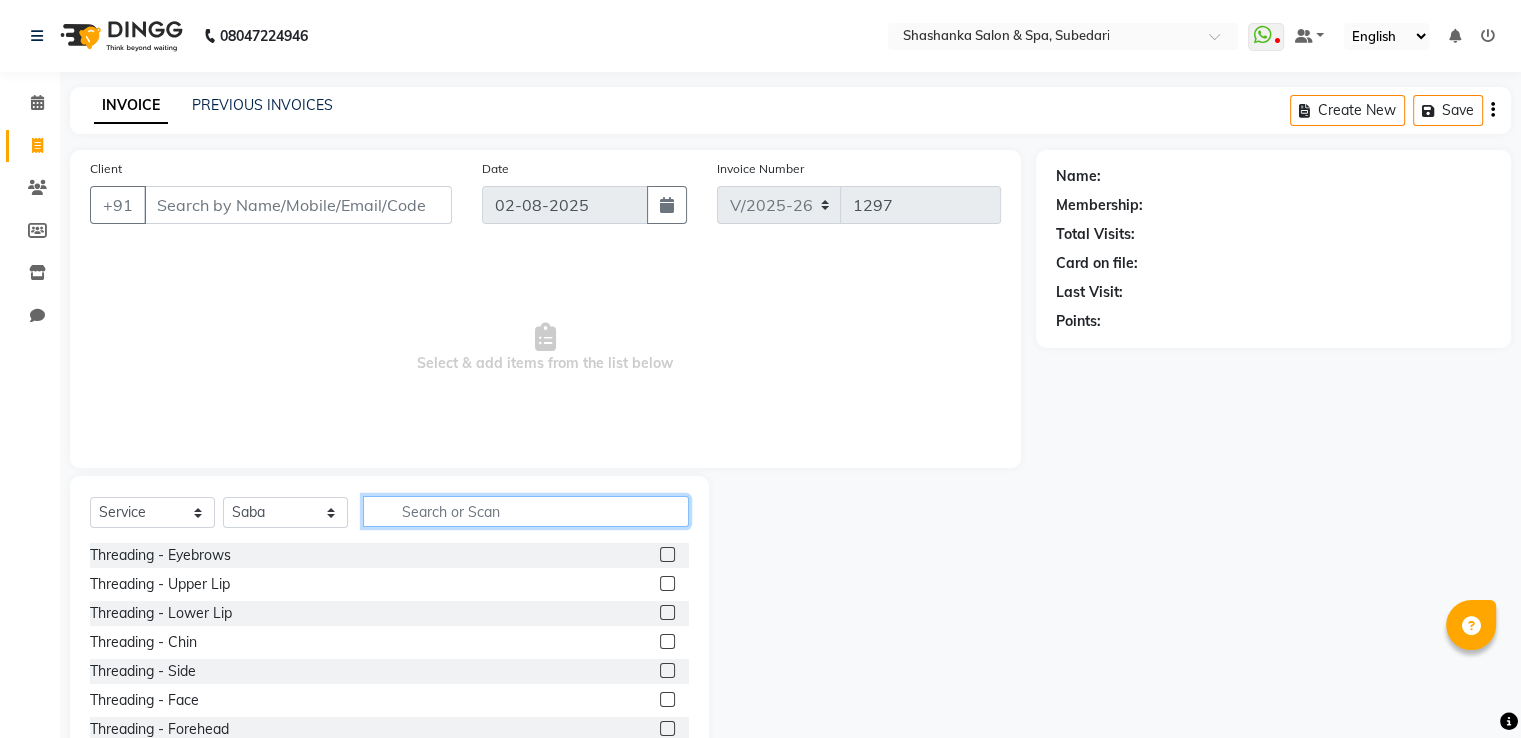 click 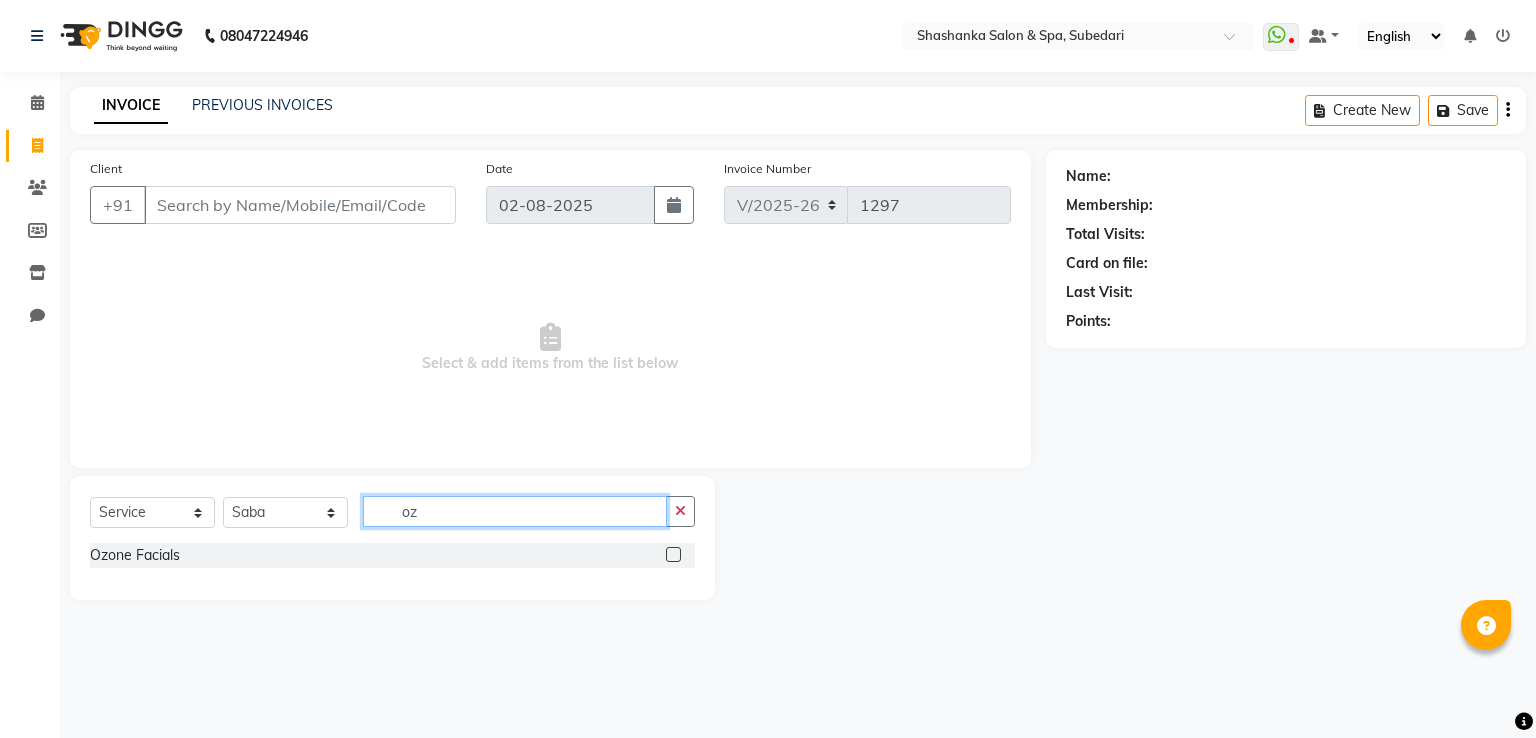 type on "oz" 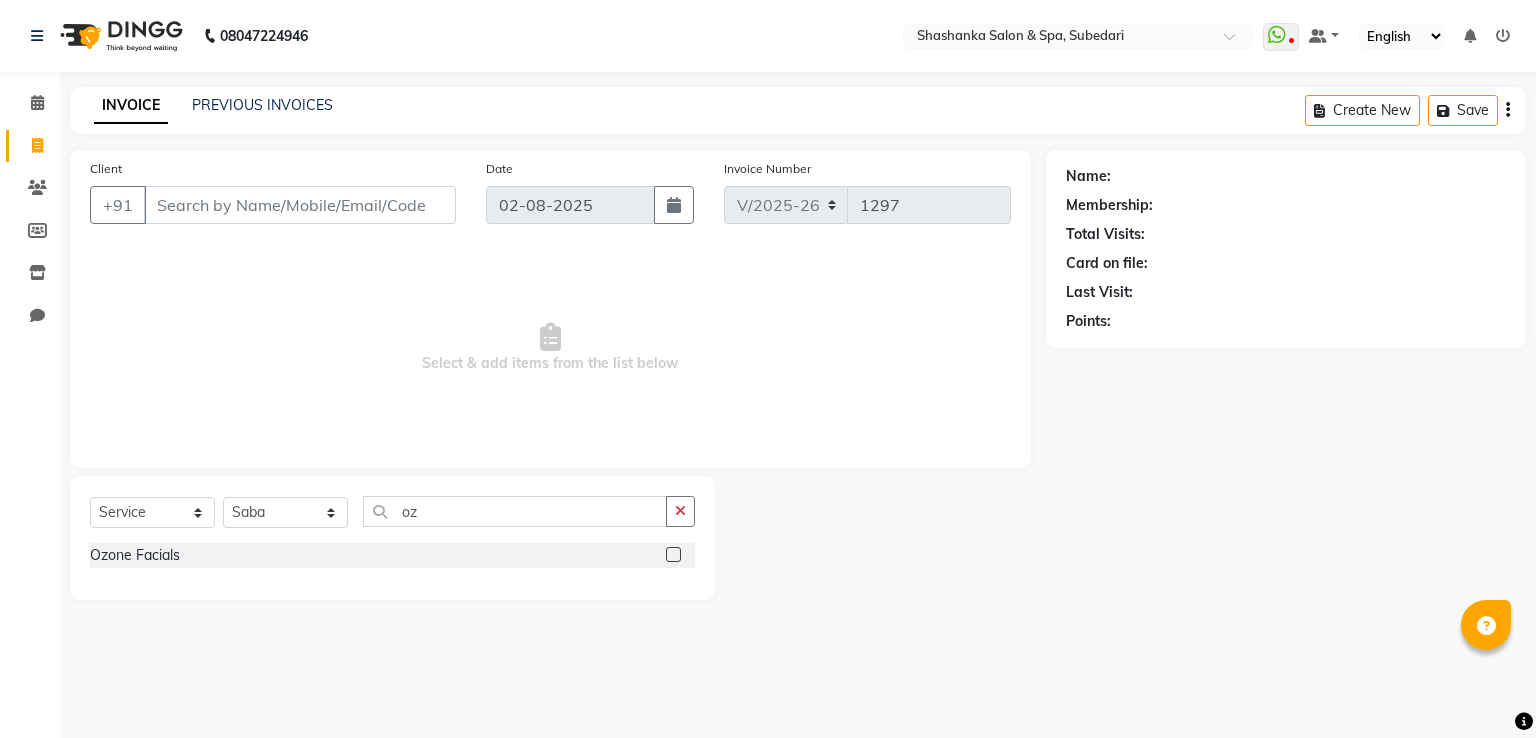 click 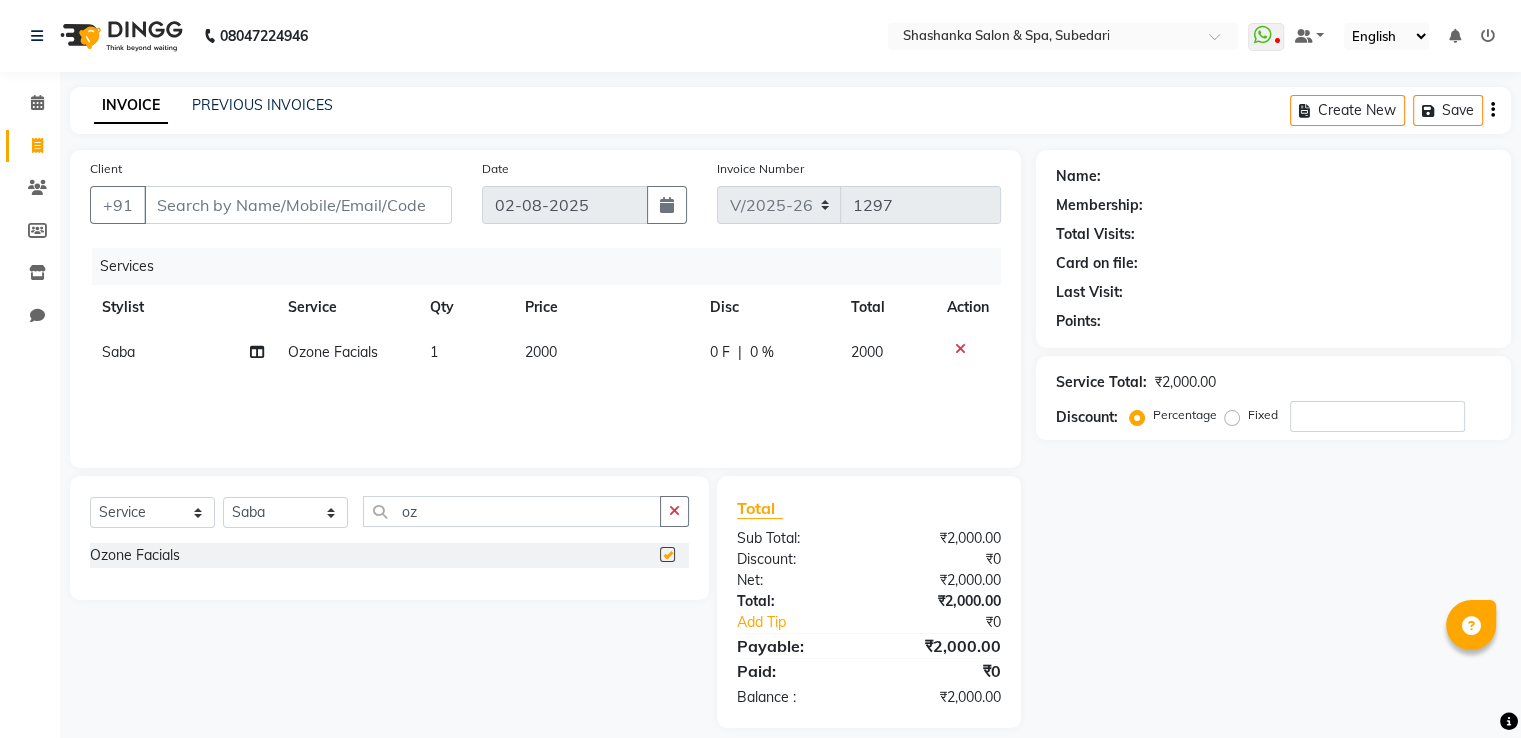 checkbox on "false" 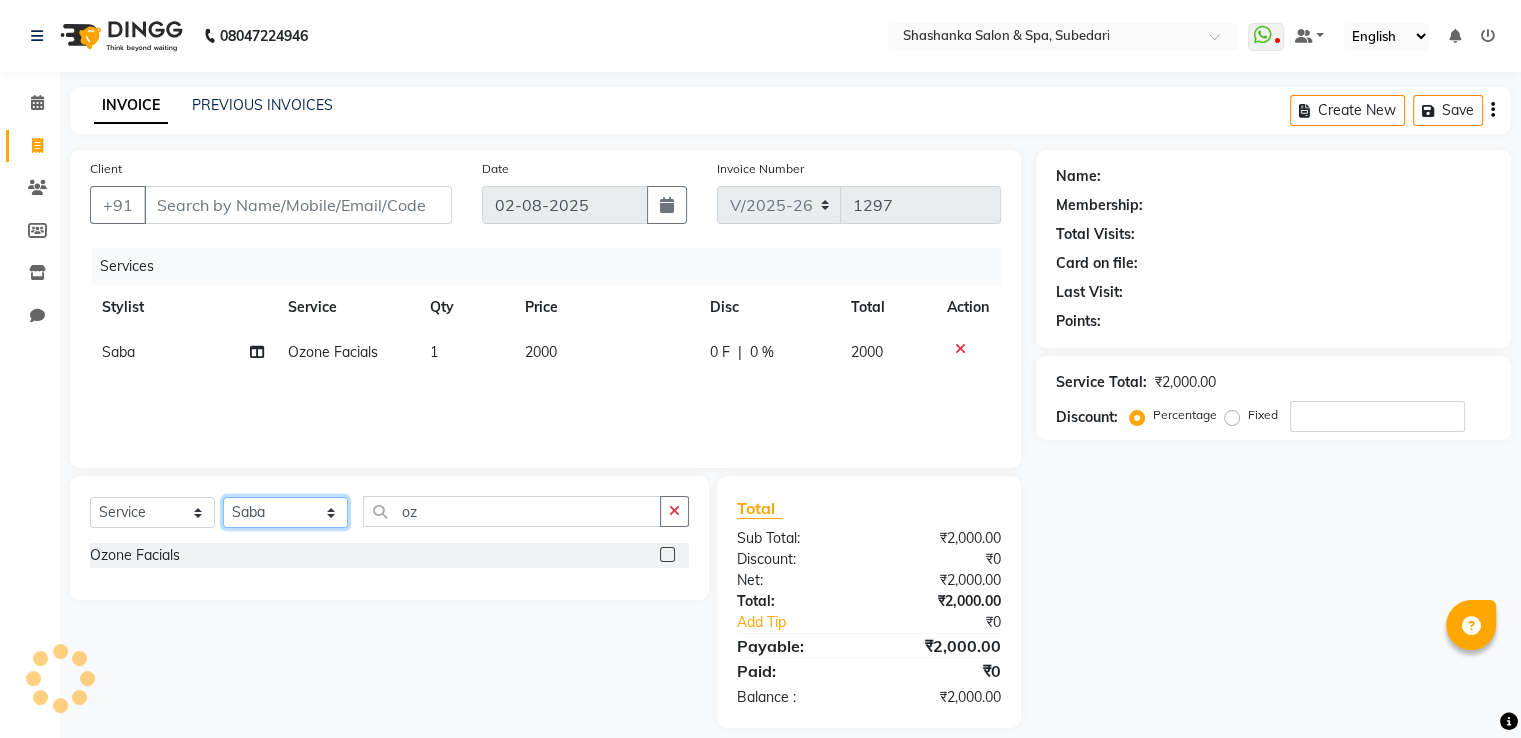 click on "Select Stylist [FIRST] [LAST] [FIRST] [LAST] [FIRST] [LAST] [FIRST] [LAST] [FIRST] [LAST]" 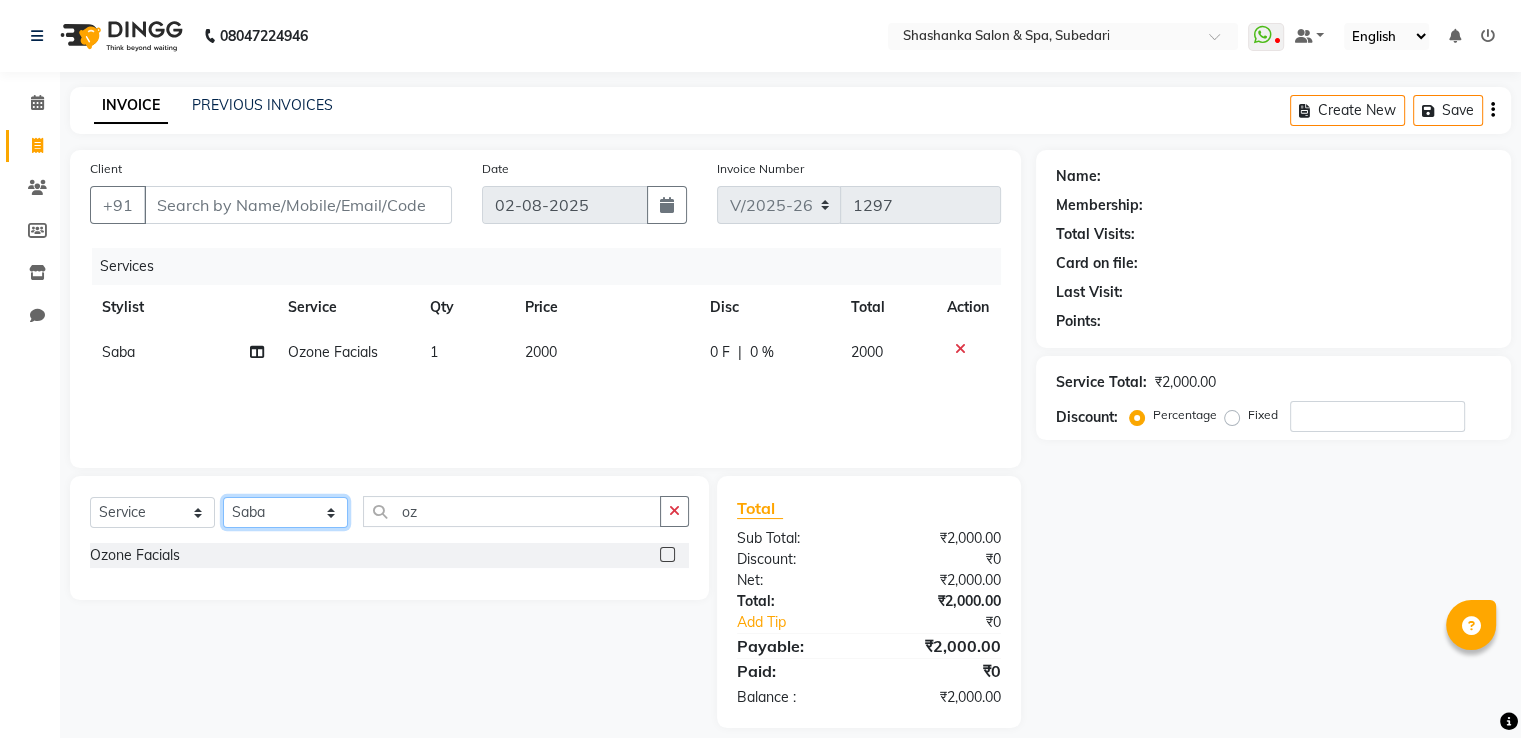 select on "2479" 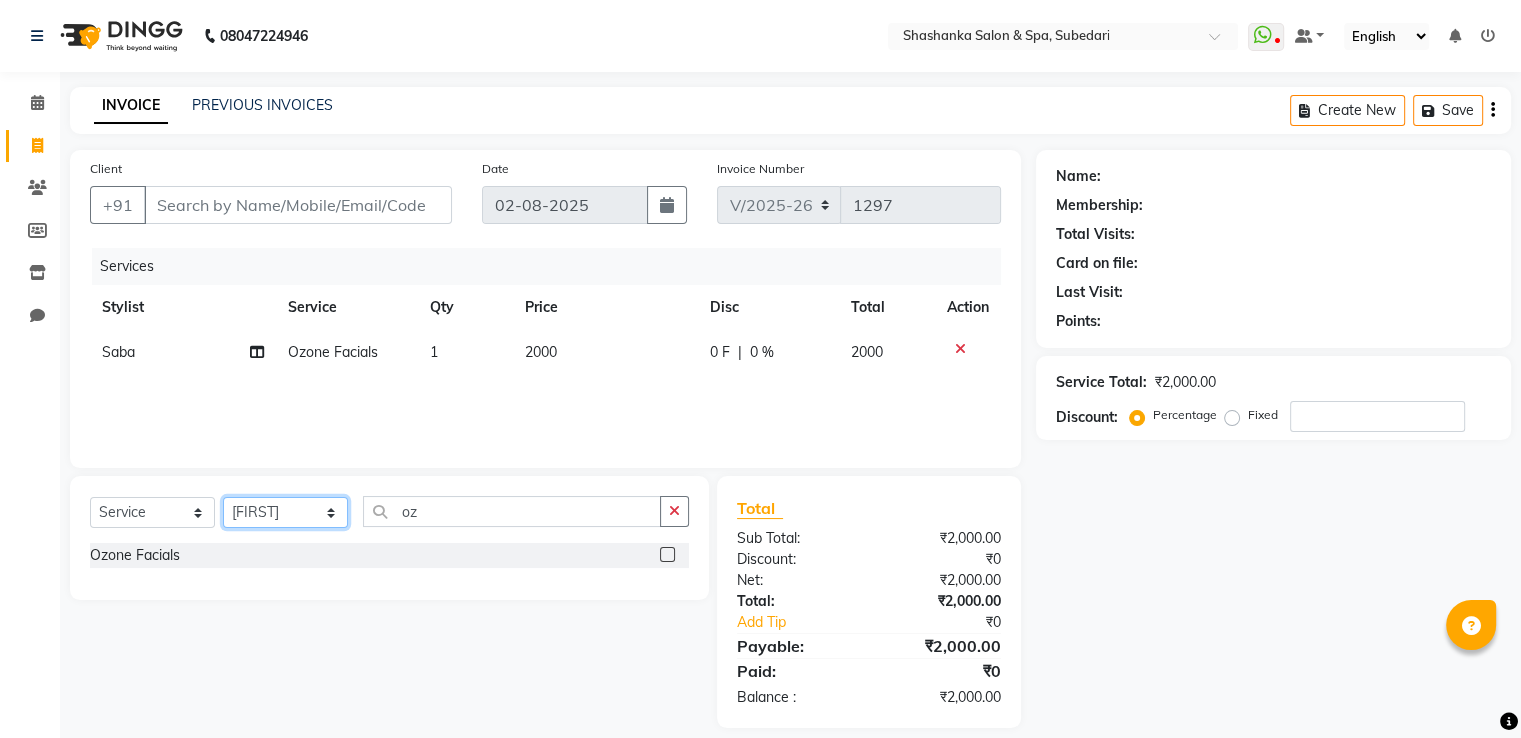 click on "Select Stylist [FIRST] [LAST] [FIRST] [LAST] [FIRST] [LAST] [FIRST] [LAST] [FIRST] [LAST]" 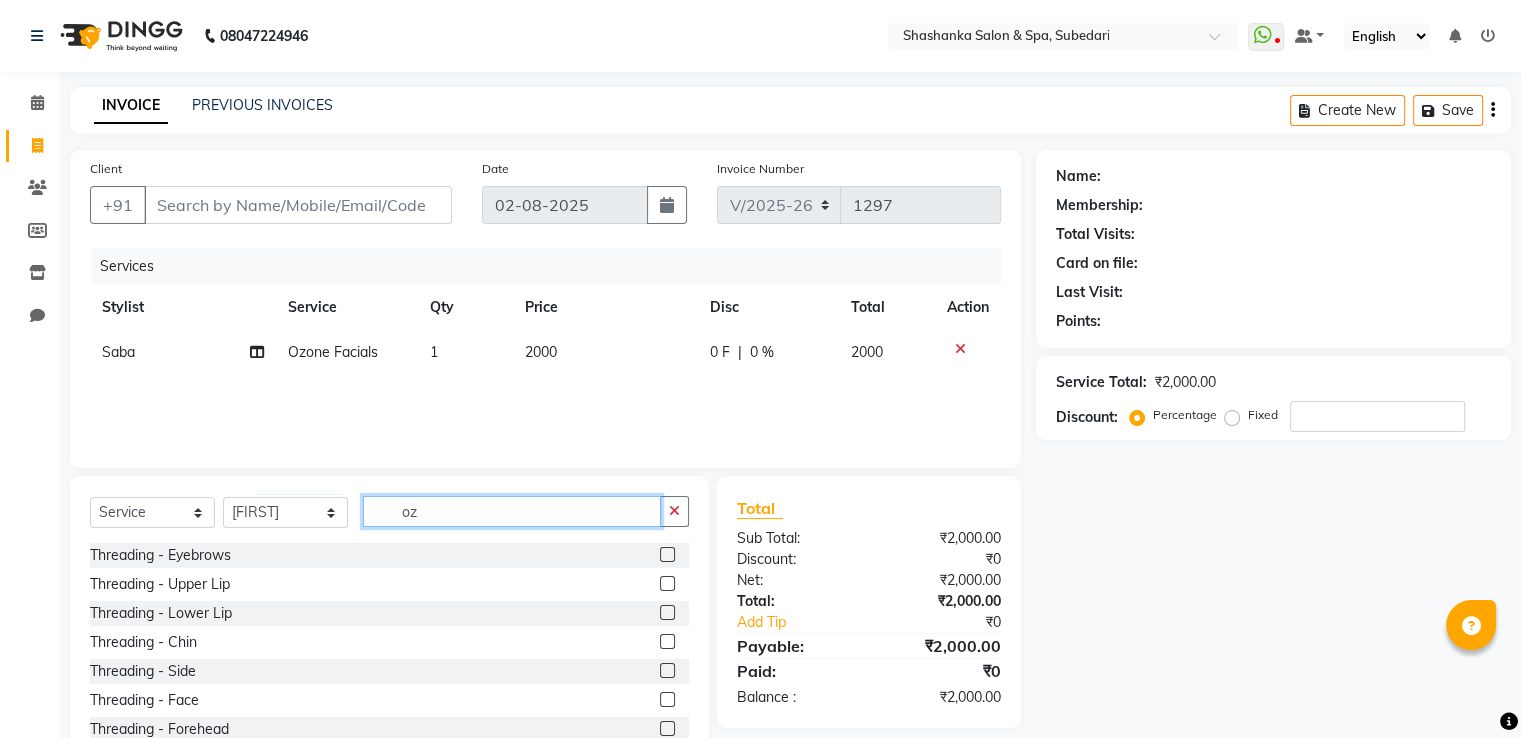 click on "oz" 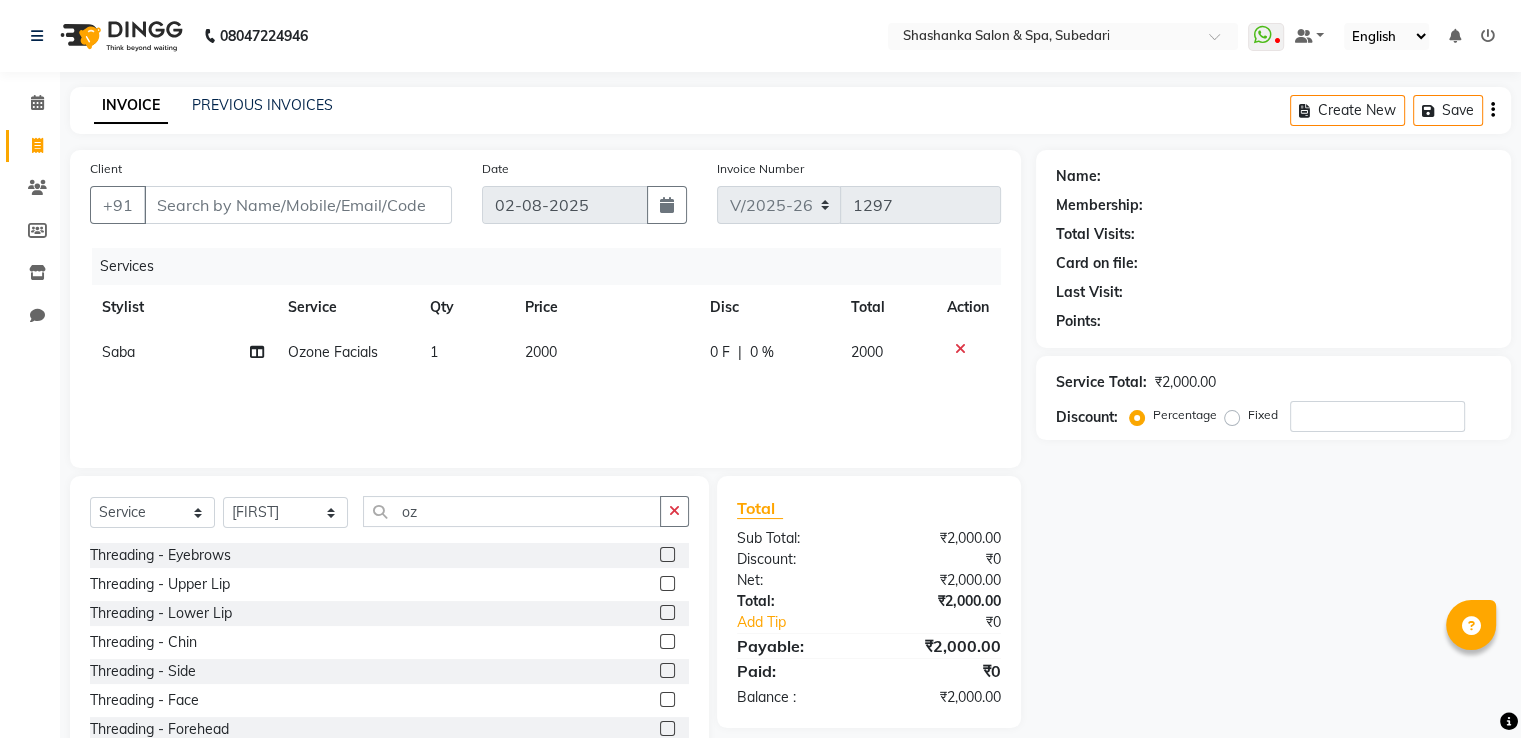 click 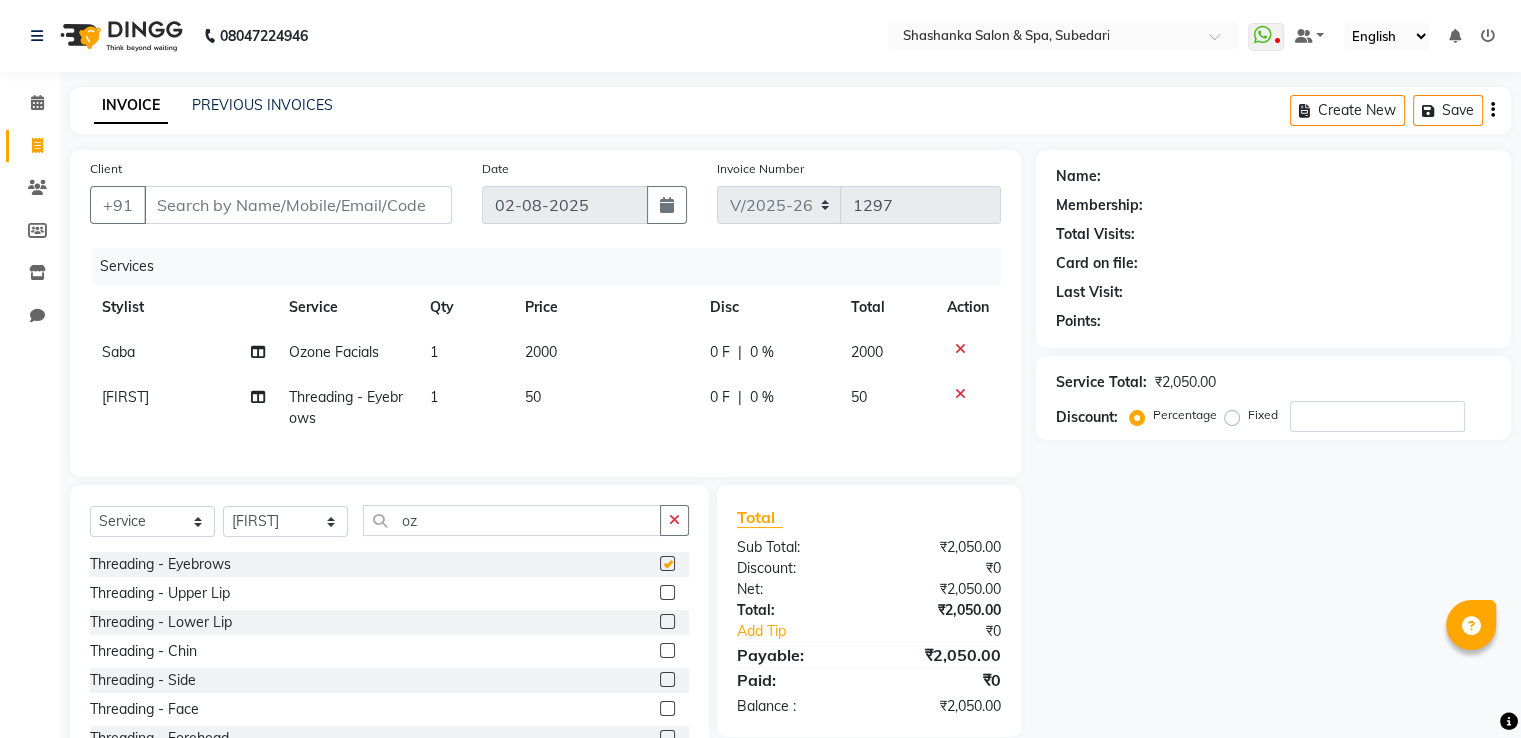 checkbox on "false" 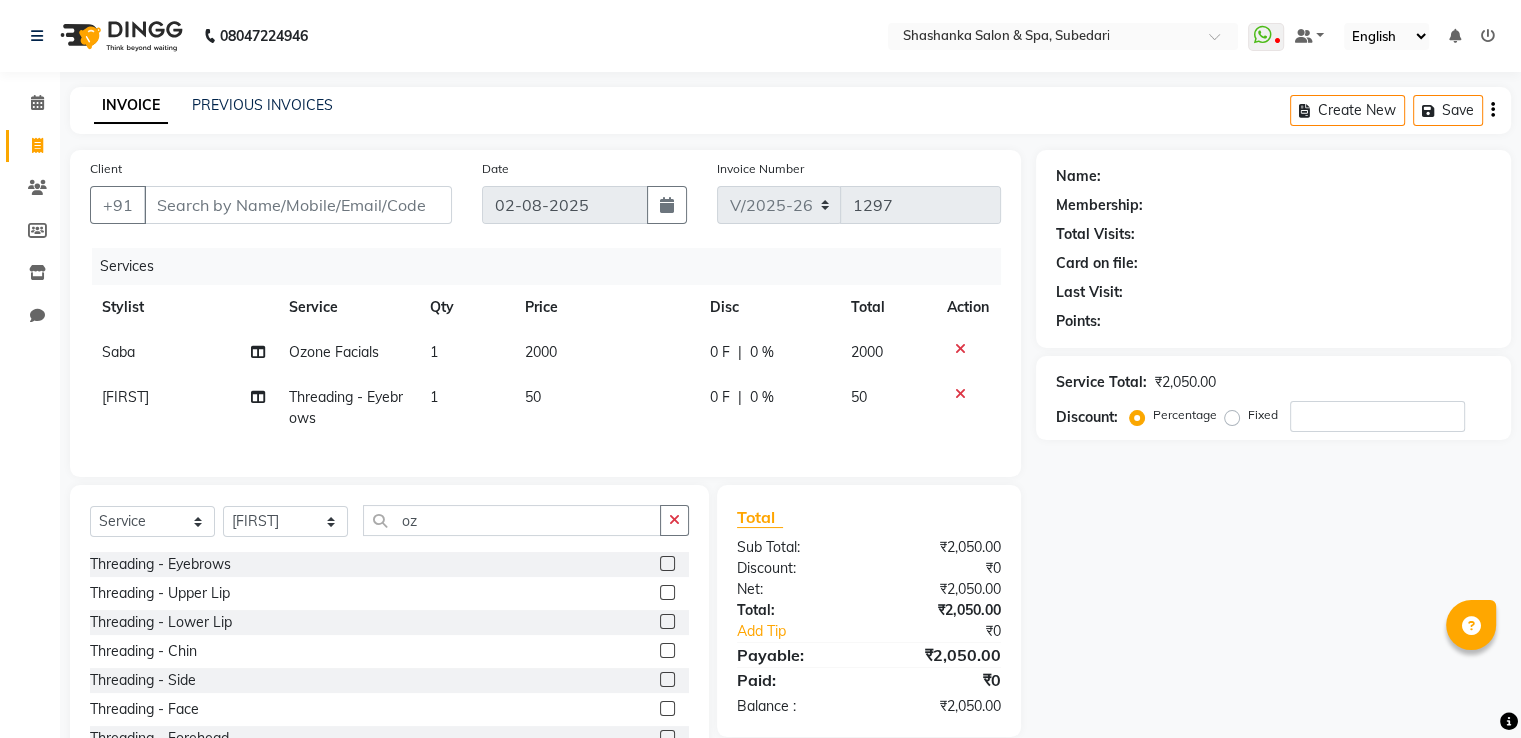click 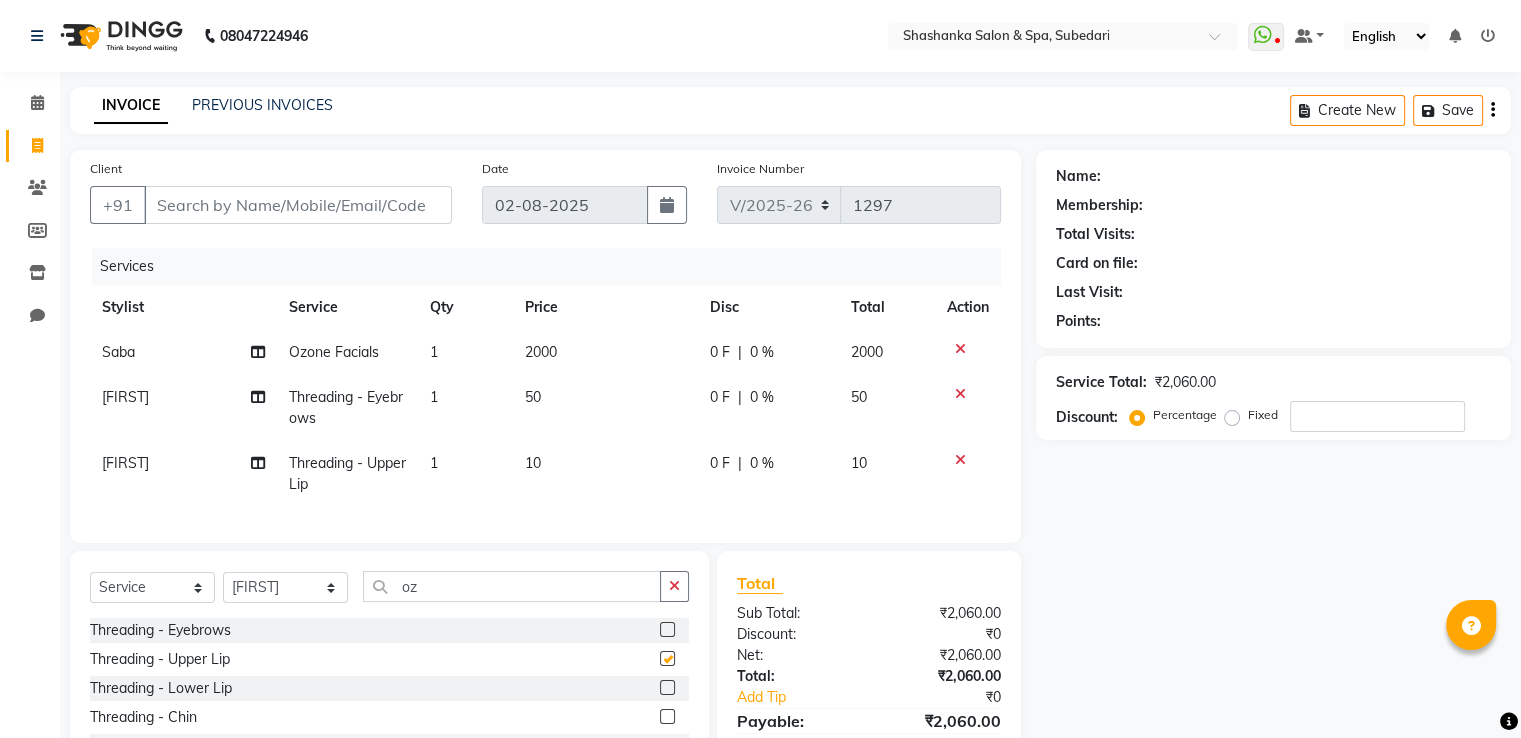 checkbox on "false" 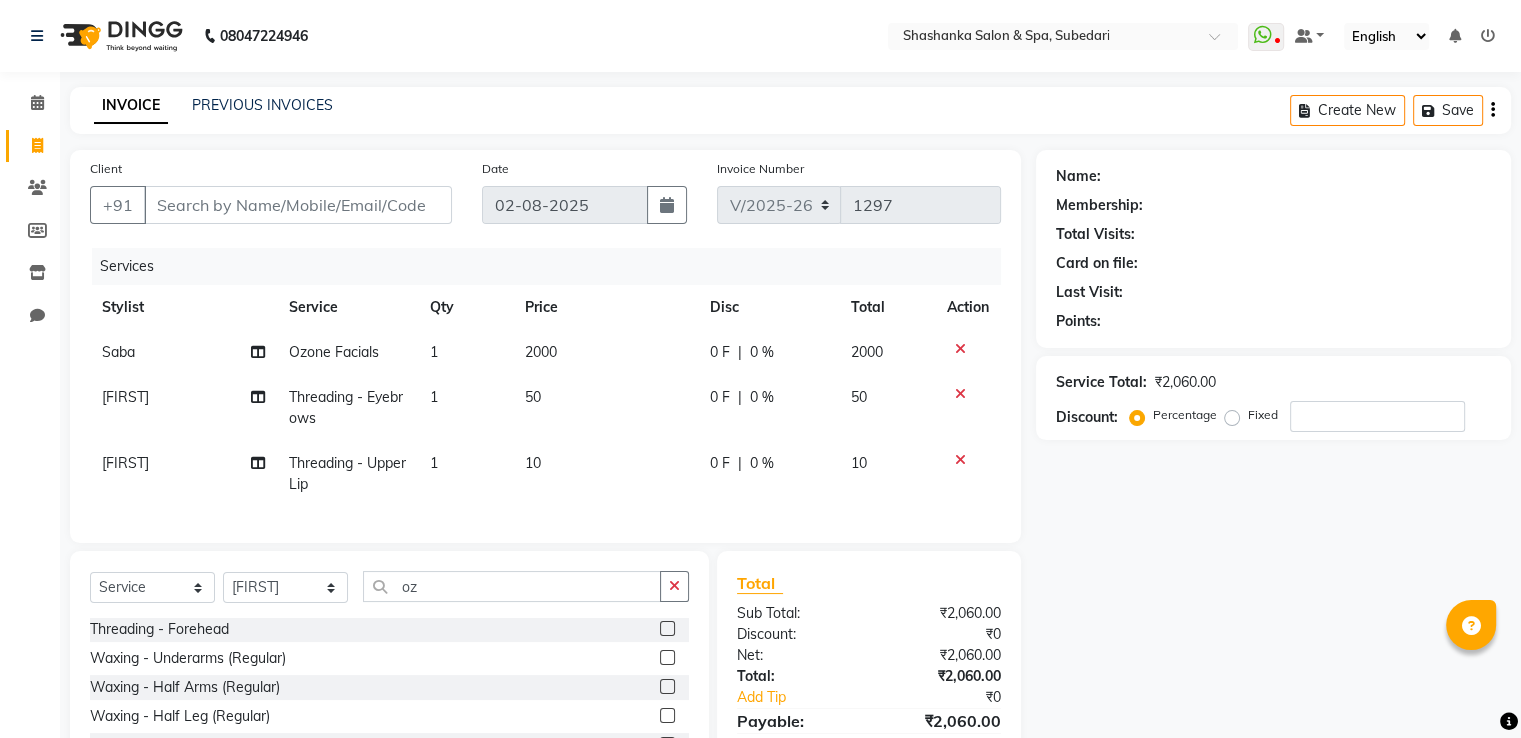 scroll, scrollTop: 172, scrollLeft: 0, axis: vertical 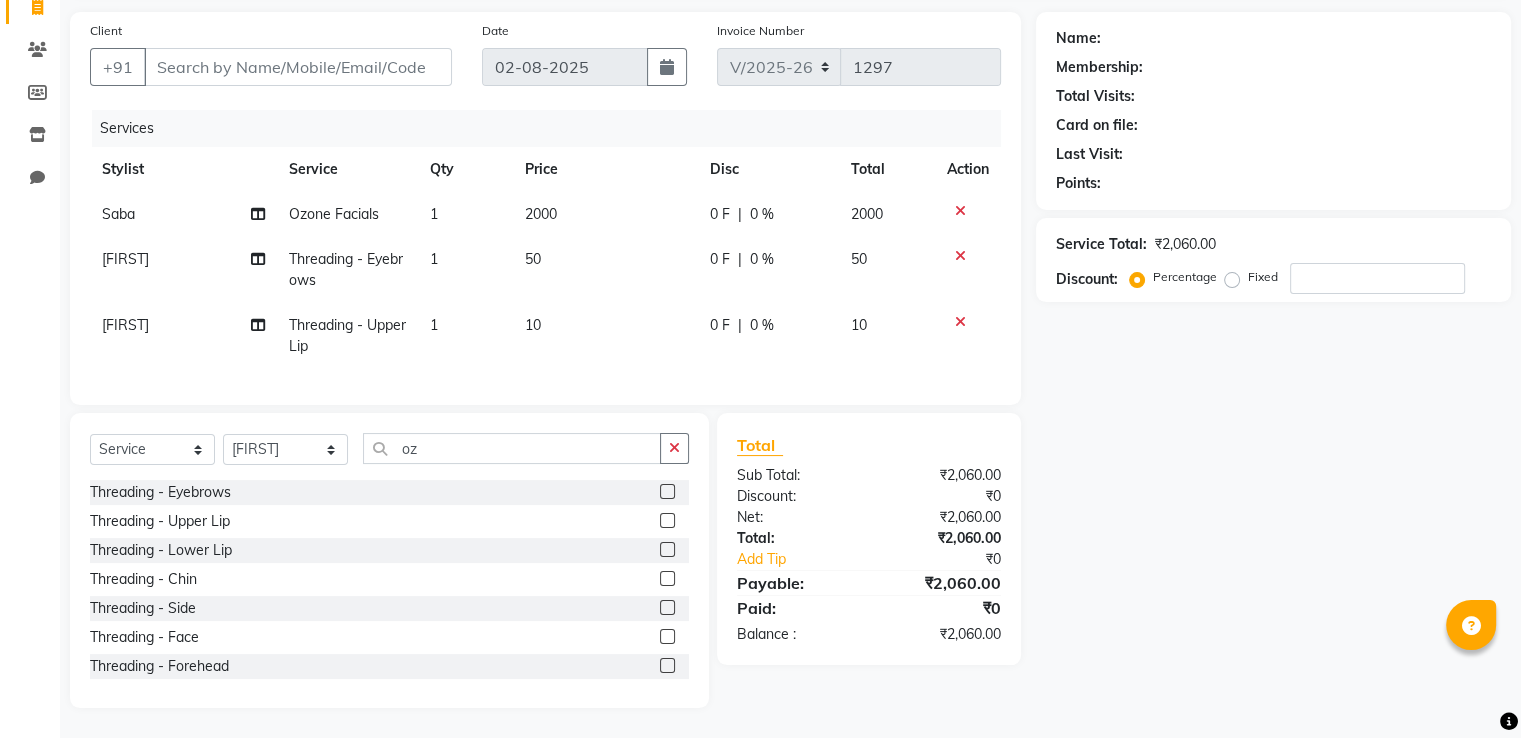click 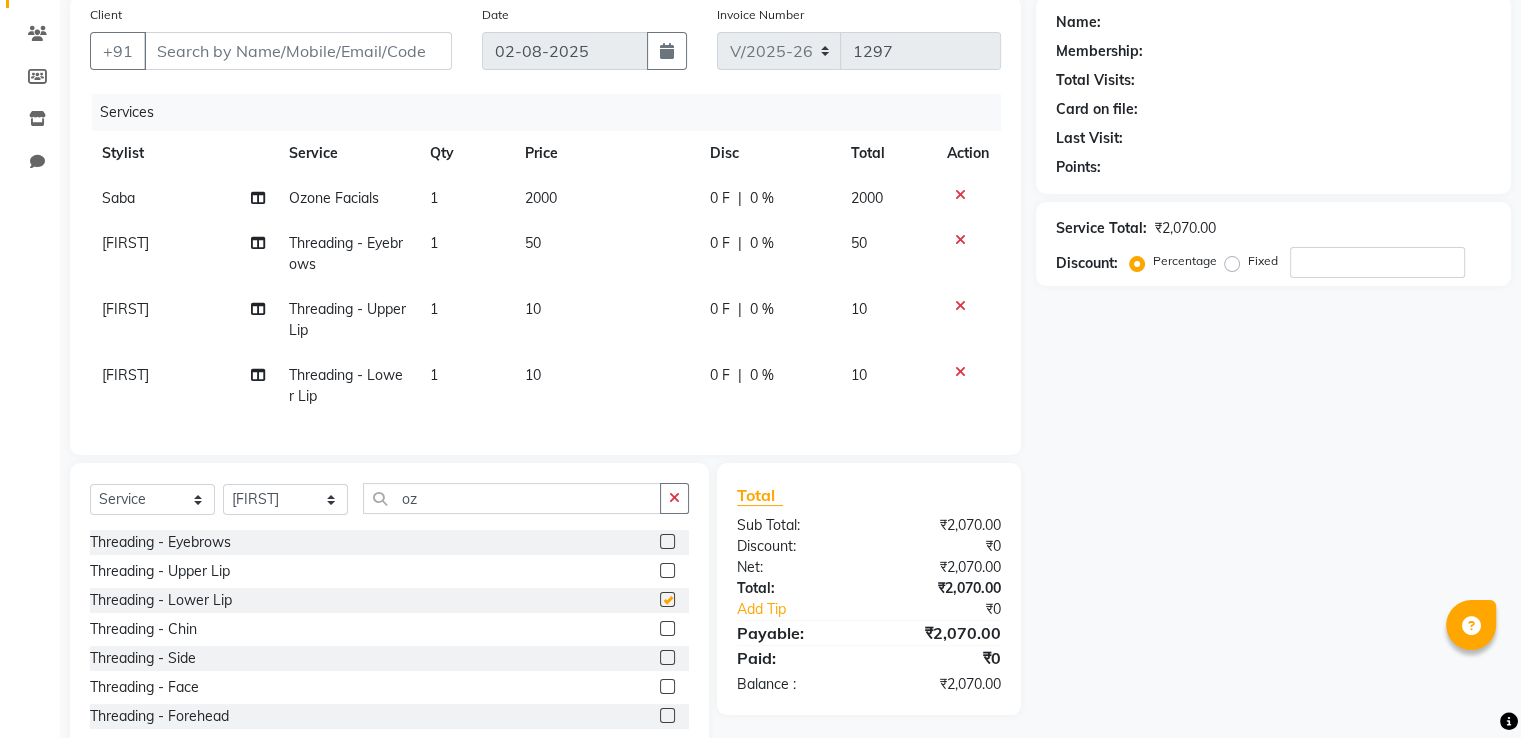 checkbox on "false" 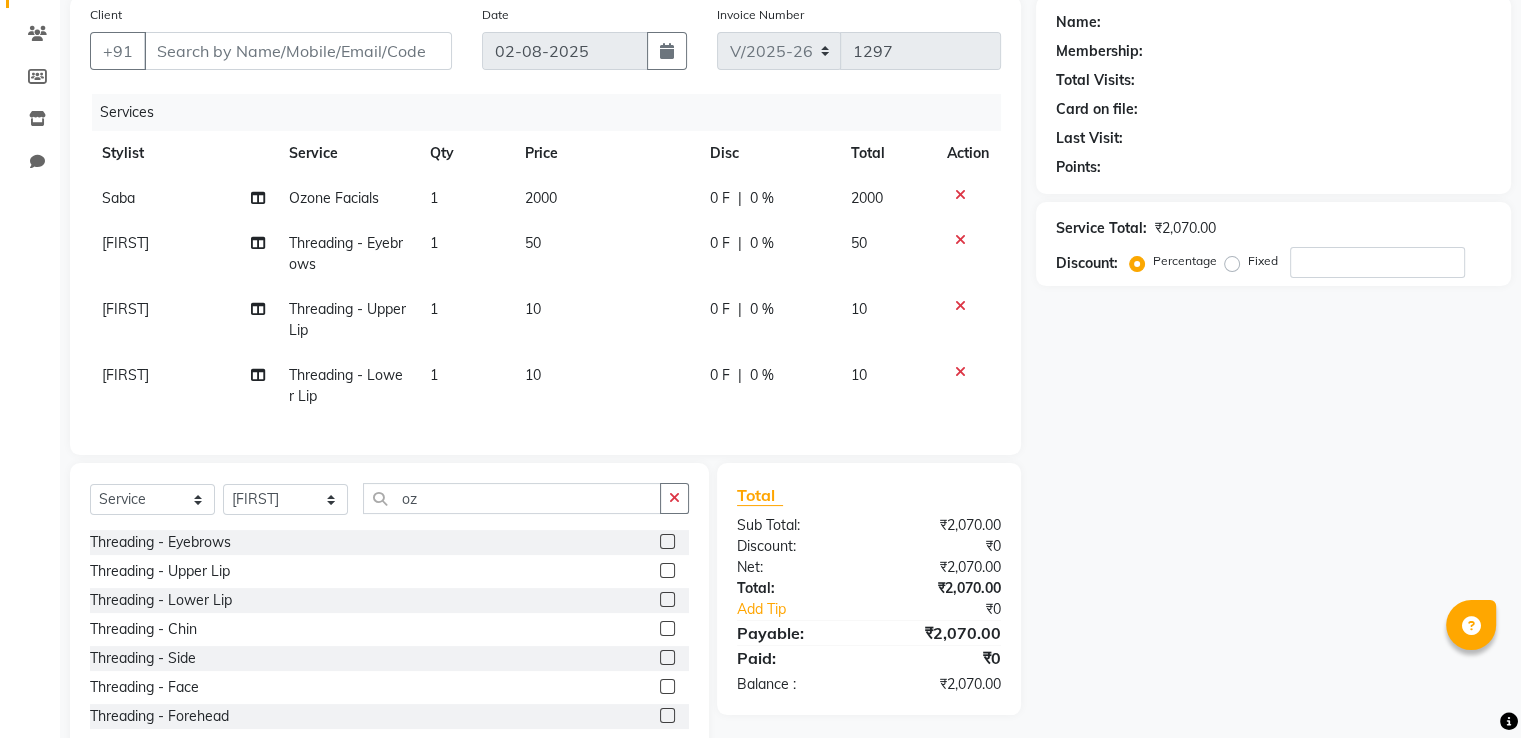 click 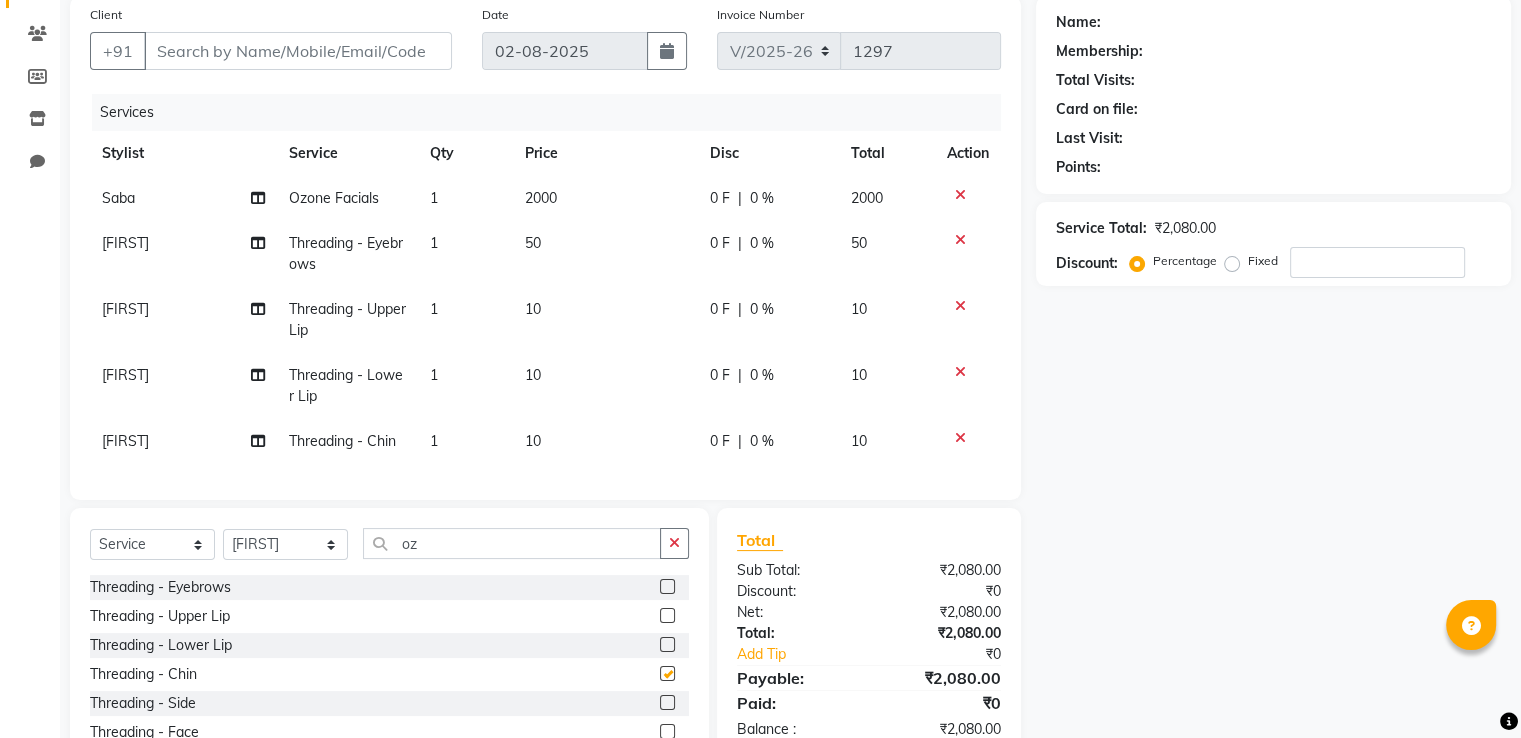 checkbox on "false" 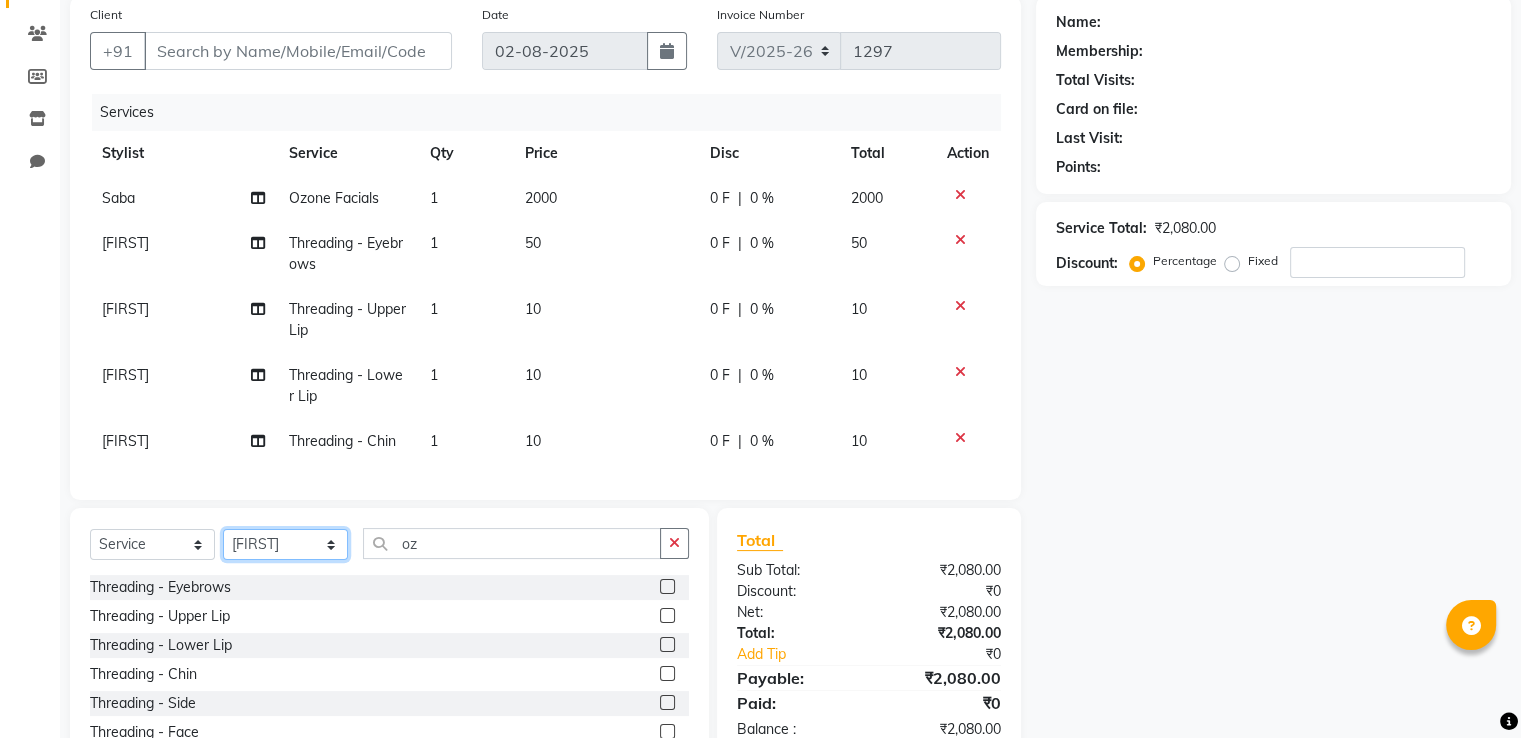 click on "Select Stylist [FIRST] [LAST] [FIRST] [LAST] [FIRST] [LAST] [FIRST] [LAST] [FIRST] [LAST]" 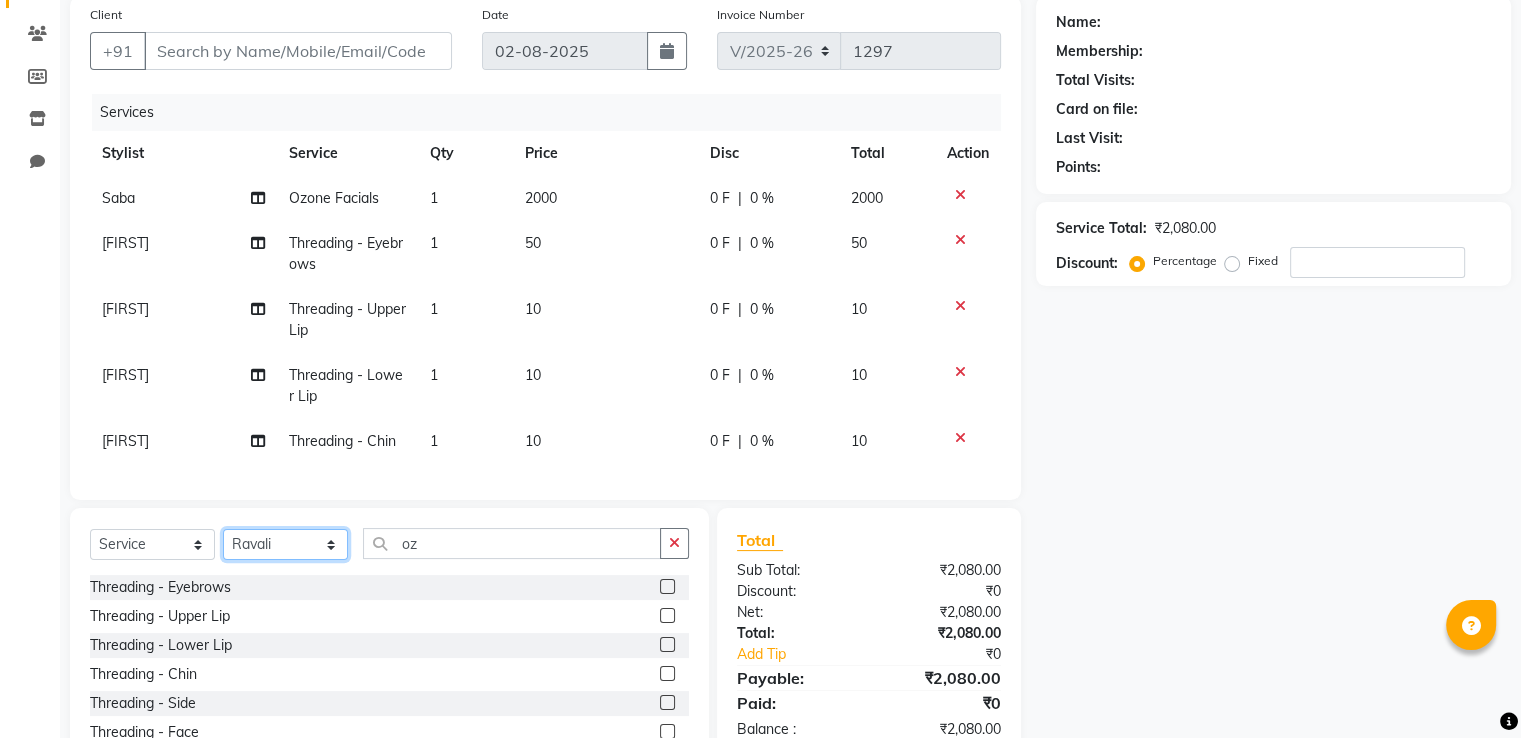 click on "Select Stylist [FIRST] [LAST] [FIRST] [LAST] [FIRST] [LAST] [FIRST] [LAST] [FIRST] [LAST]" 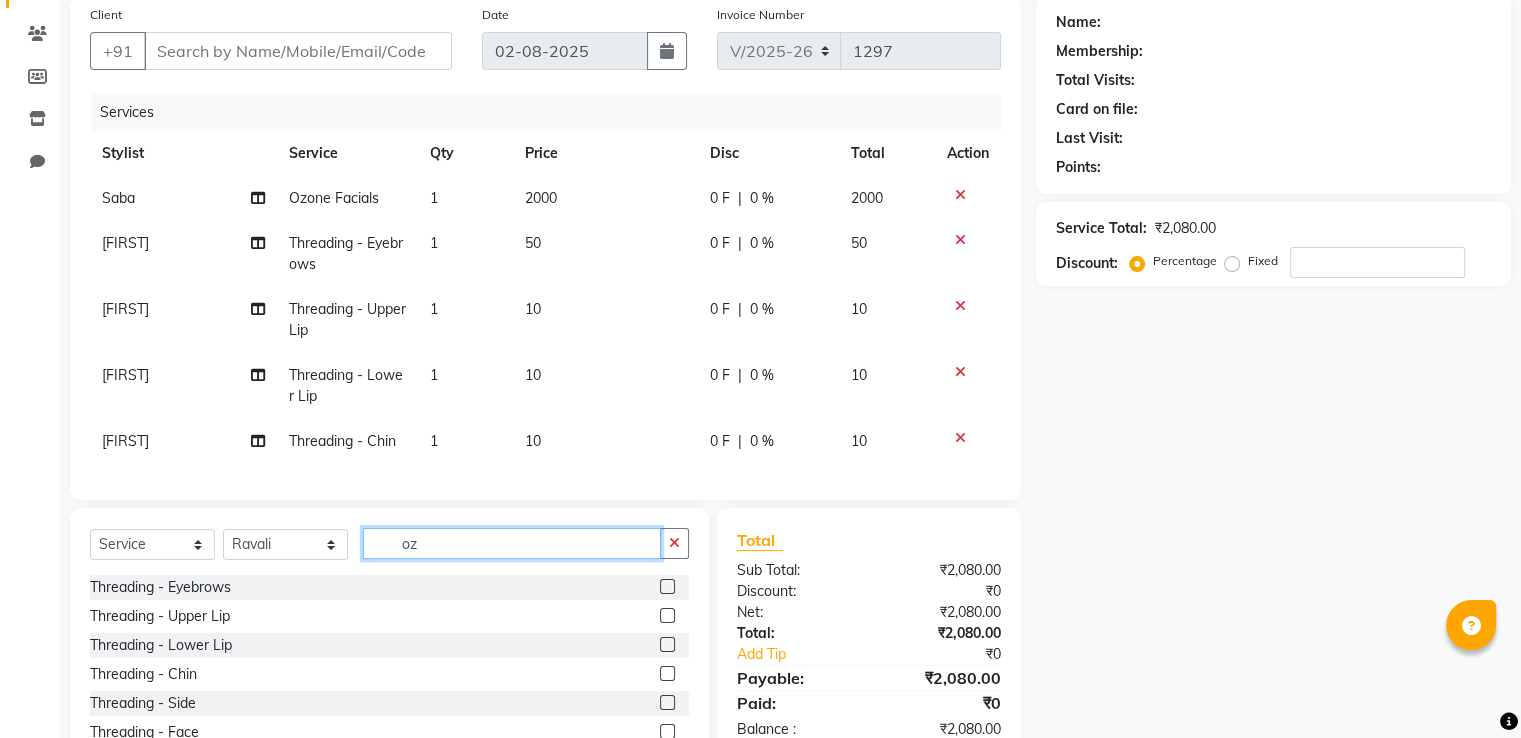 click on "oz" 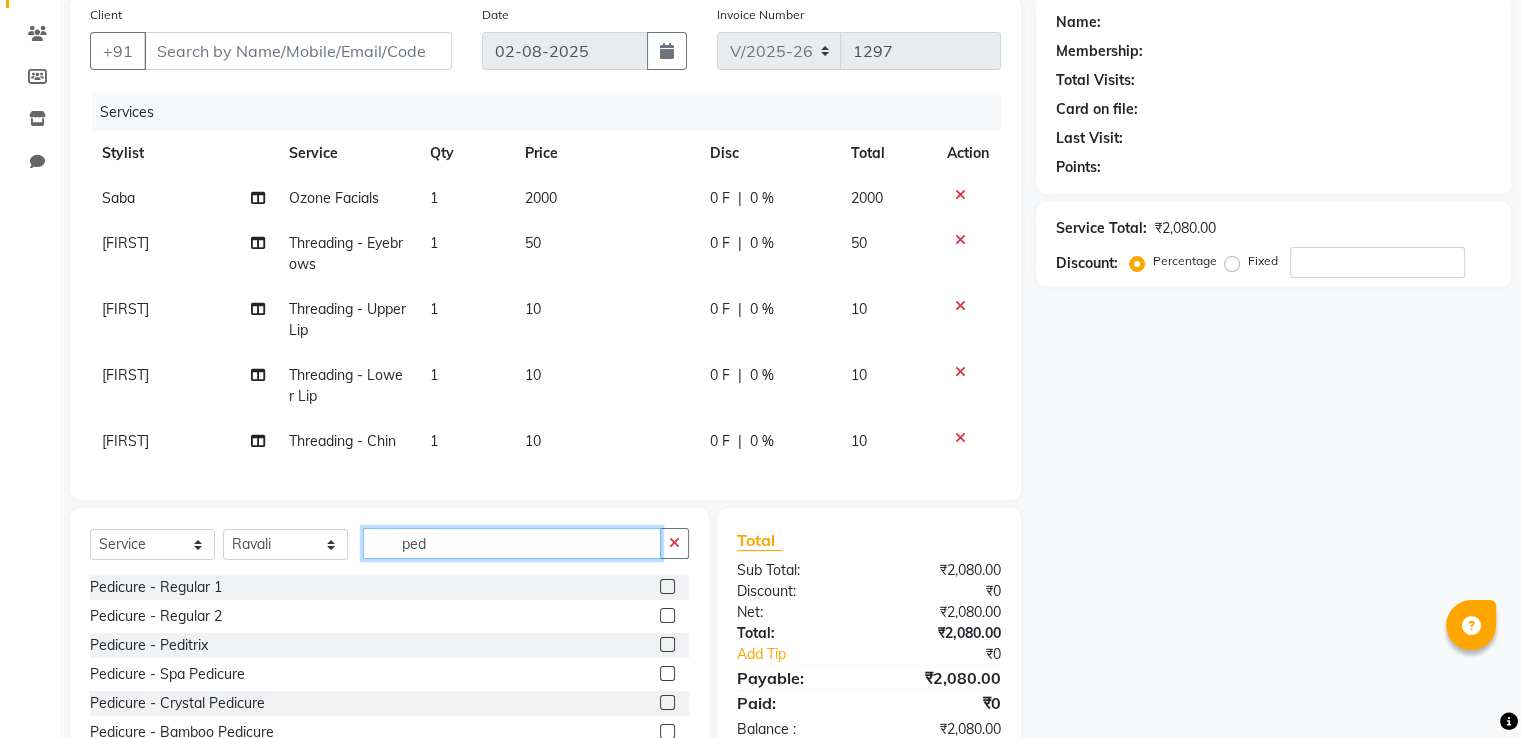 type on "ped" 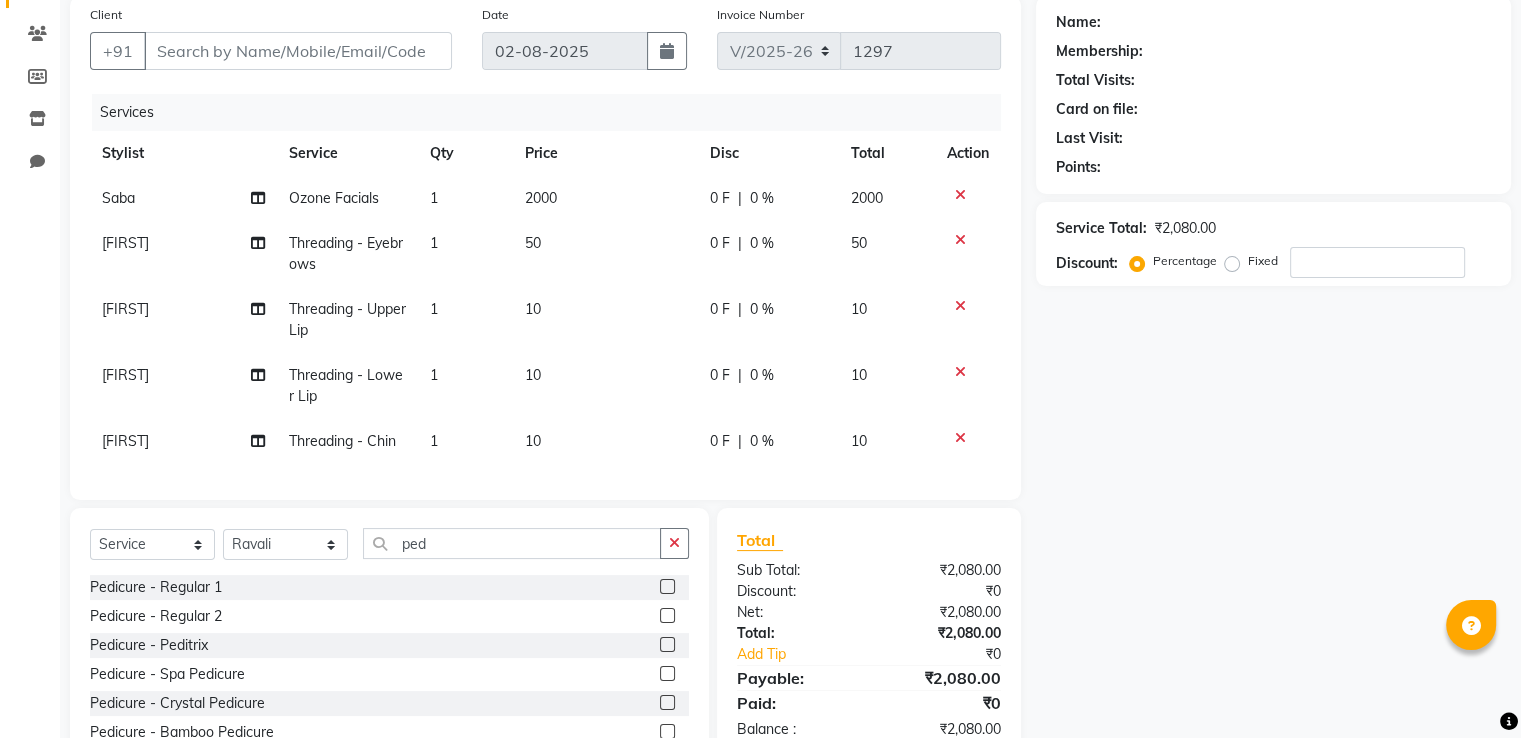 click 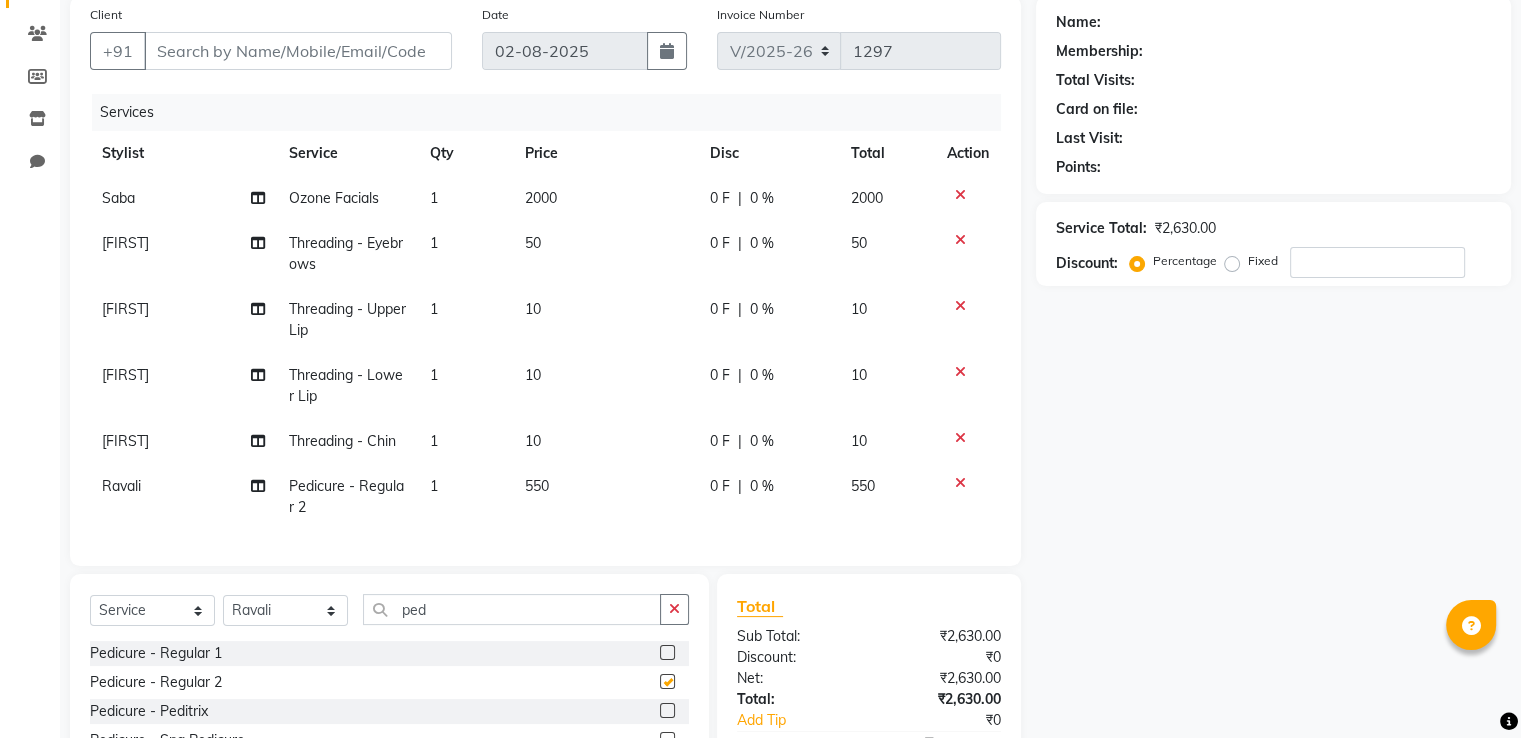 checkbox on "false" 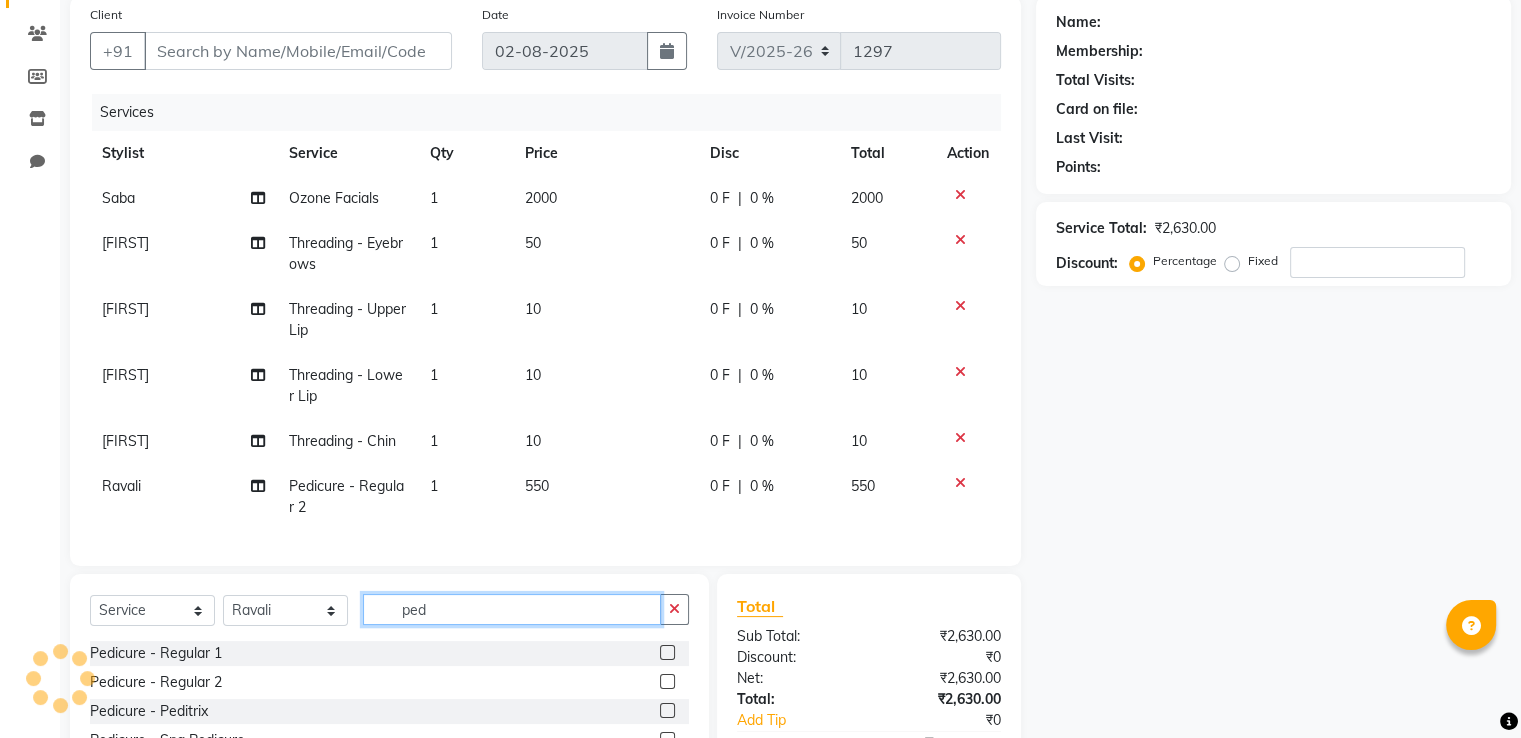 click on "ped" 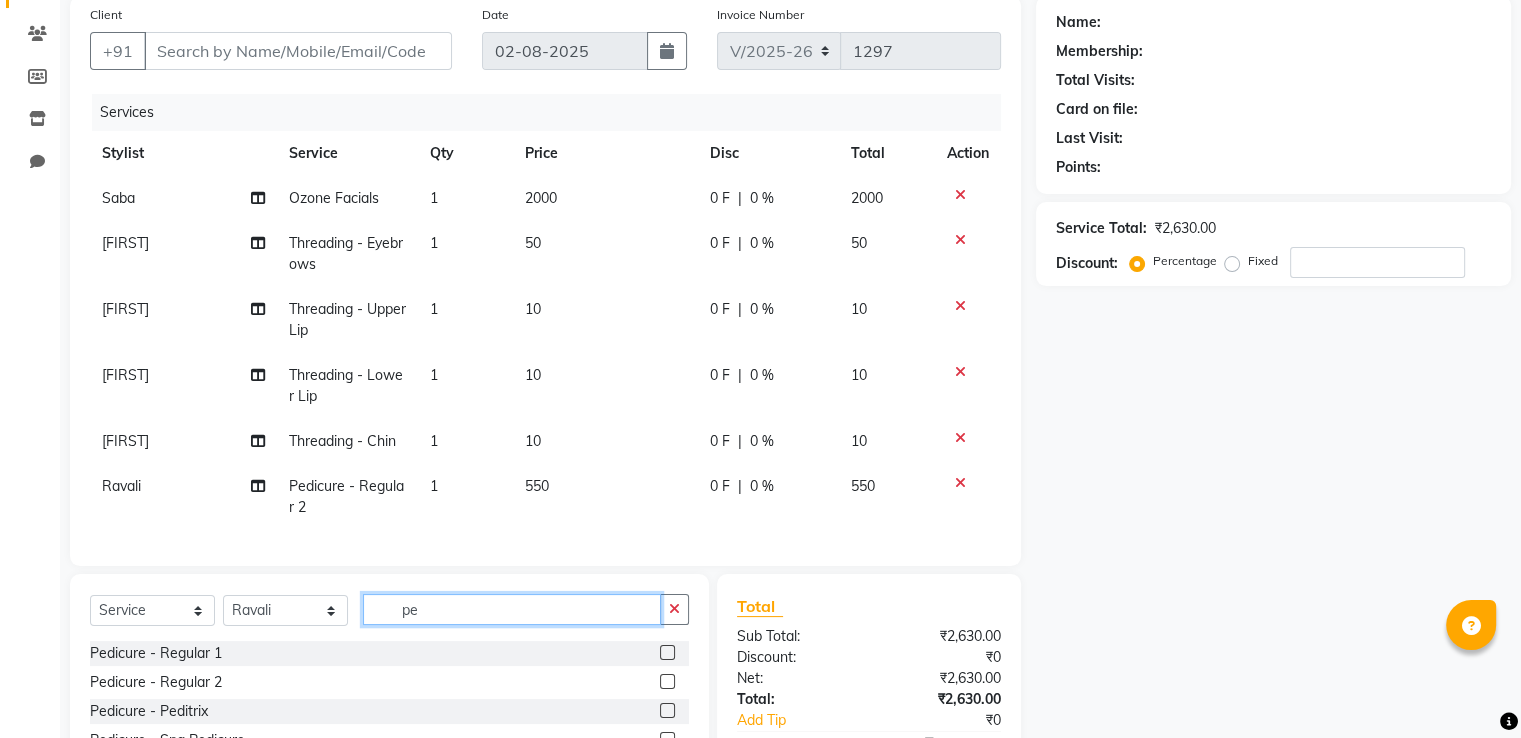 type on "p" 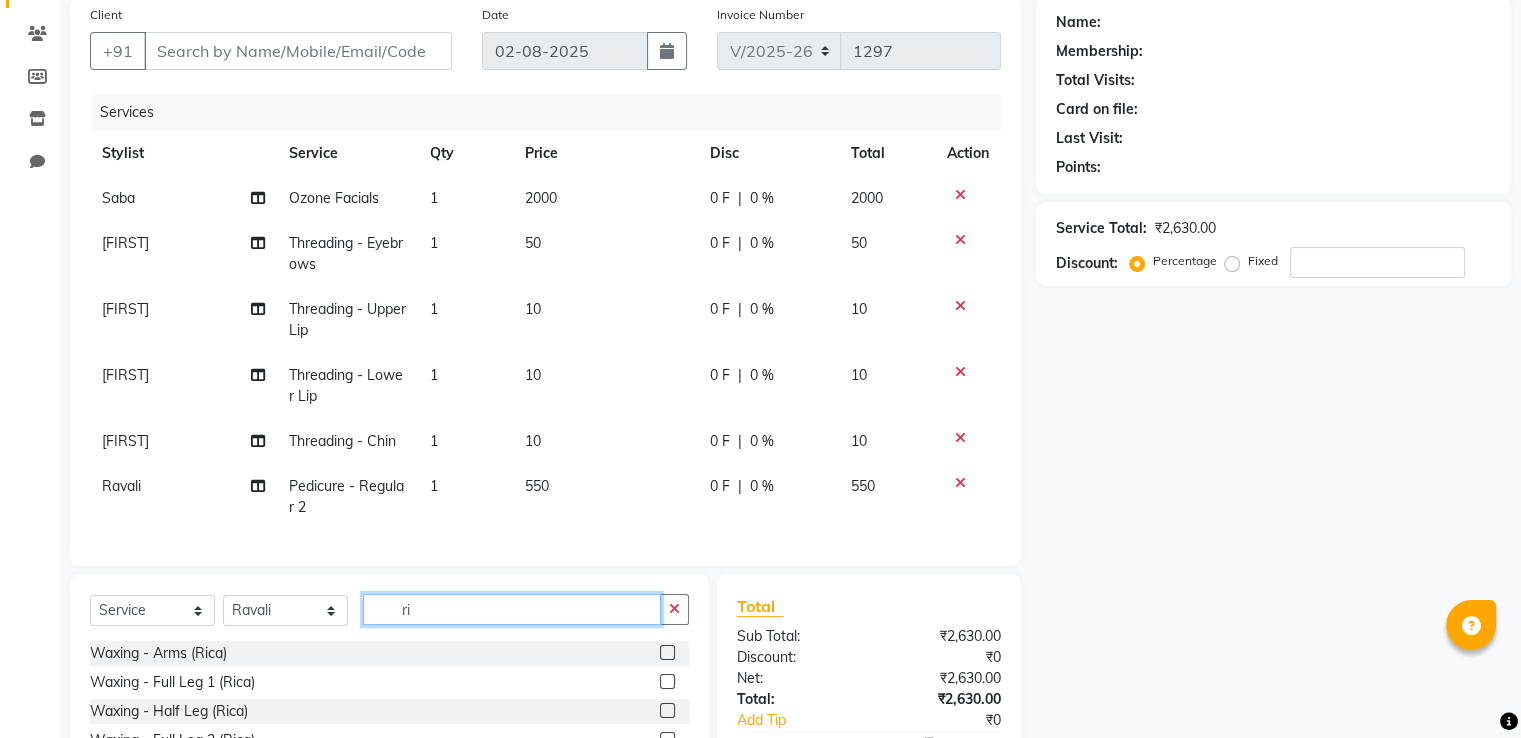 type on "ri" 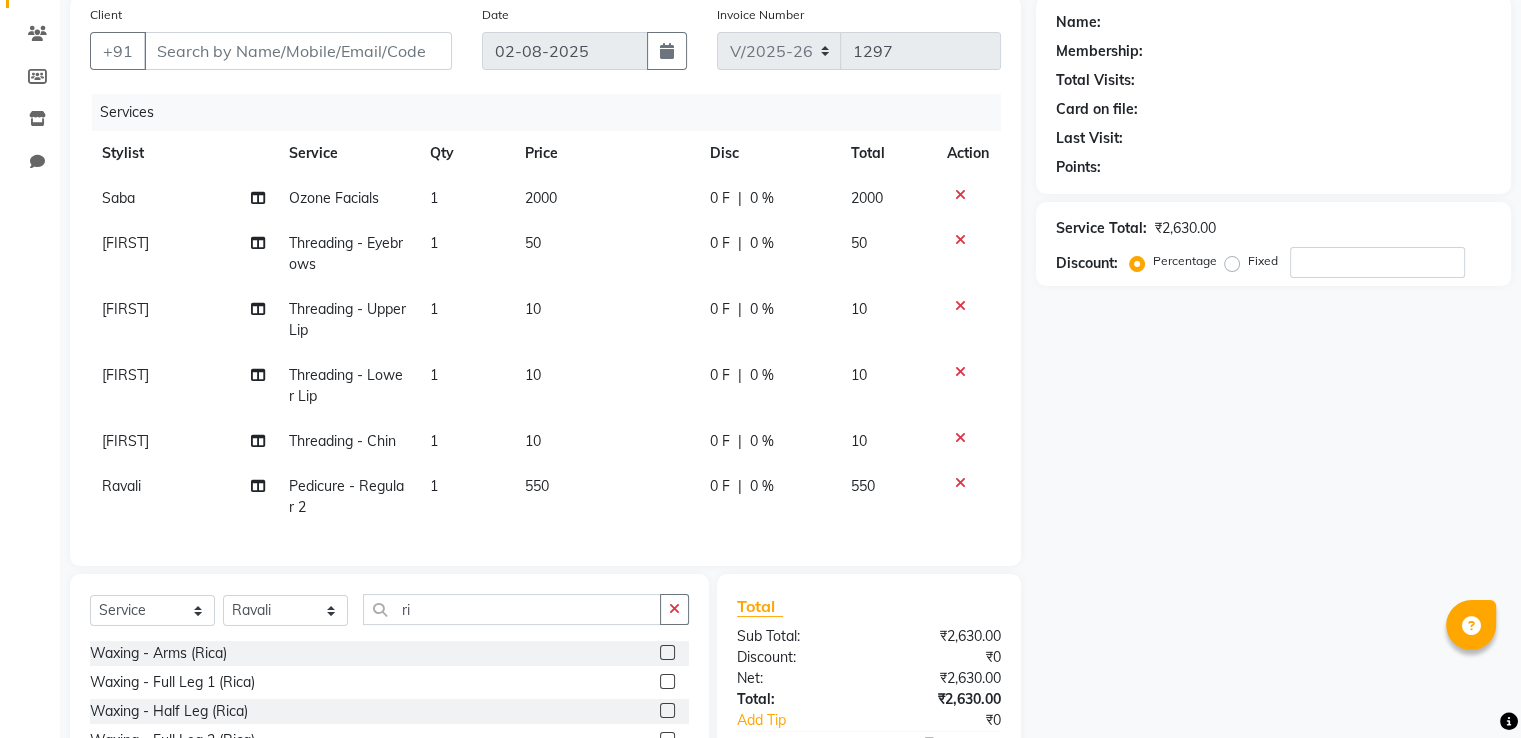 click 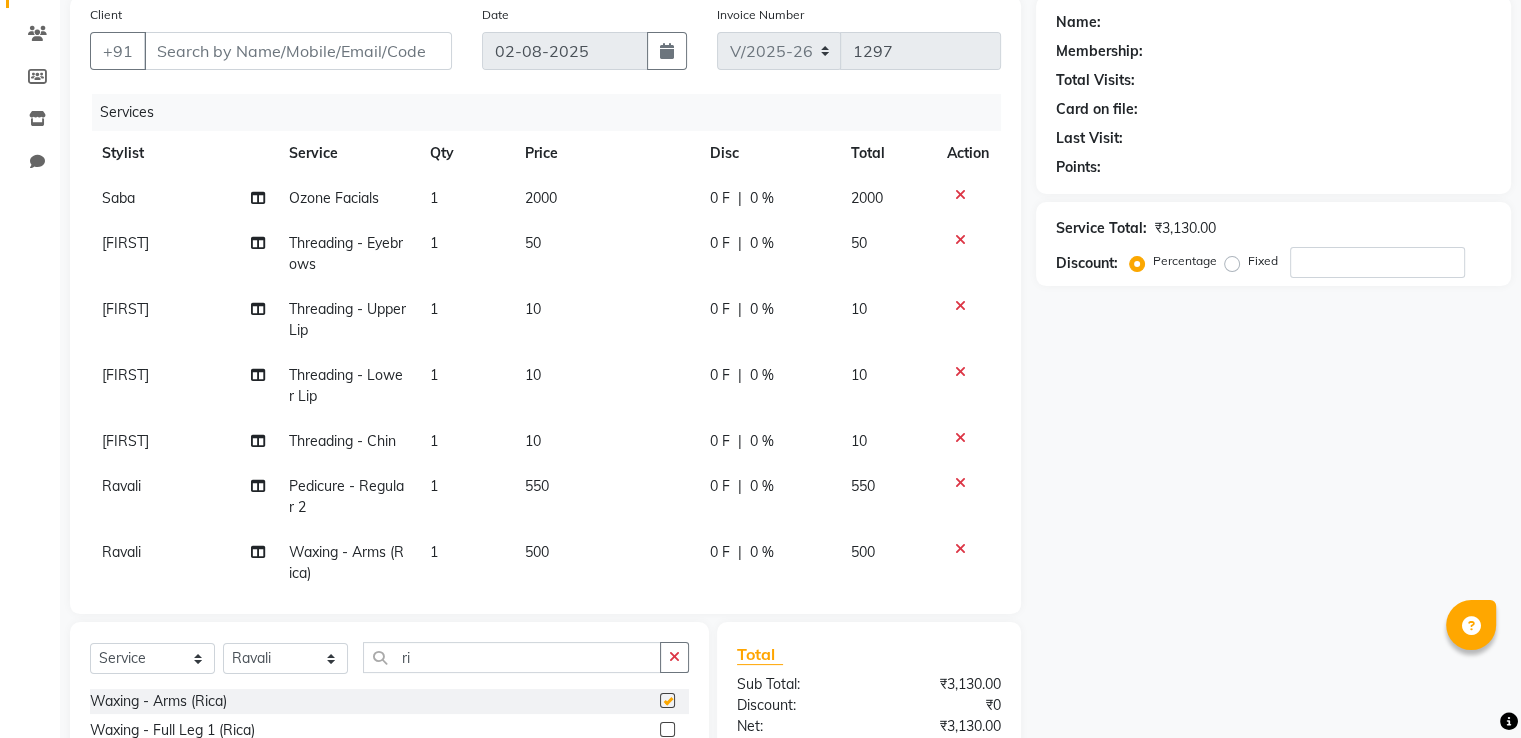 checkbox on "false" 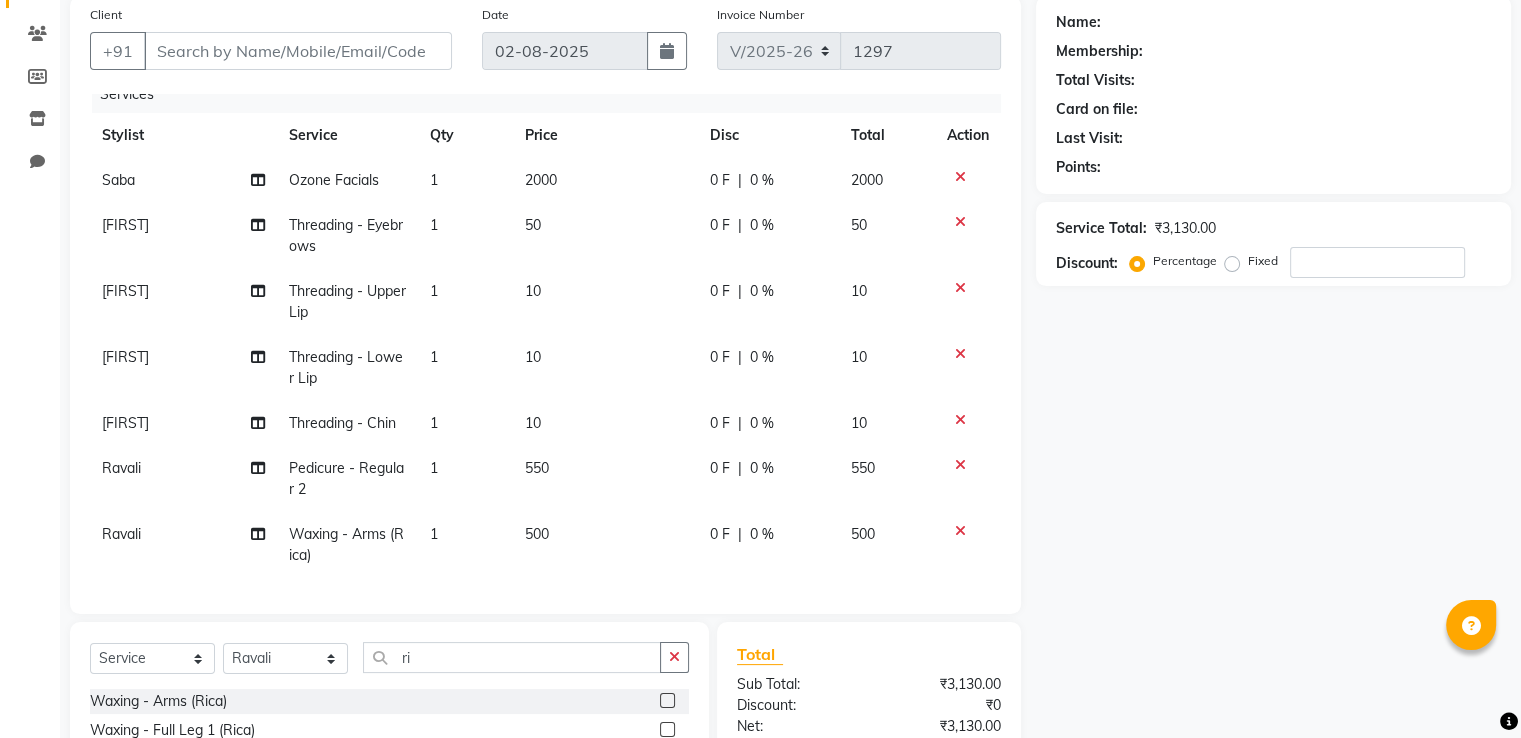 scroll, scrollTop: 0, scrollLeft: 0, axis: both 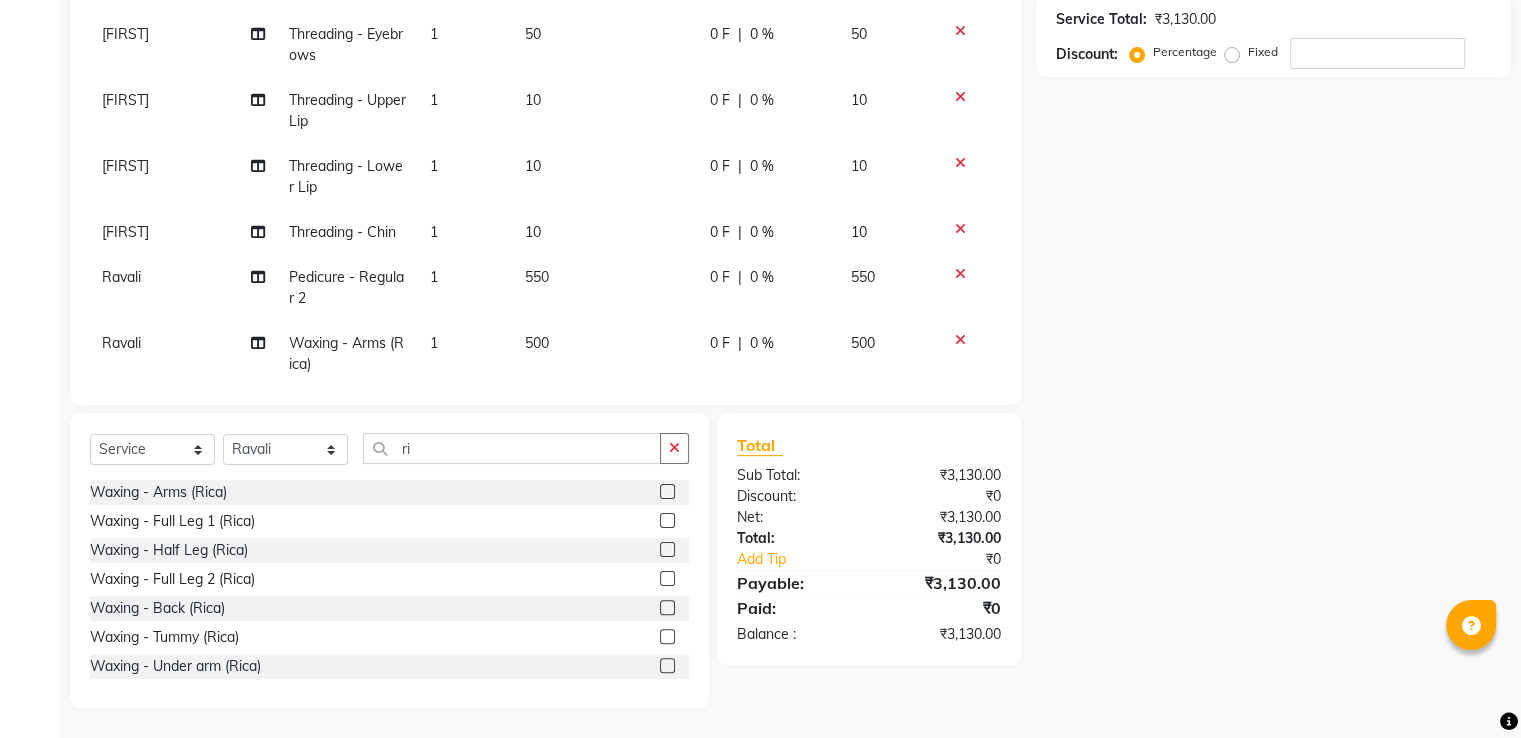 click 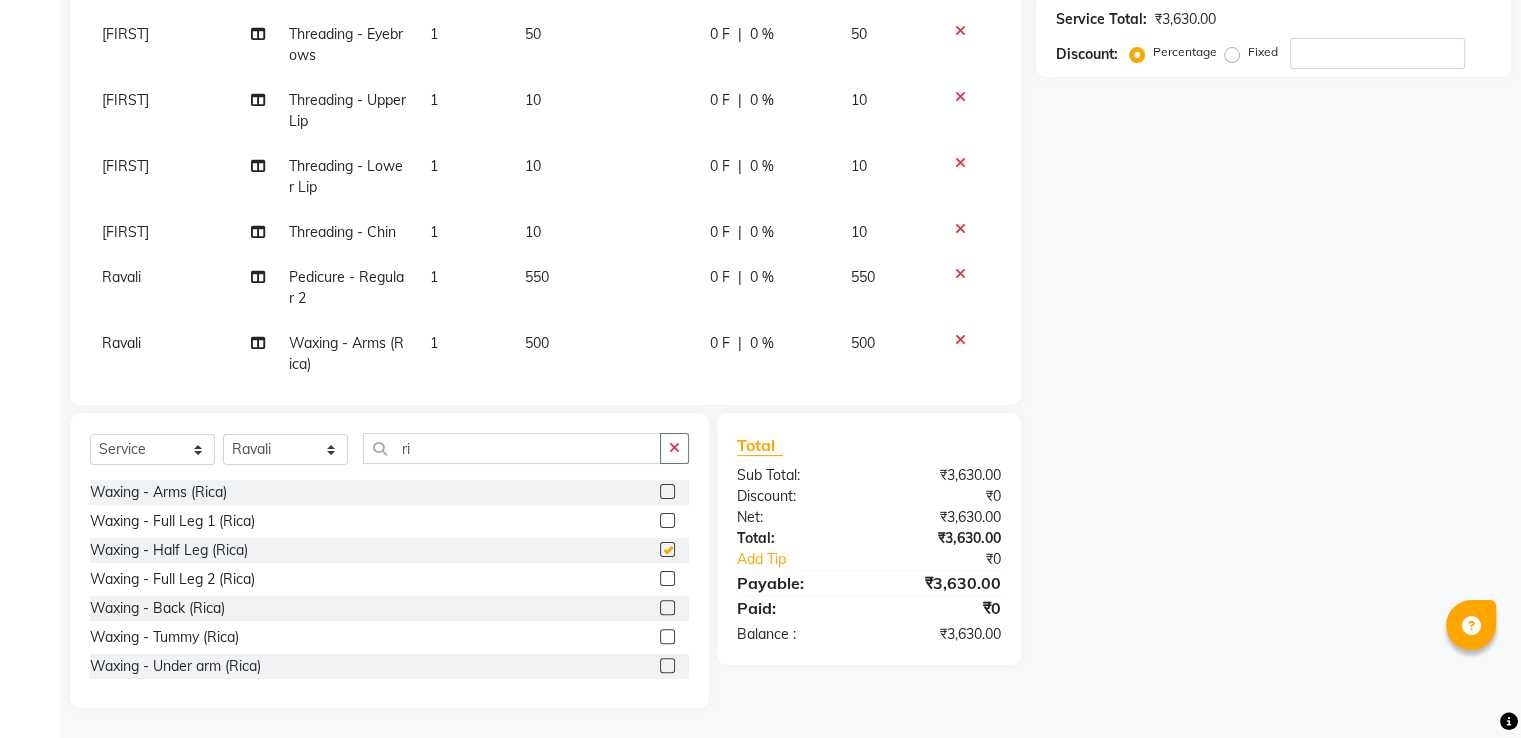 checkbox on "false" 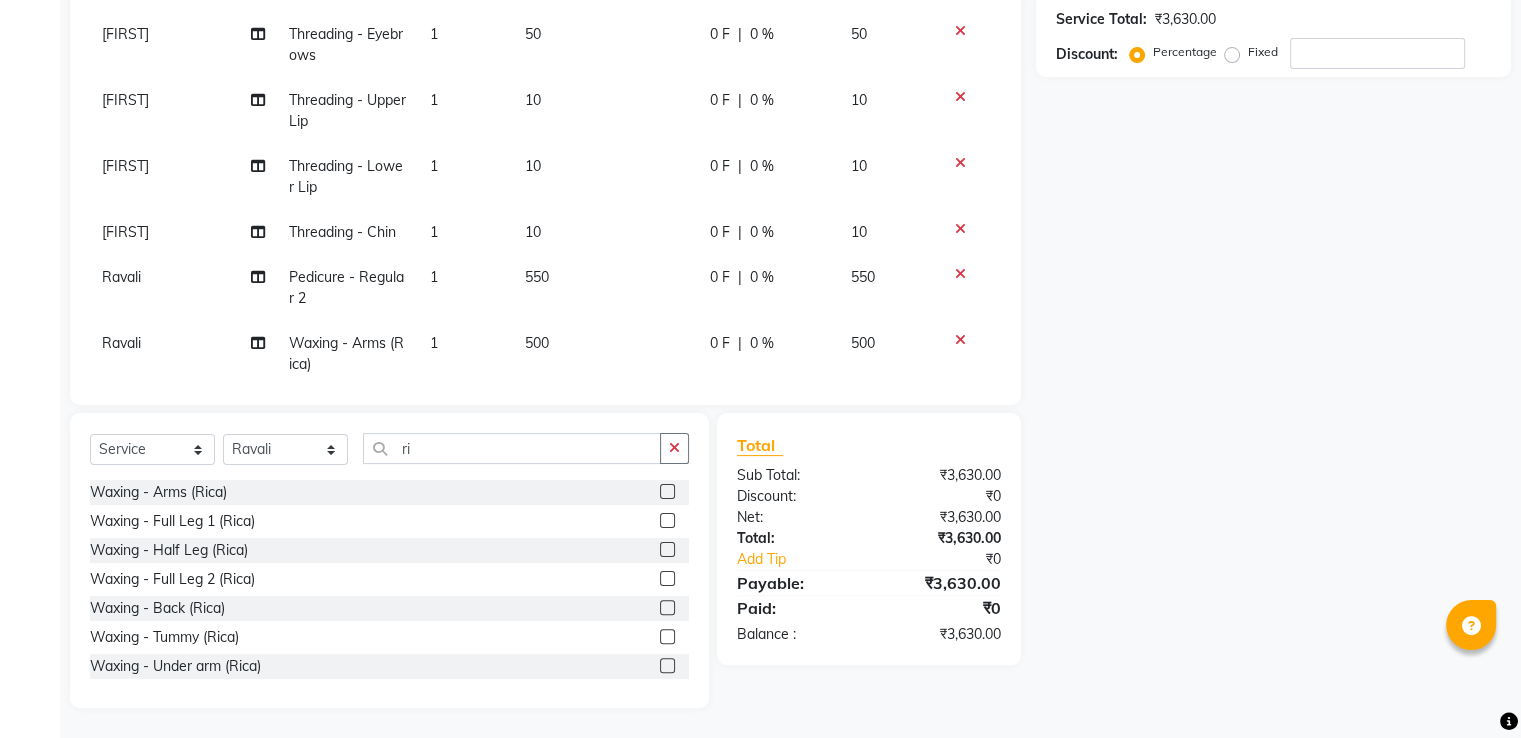 click 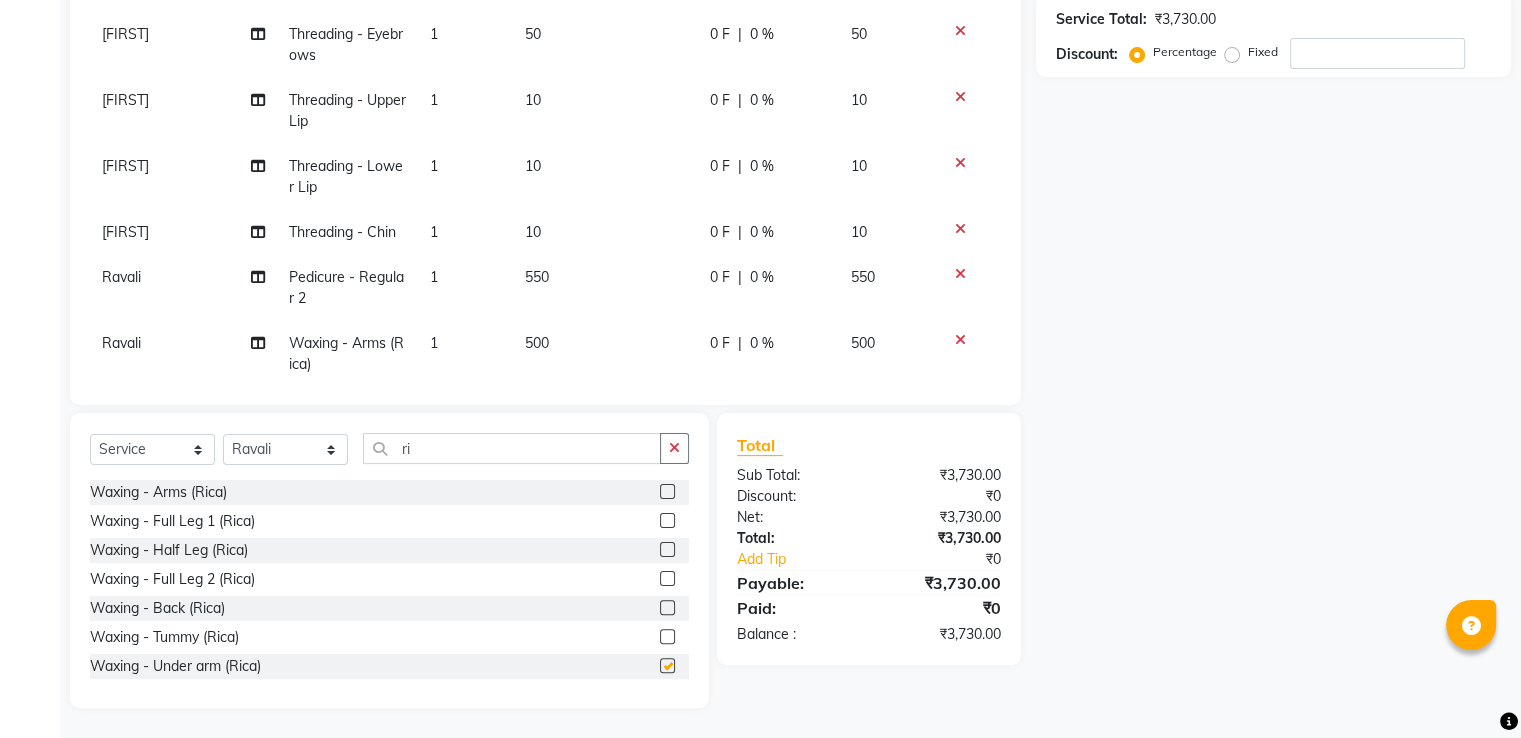 checkbox on "false" 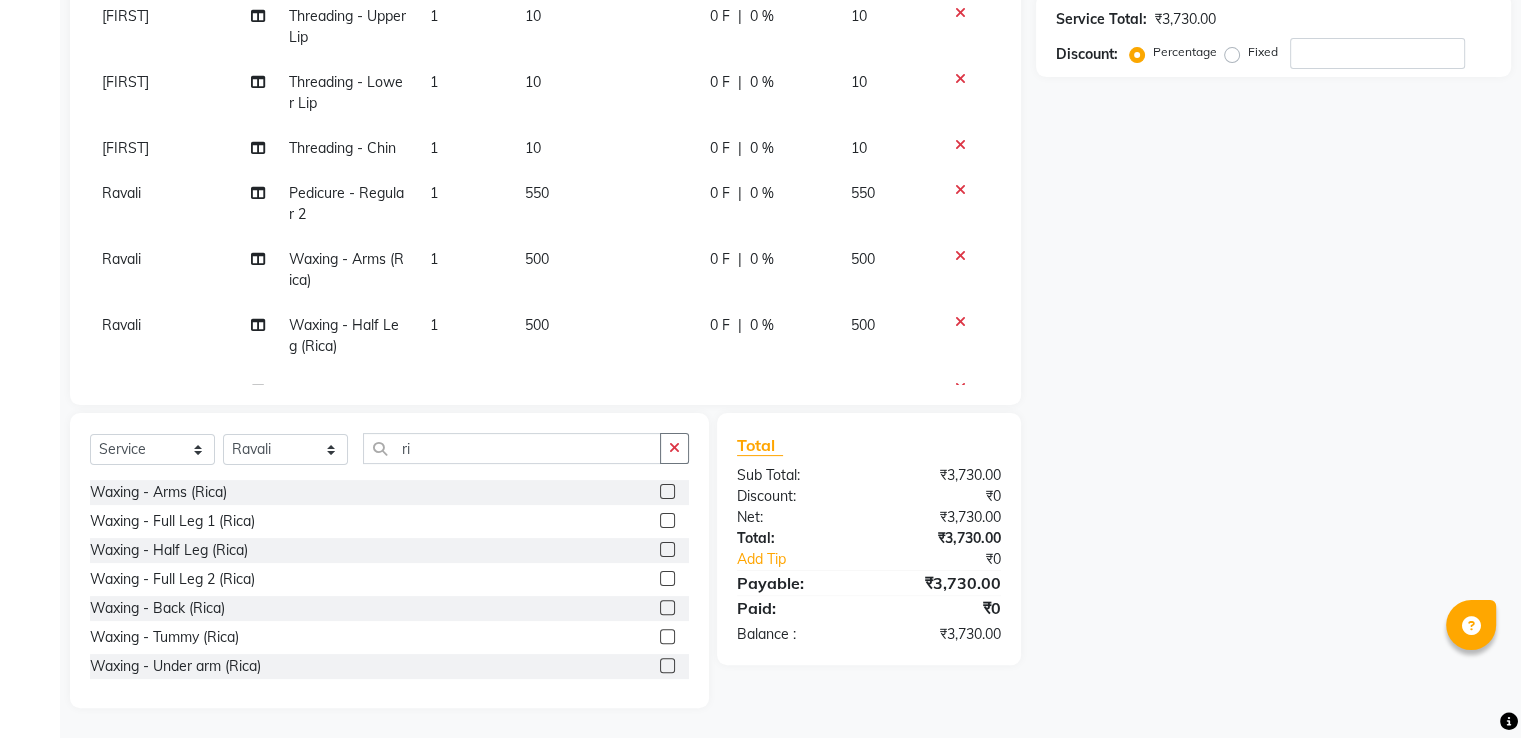 scroll, scrollTop: 0, scrollLeft: 0, axis: both 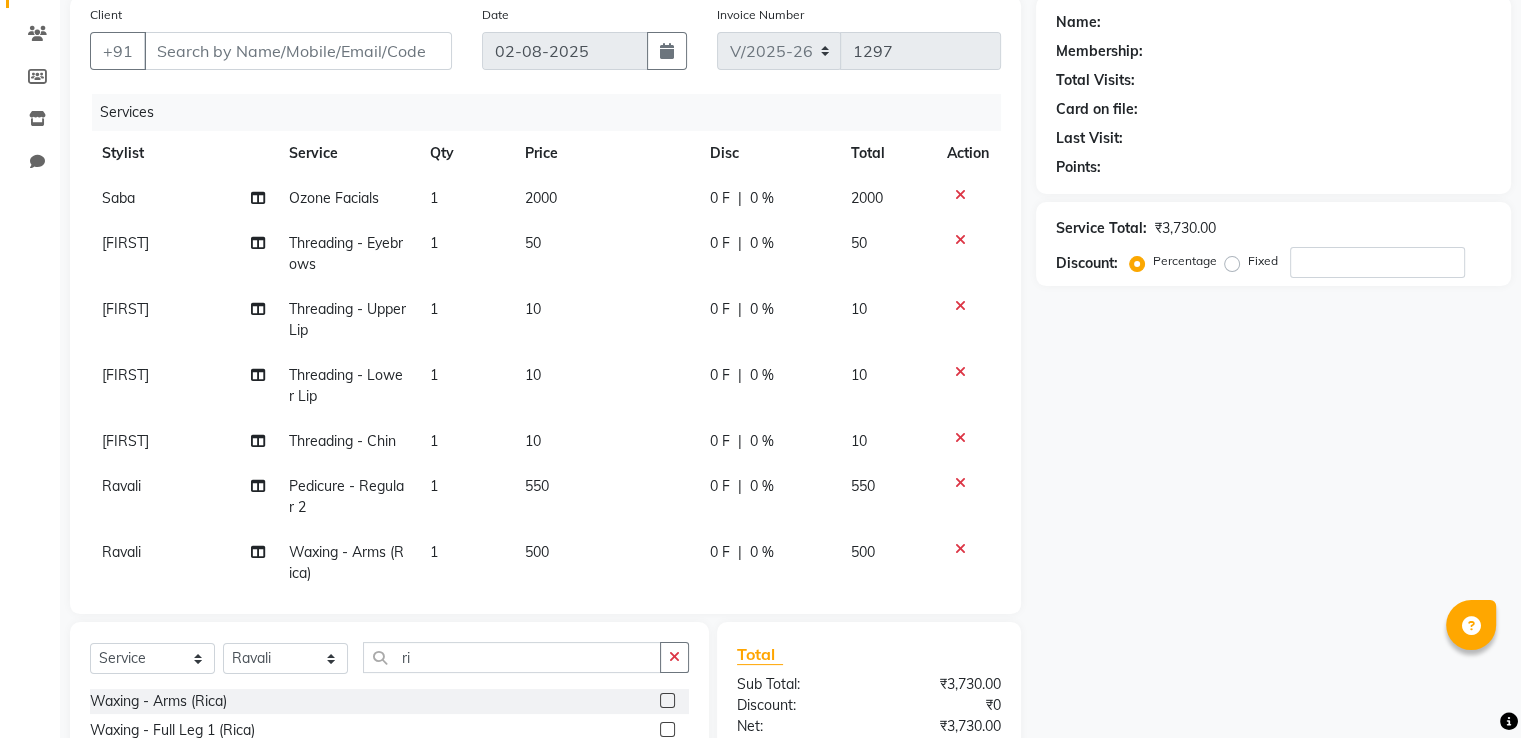 click on "2000" 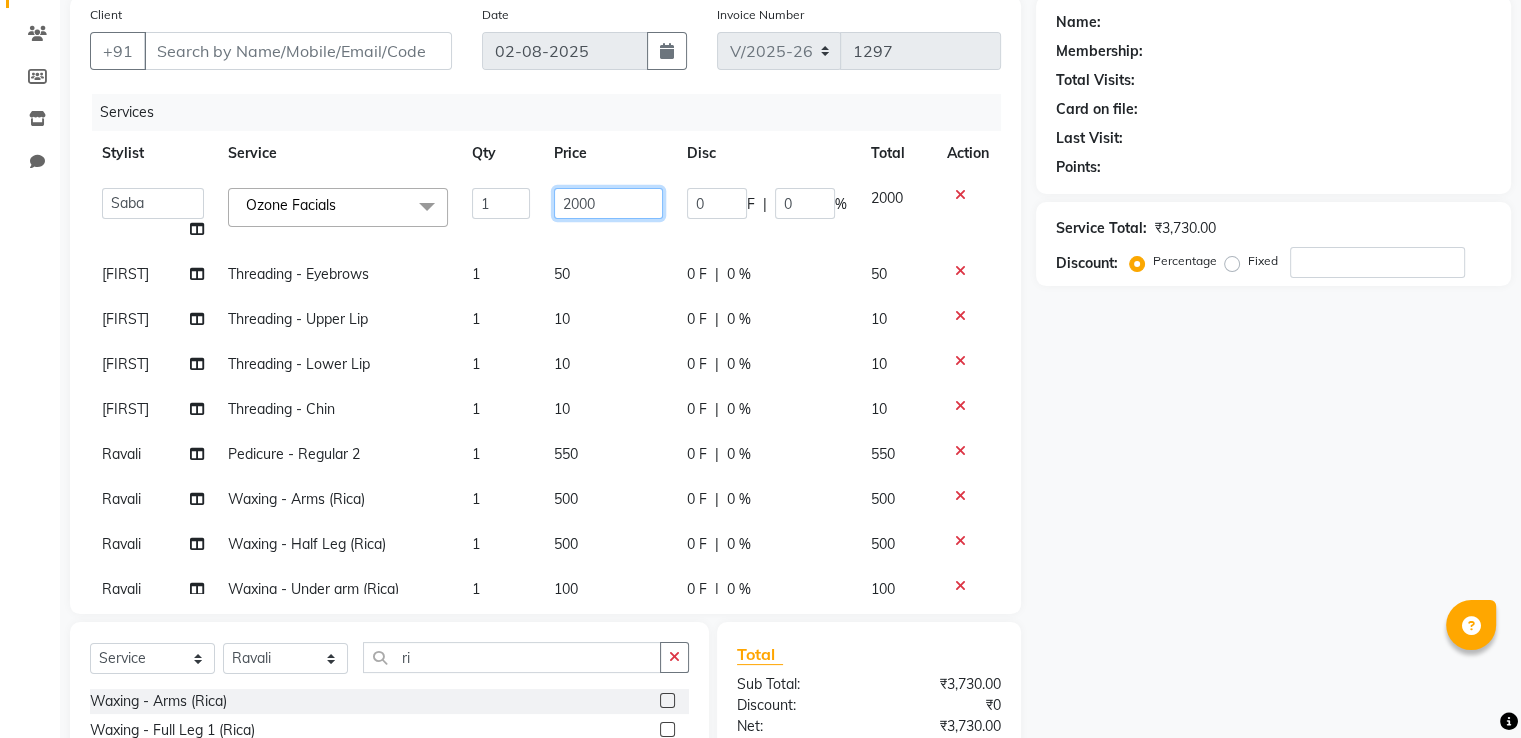 click on "2000" 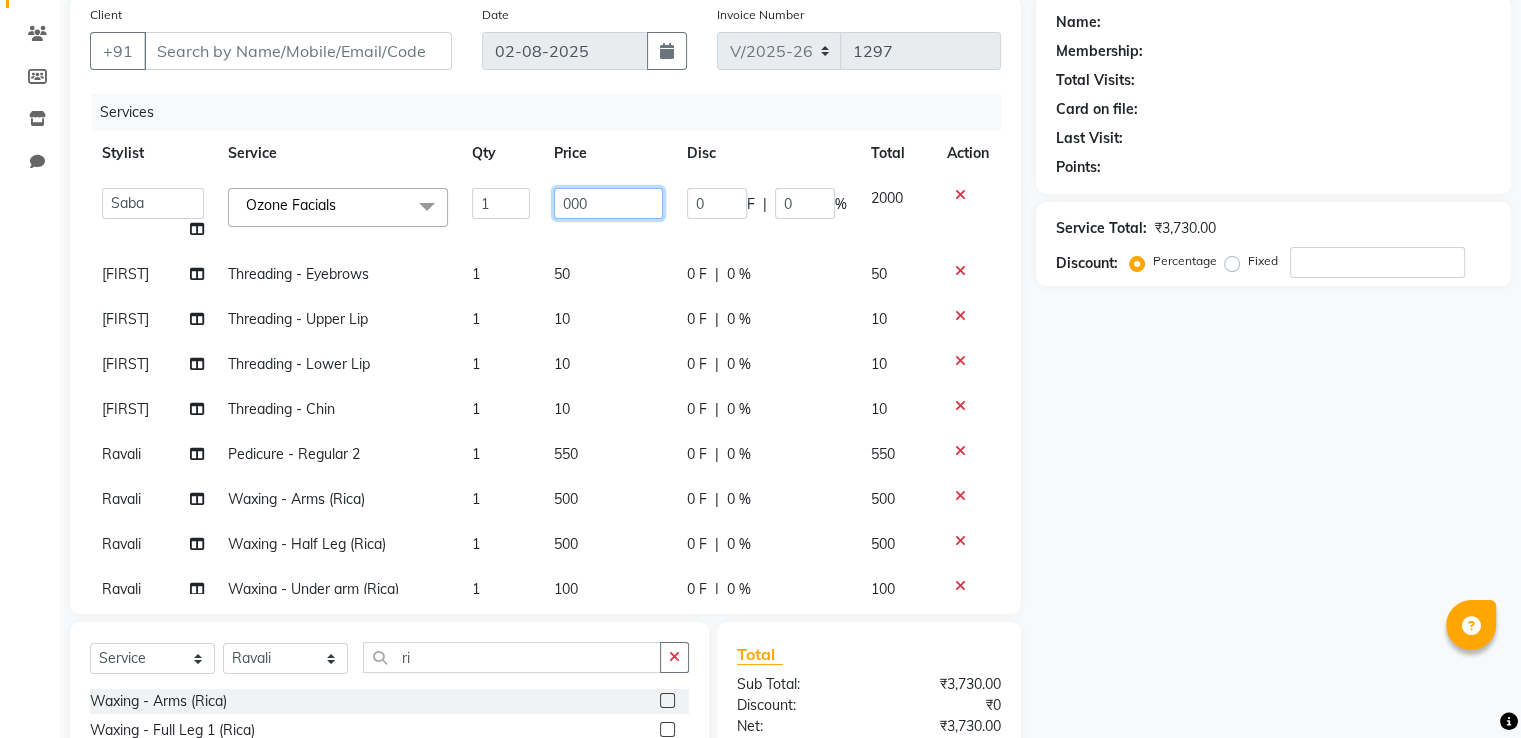 type on "5000" 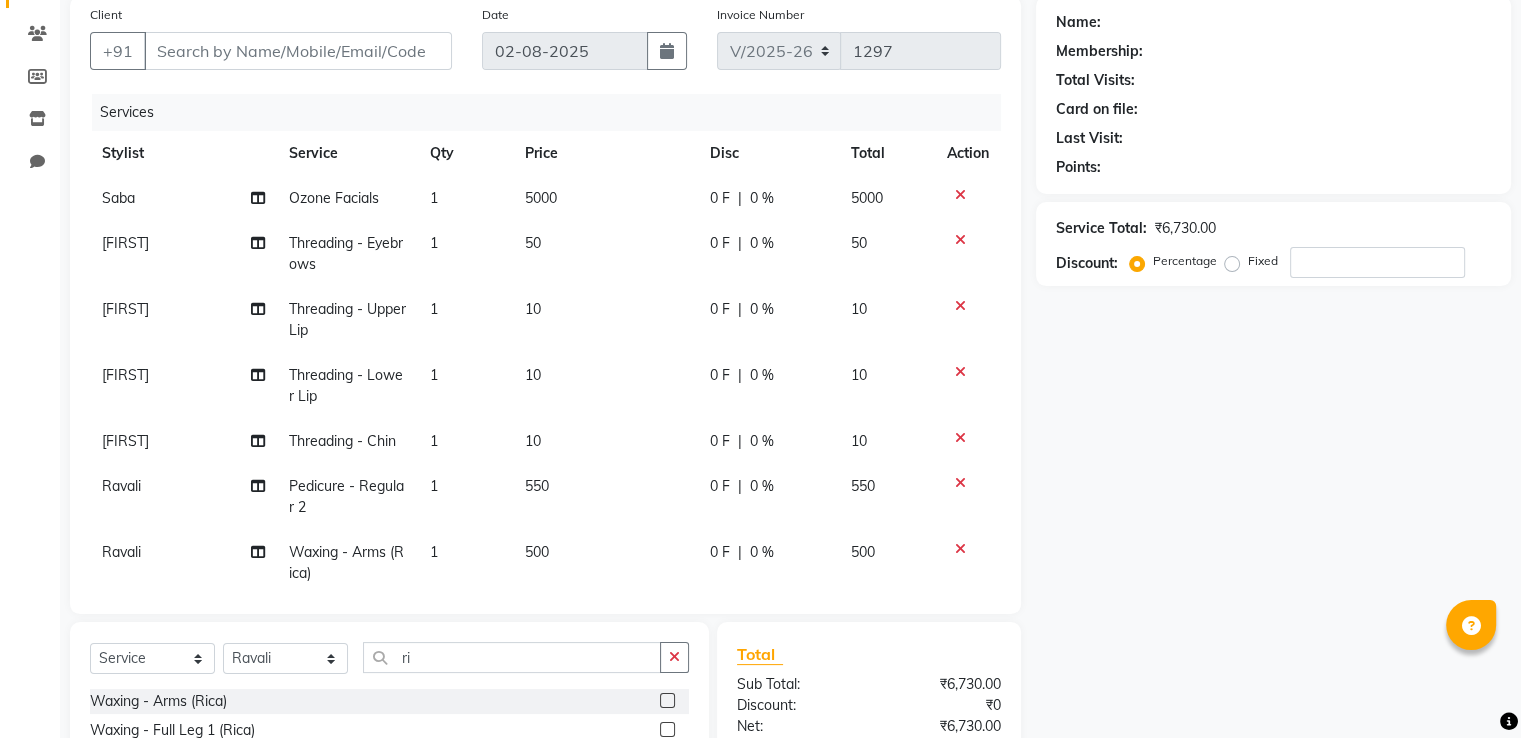 click on "50" 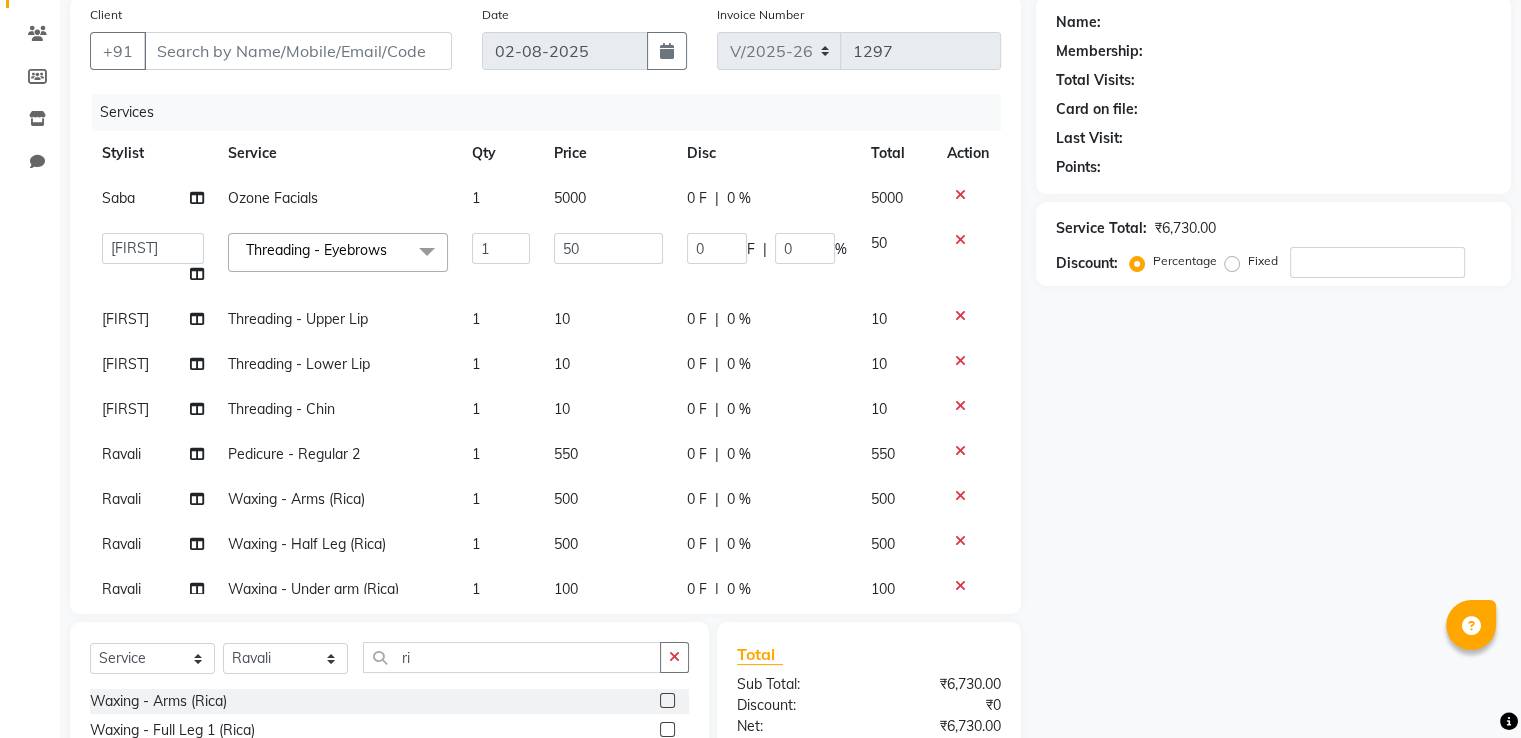 scroll, scrollTop: 49, scrollLeft: 0, axis: vertical 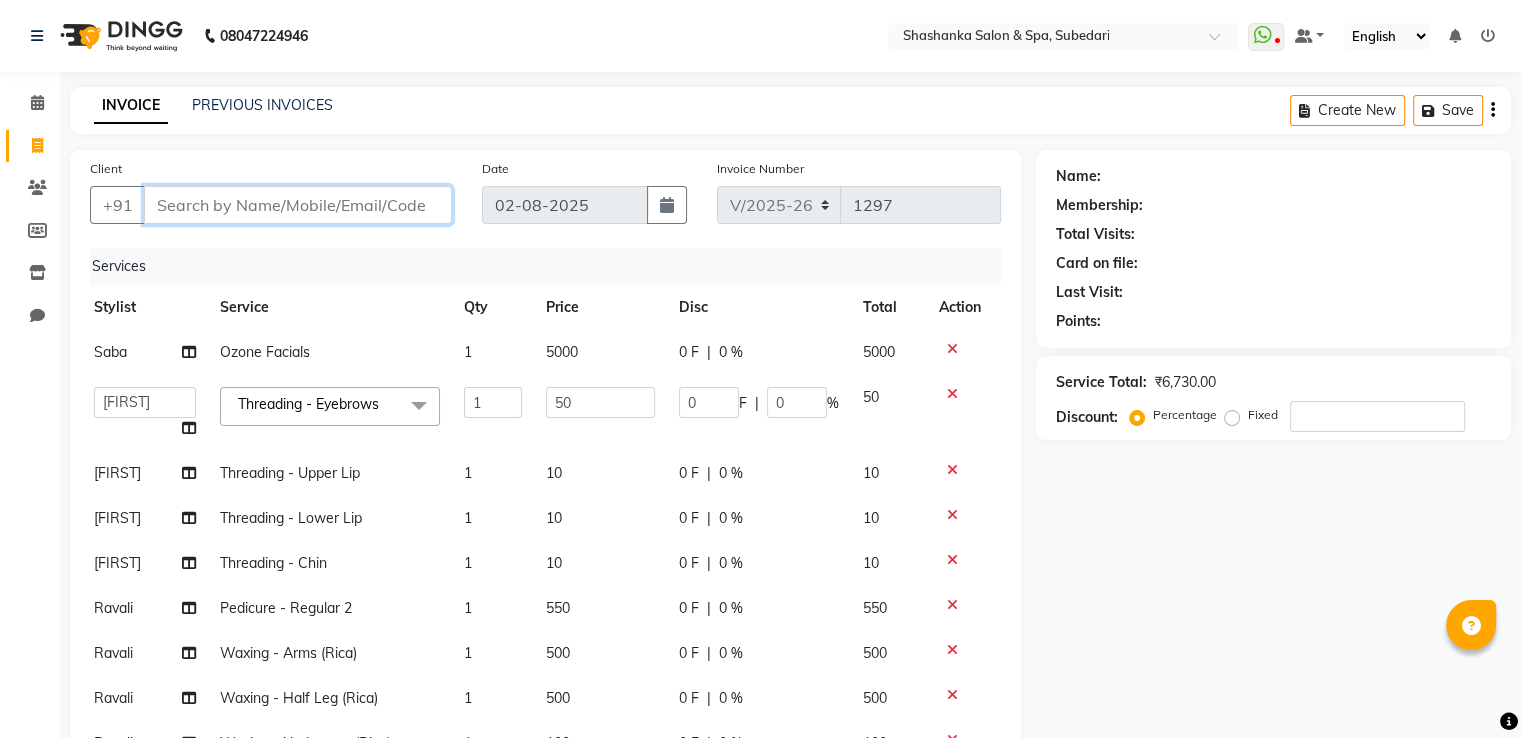 click on "Client" at bounding box center (298, 205) 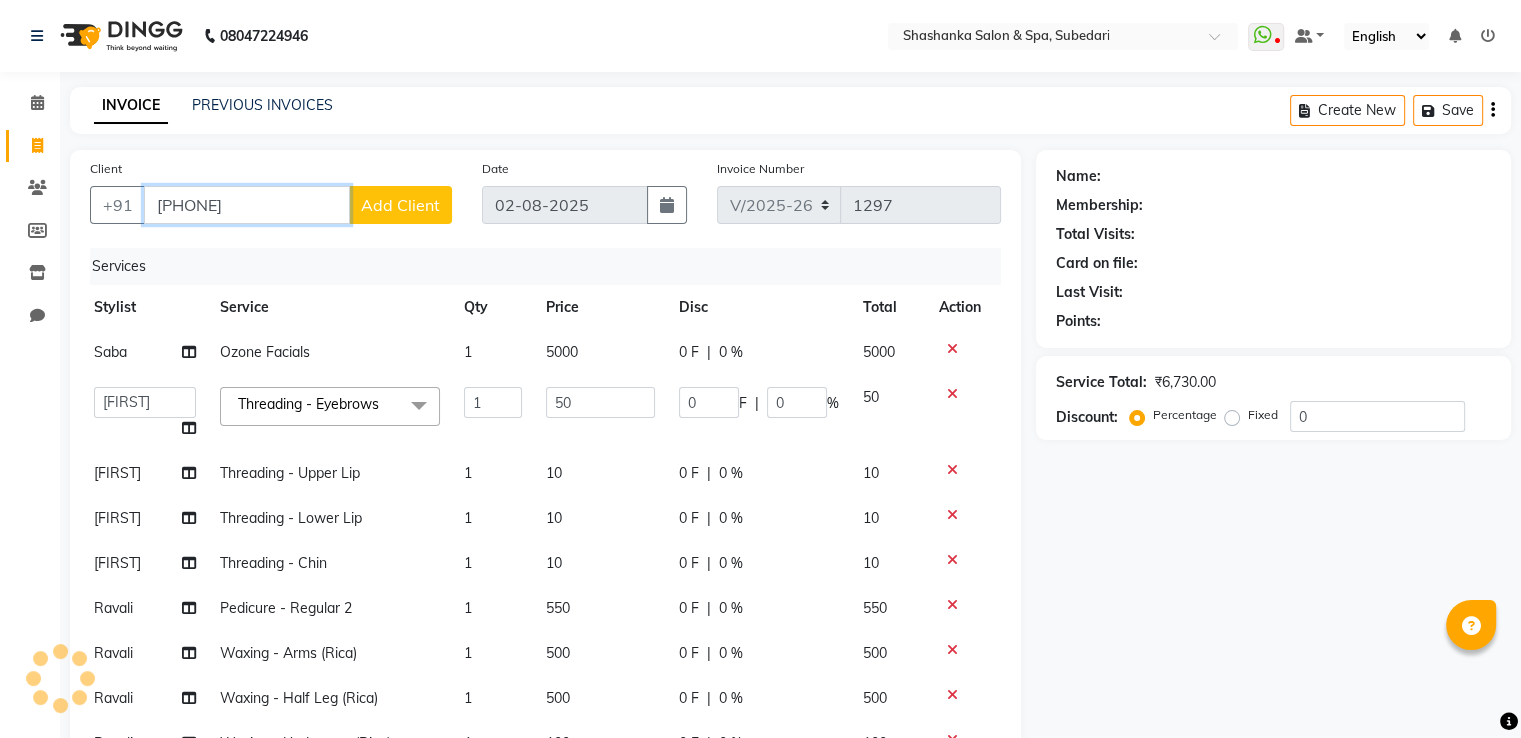 type on "[PHONE]" 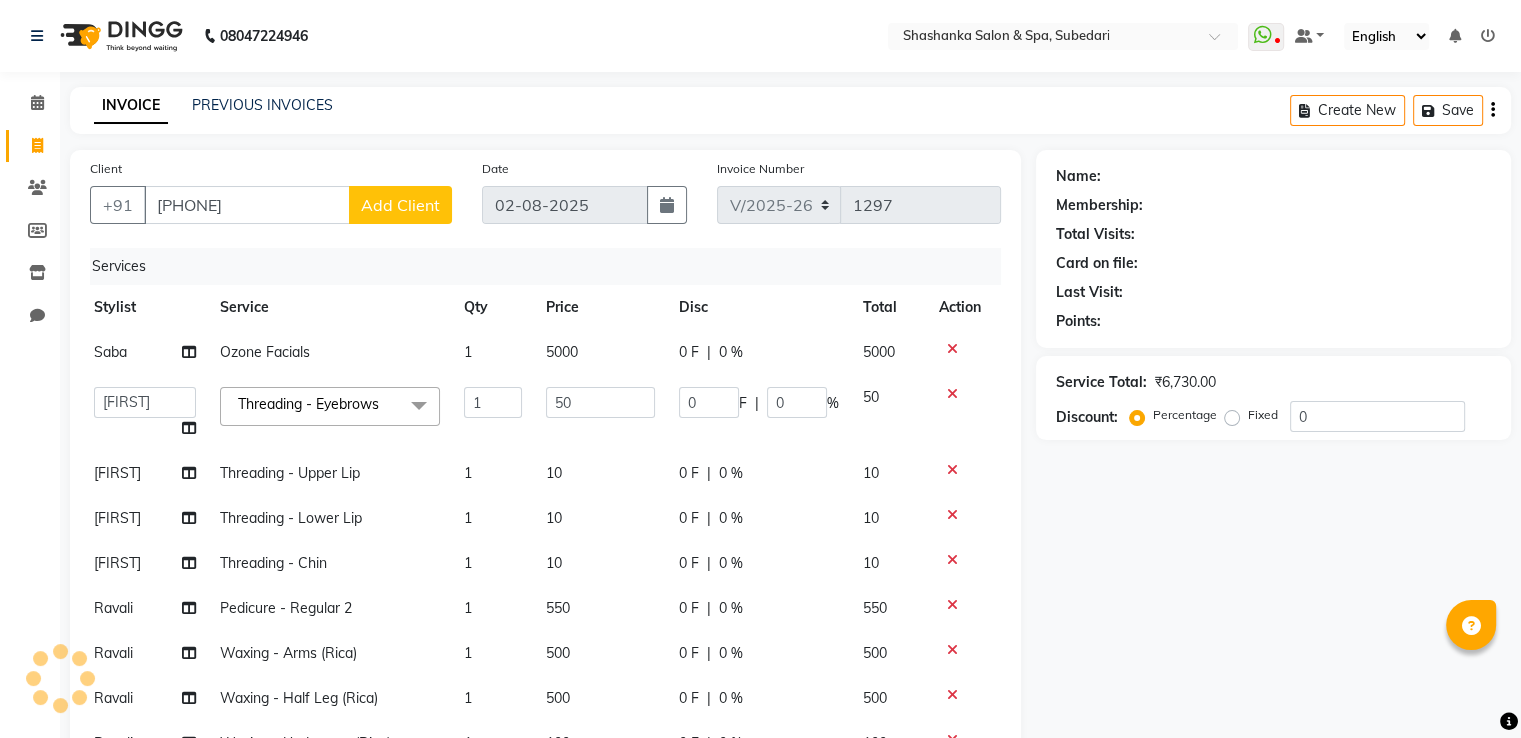 click on "Add Client" 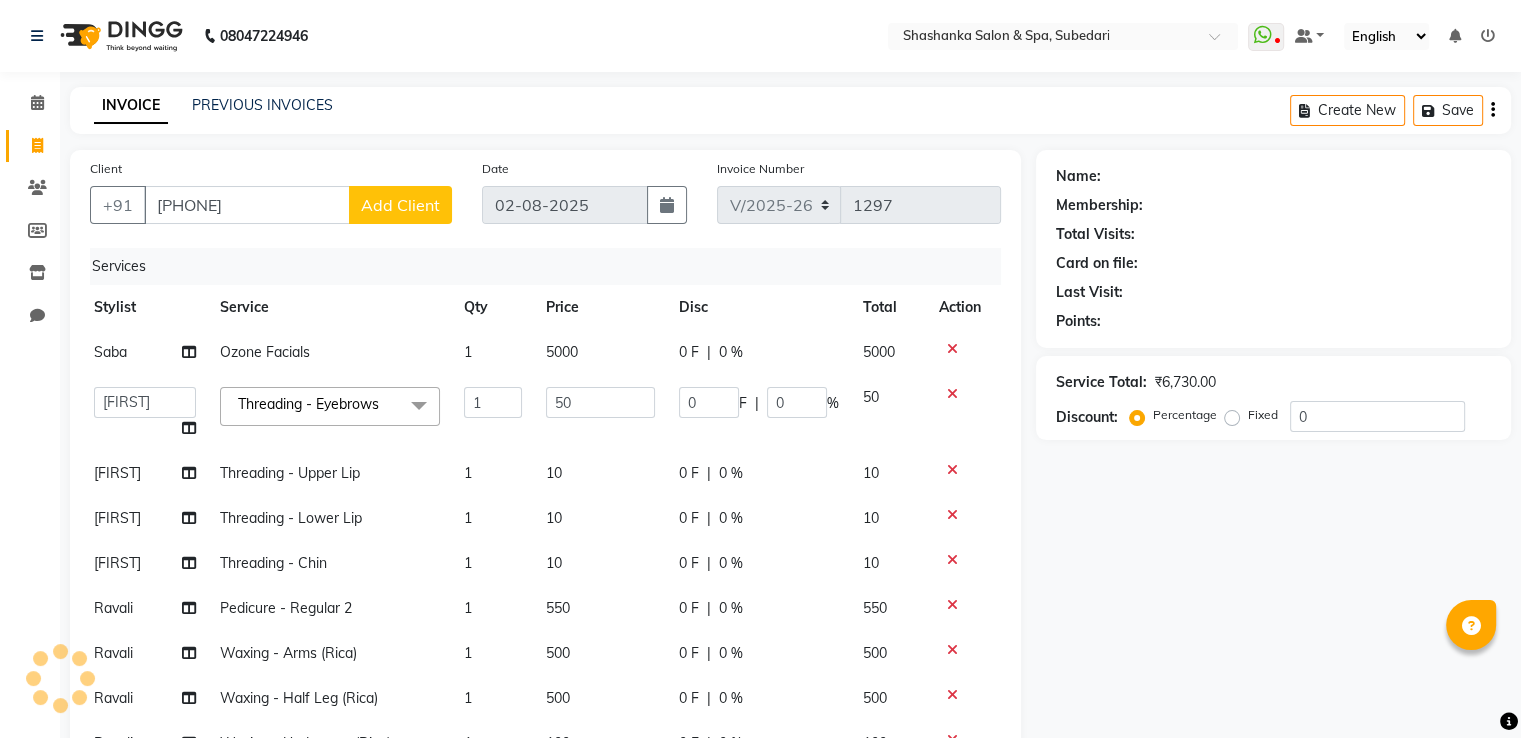 select on "36" 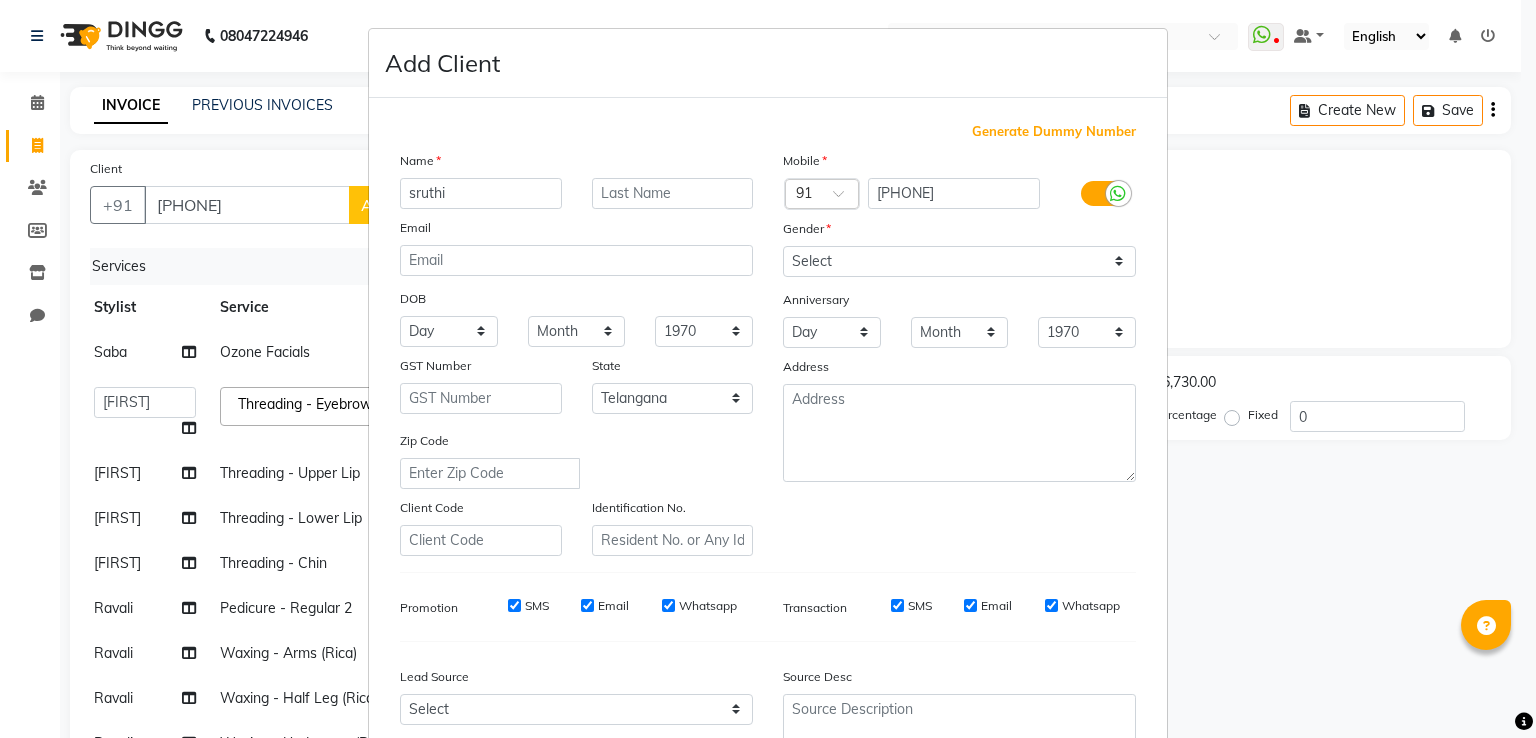 type on "sruthi" 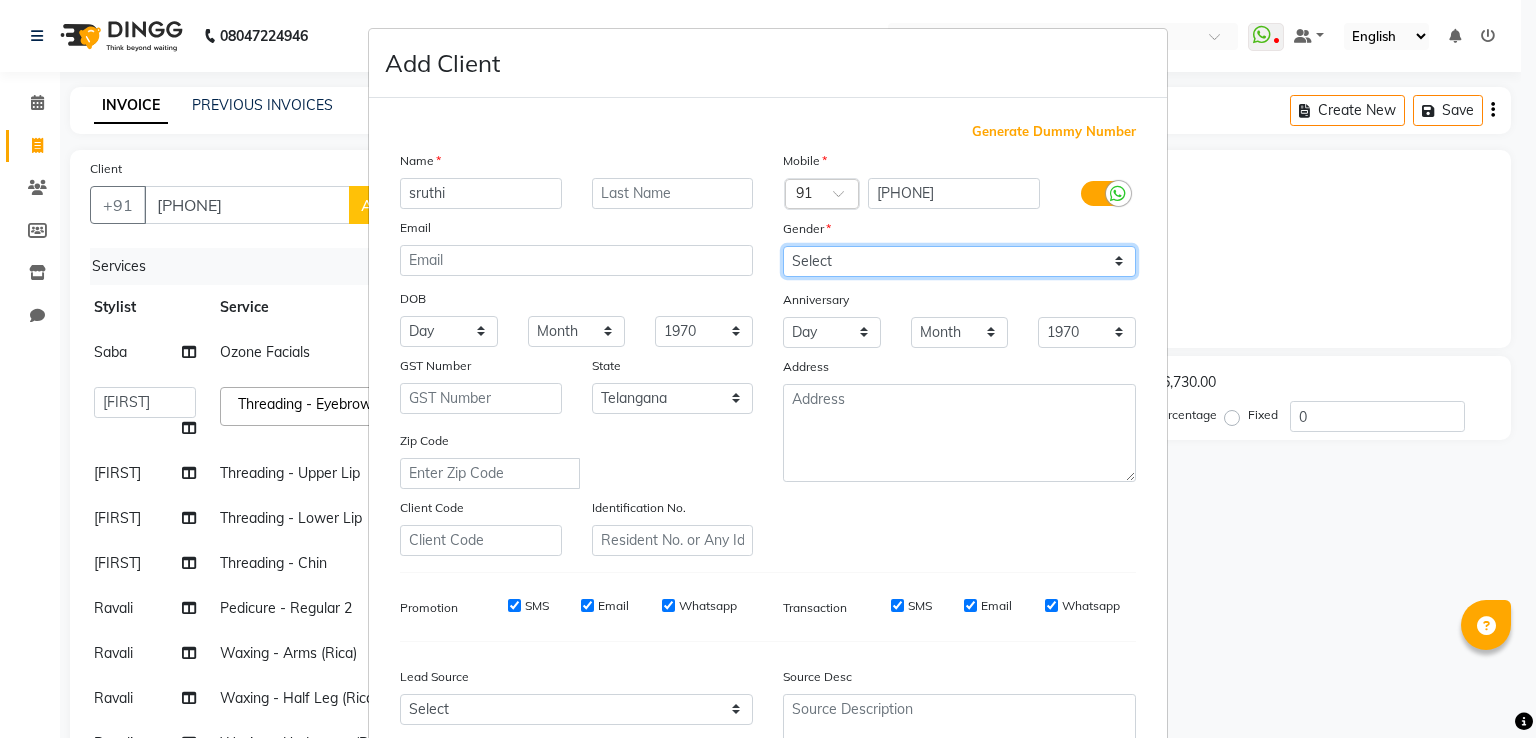 click on "Select Male Female Other Prefer Not To Say" at bounding box center [959, 261] 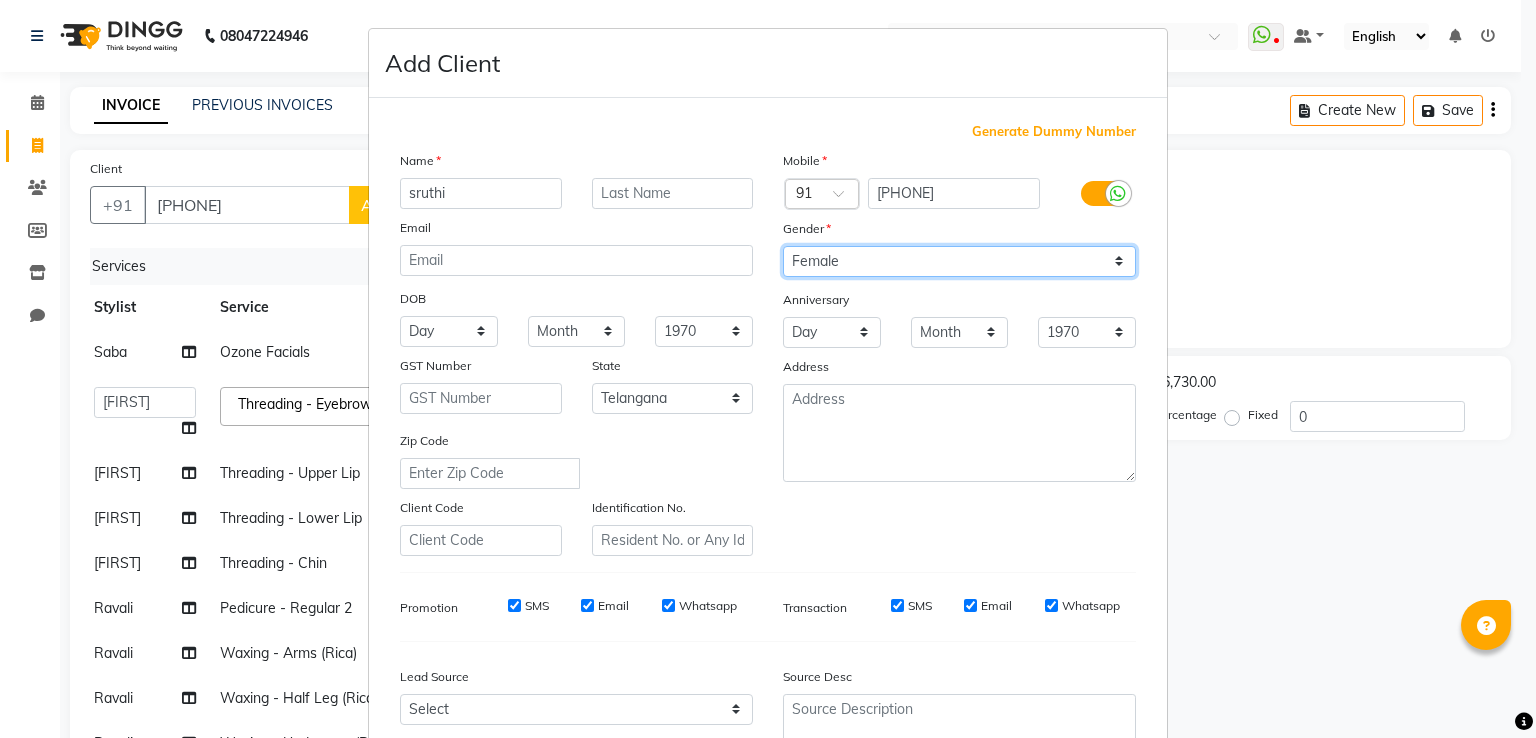 click on "Select Male Female Other Prefer Not To Say" at bounding box center [959, 261] 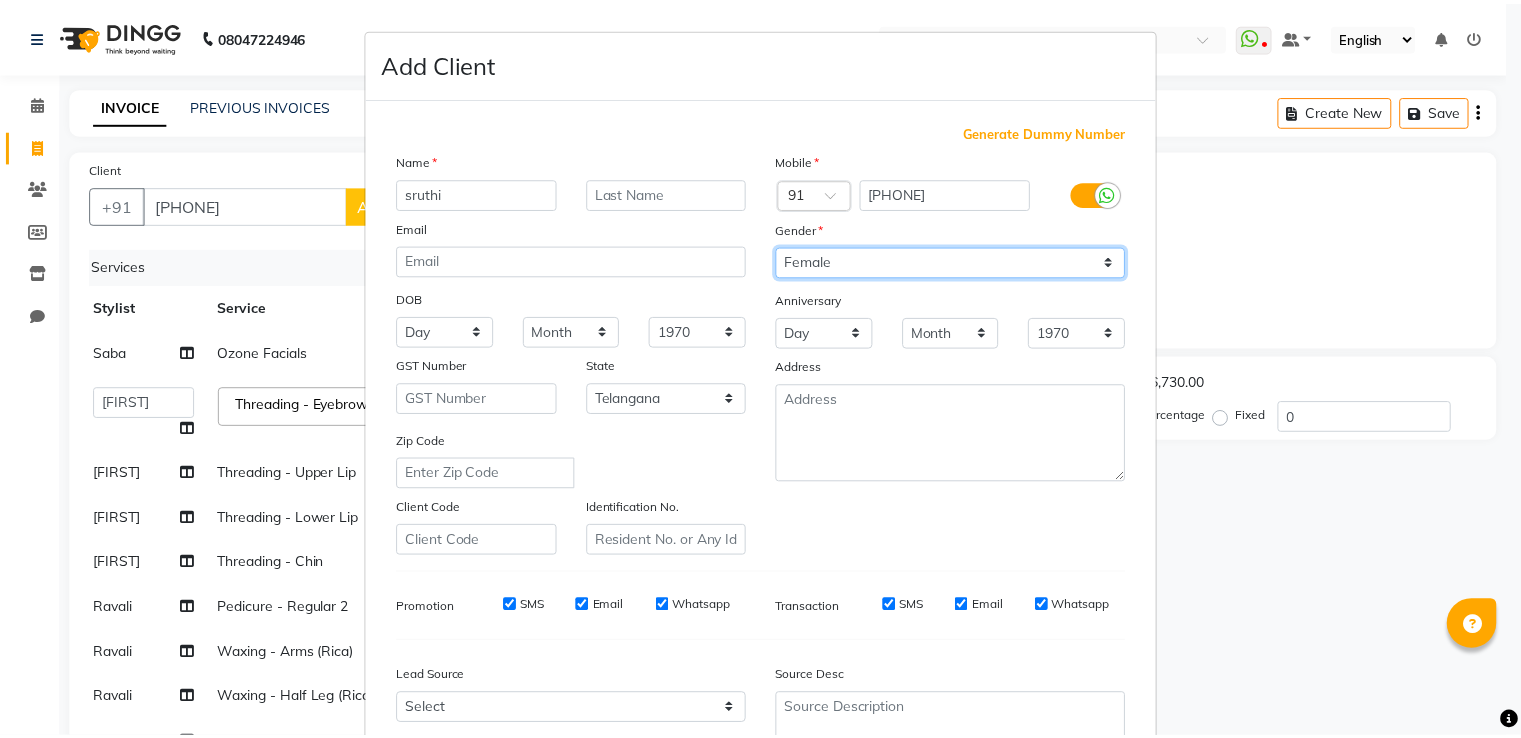 scroll, scrollTop: 195, scrollLeft: 0, axis: vertical 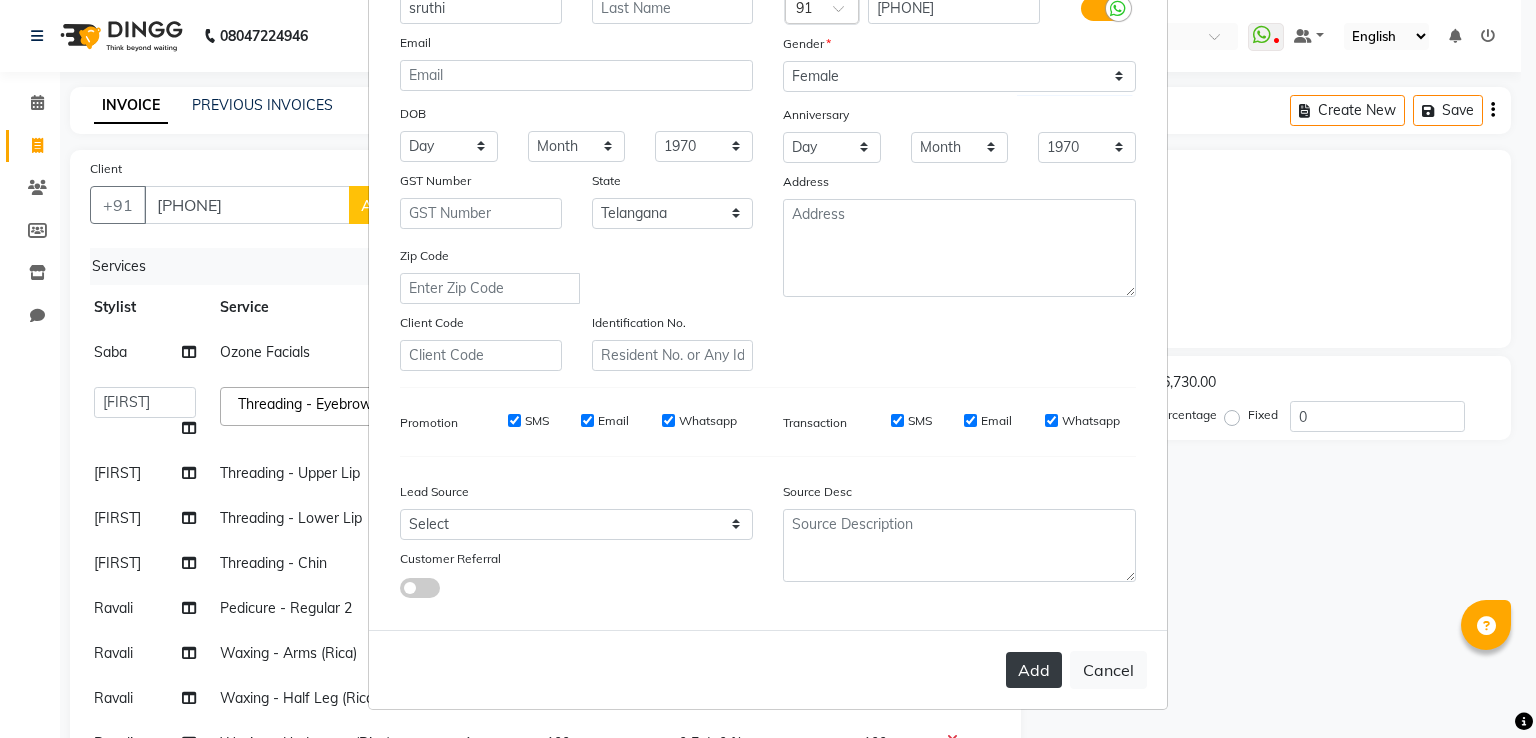 click on "Add" at bounding box center [1034, 670] 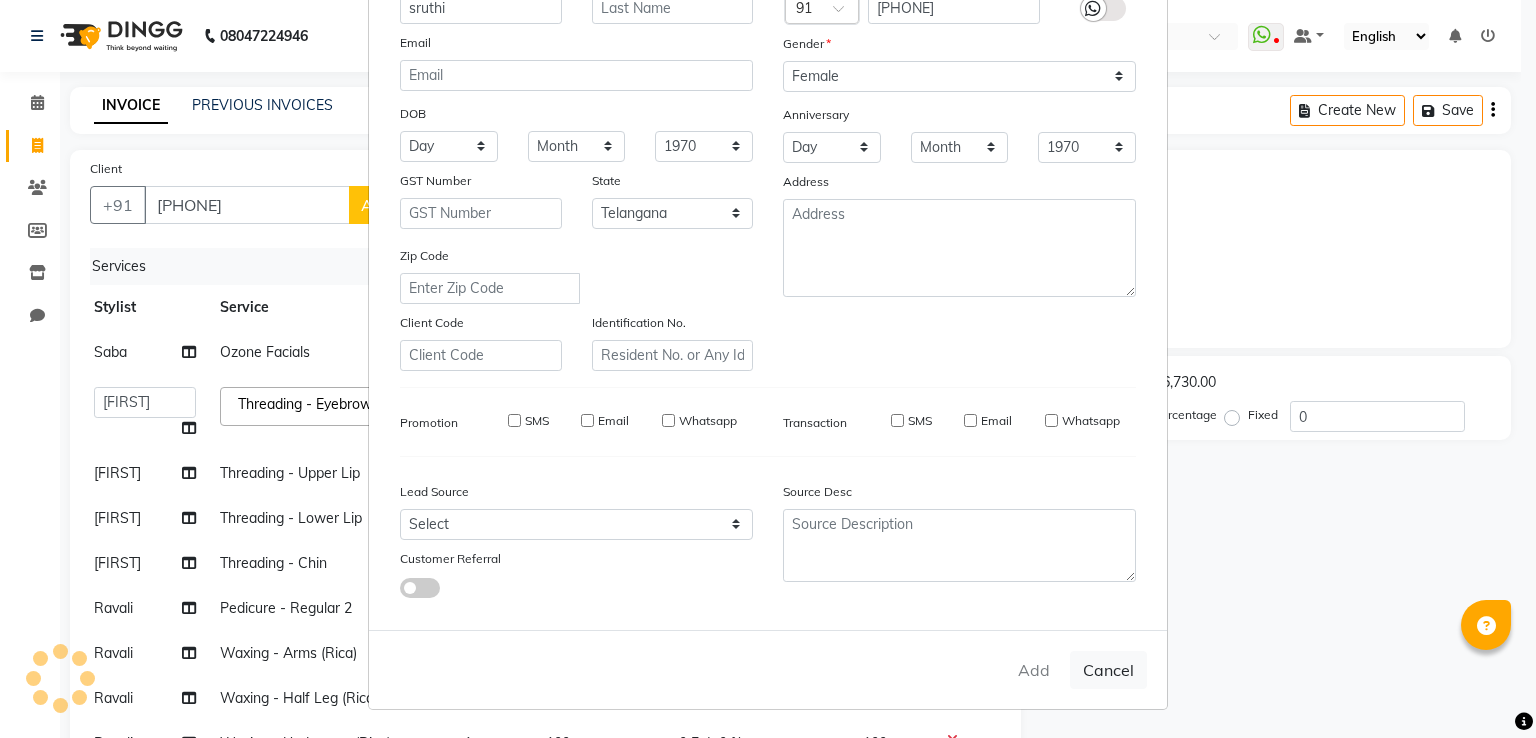 type 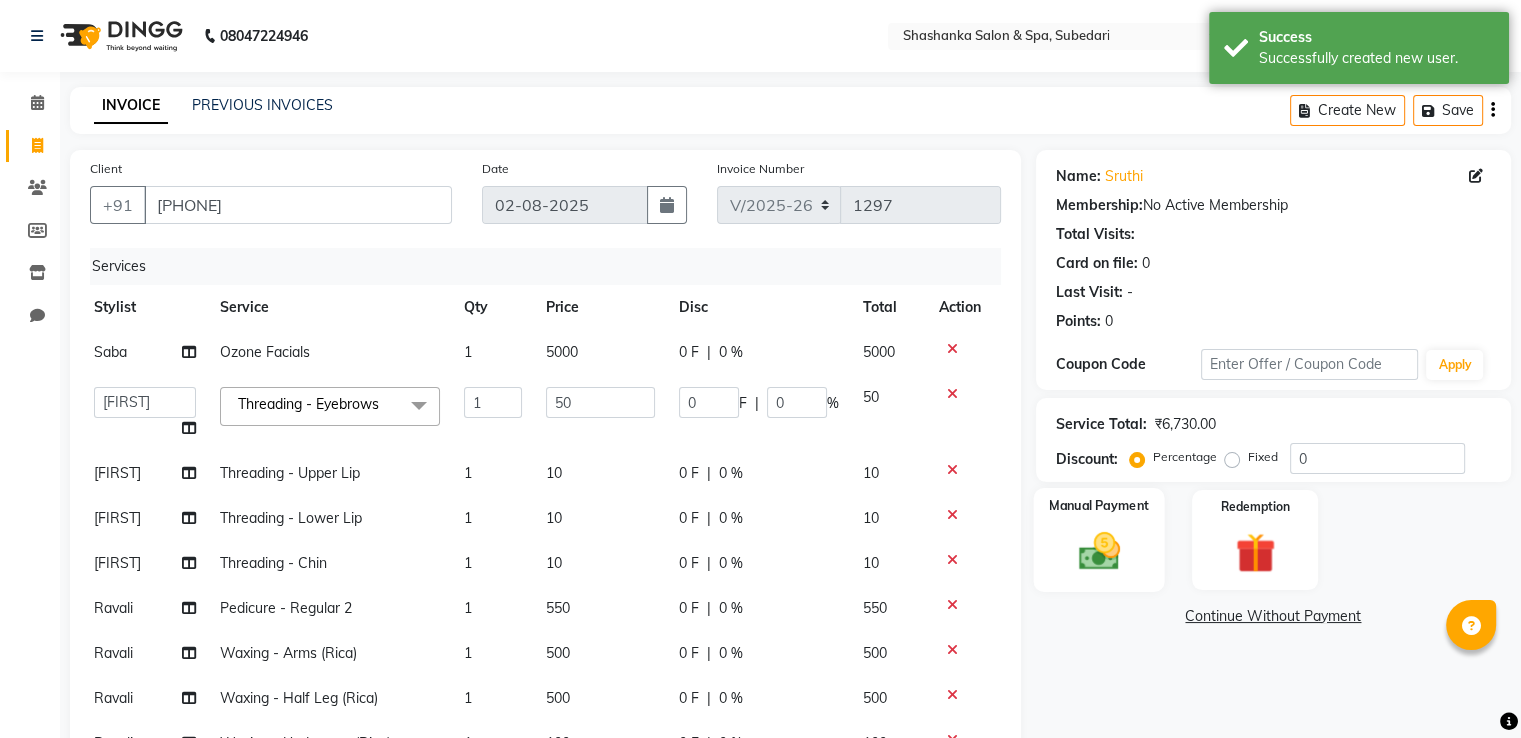 click 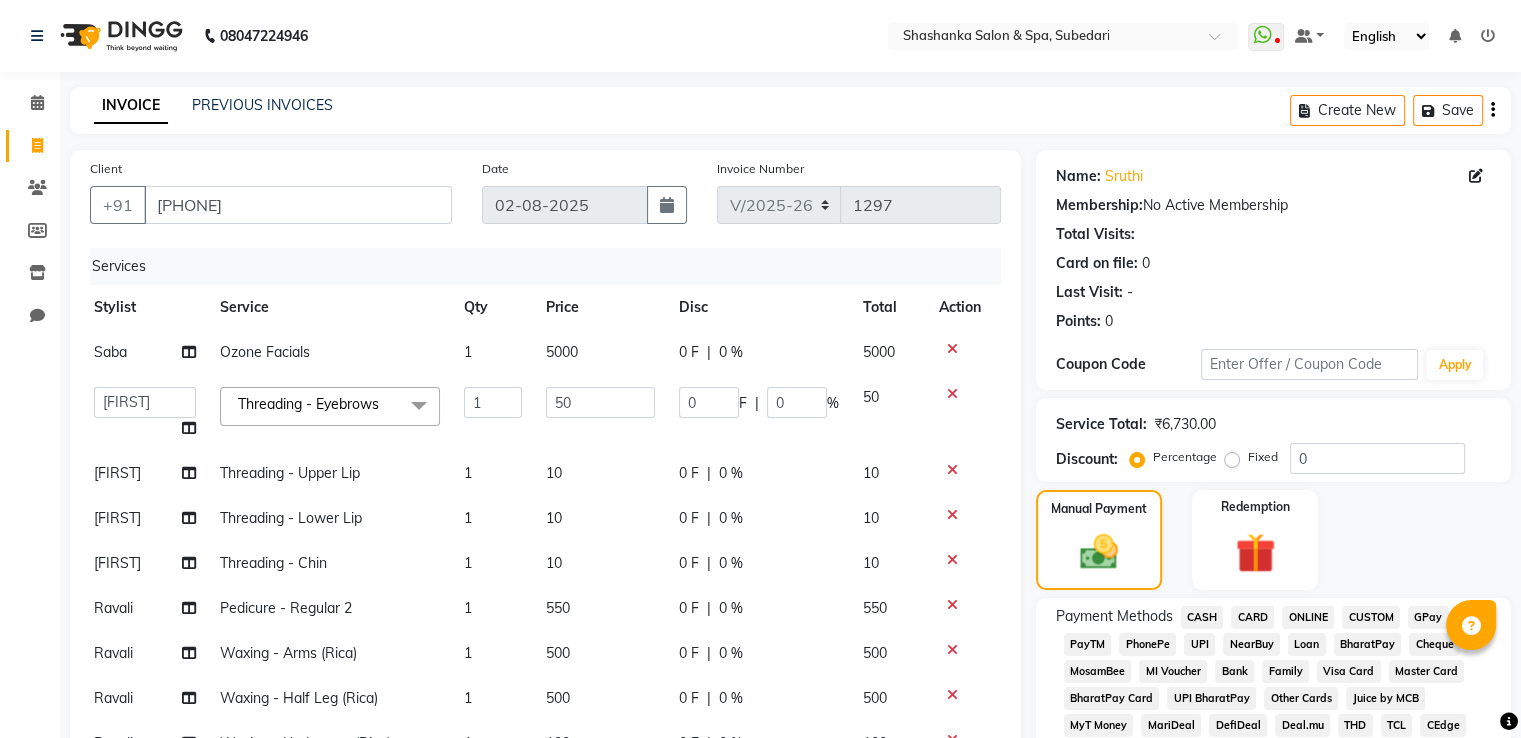 click on "GPay" 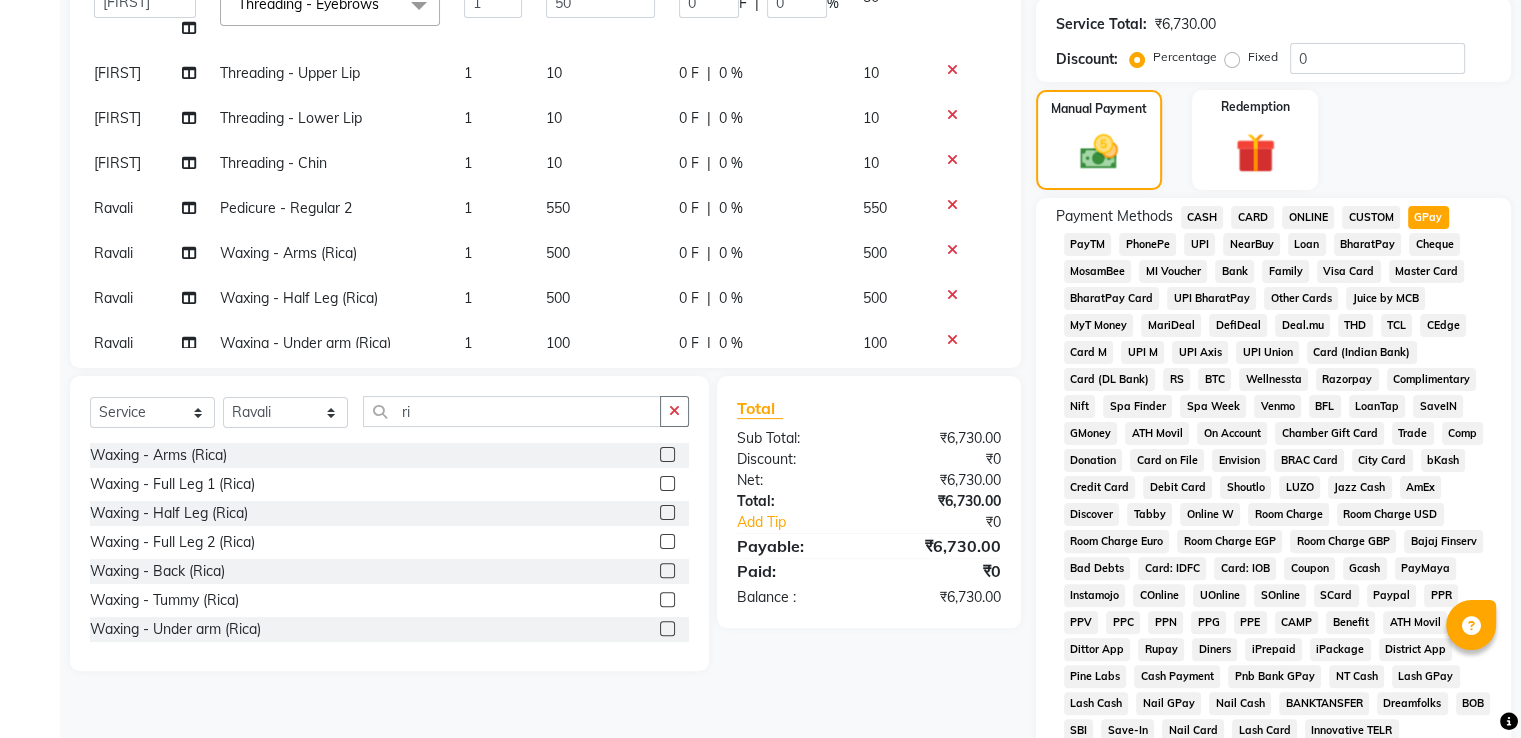 scroll, scrollTop: 609, scrollLeft: 0, axis: vertical 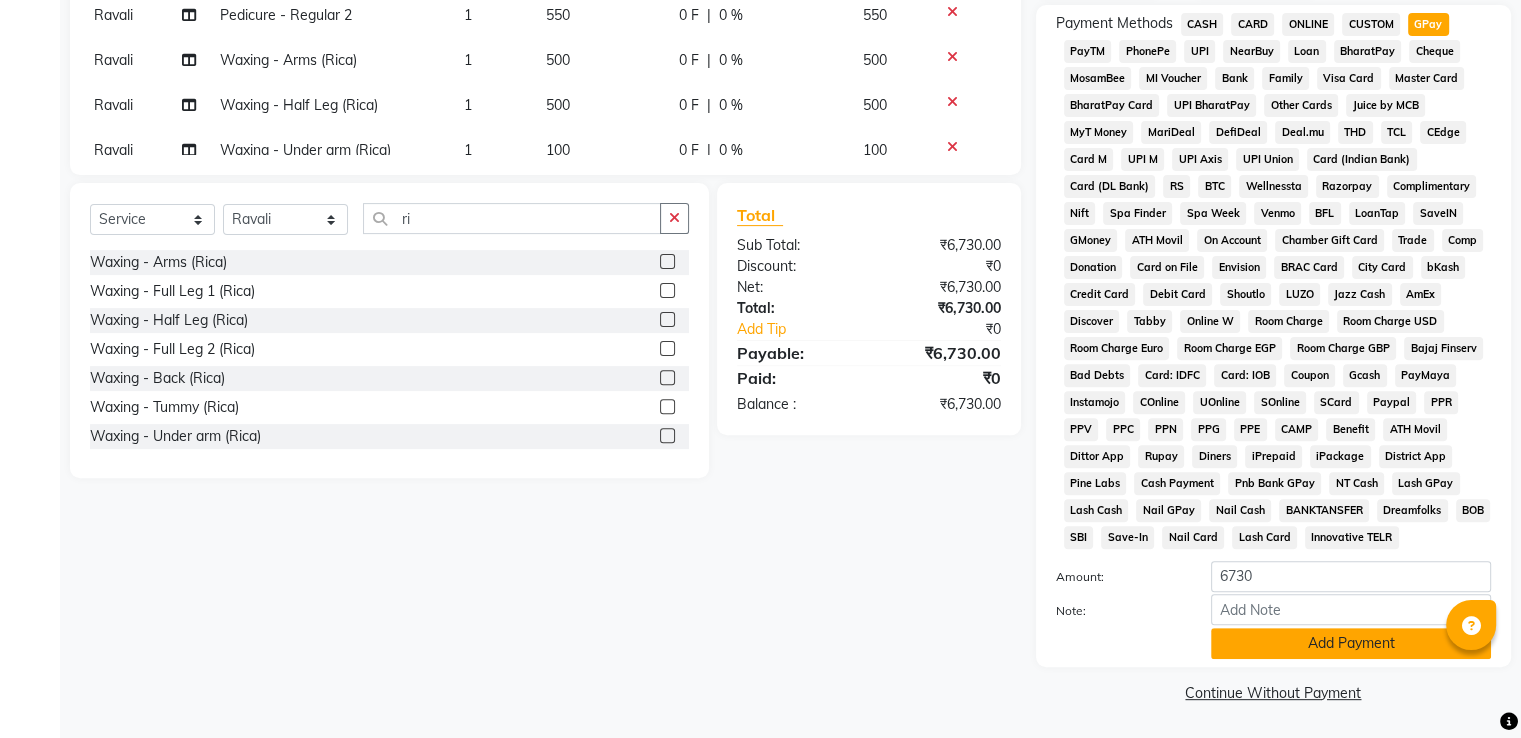 click on "Add Payment" 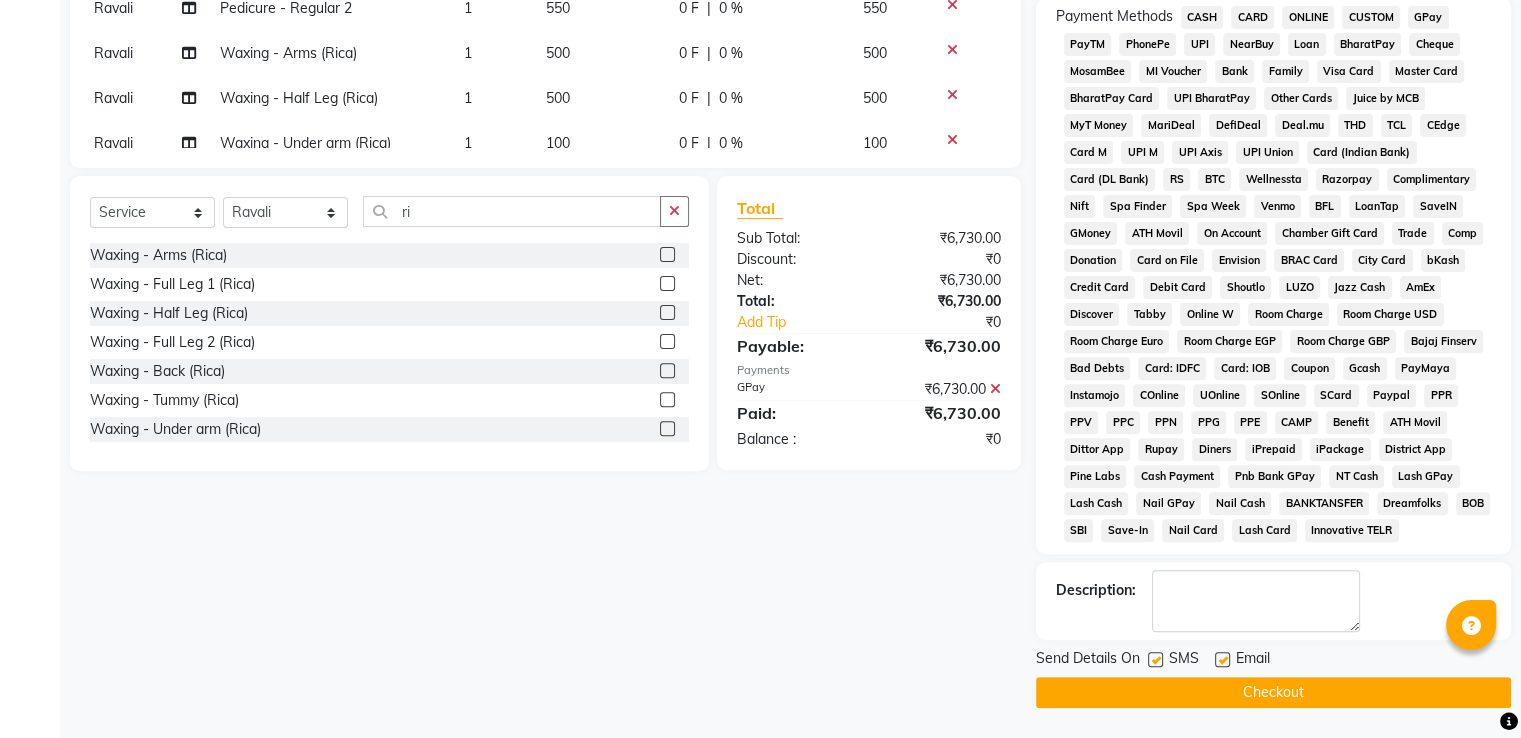 click on "Checkout" 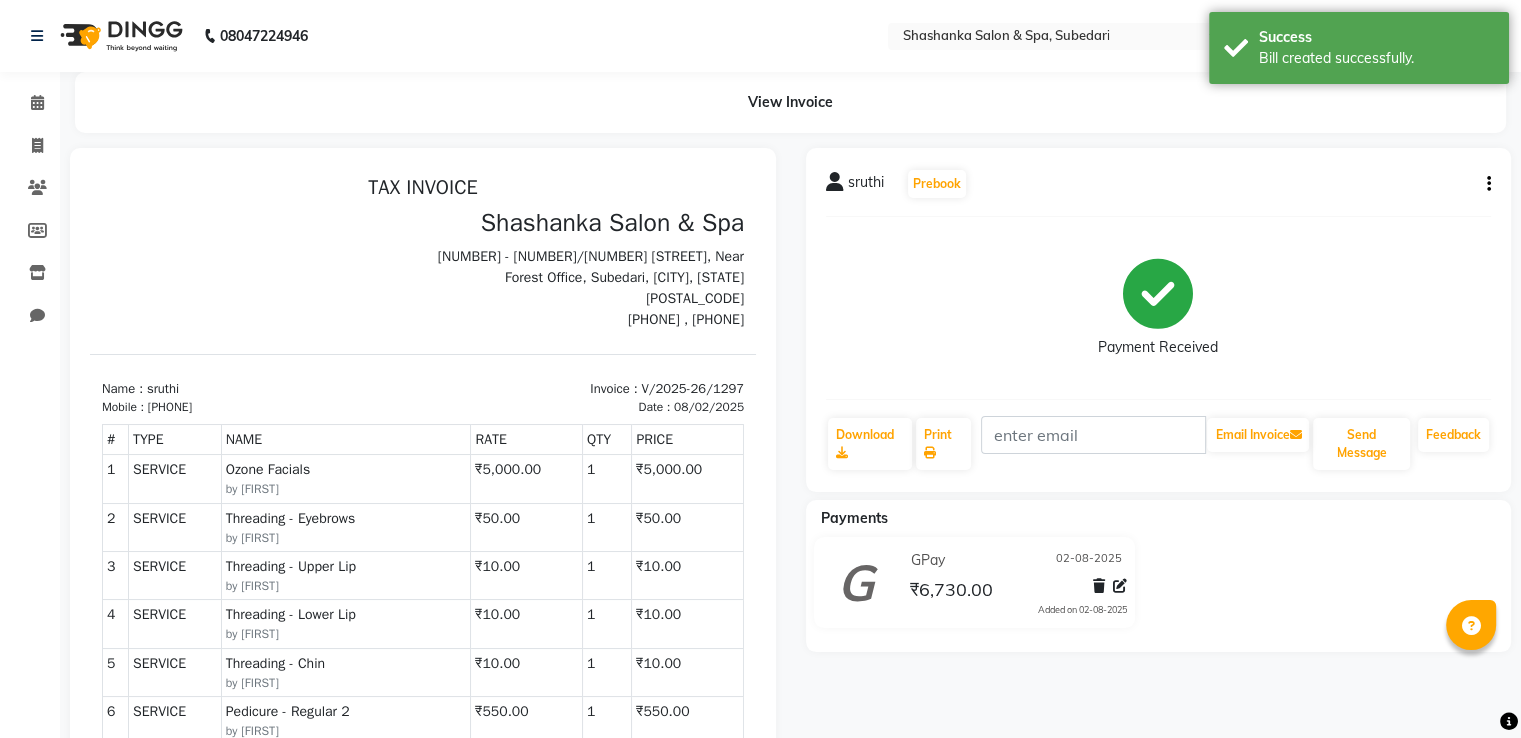 scroll, scrollTop: 0, scrollLeft: 0, axis: both 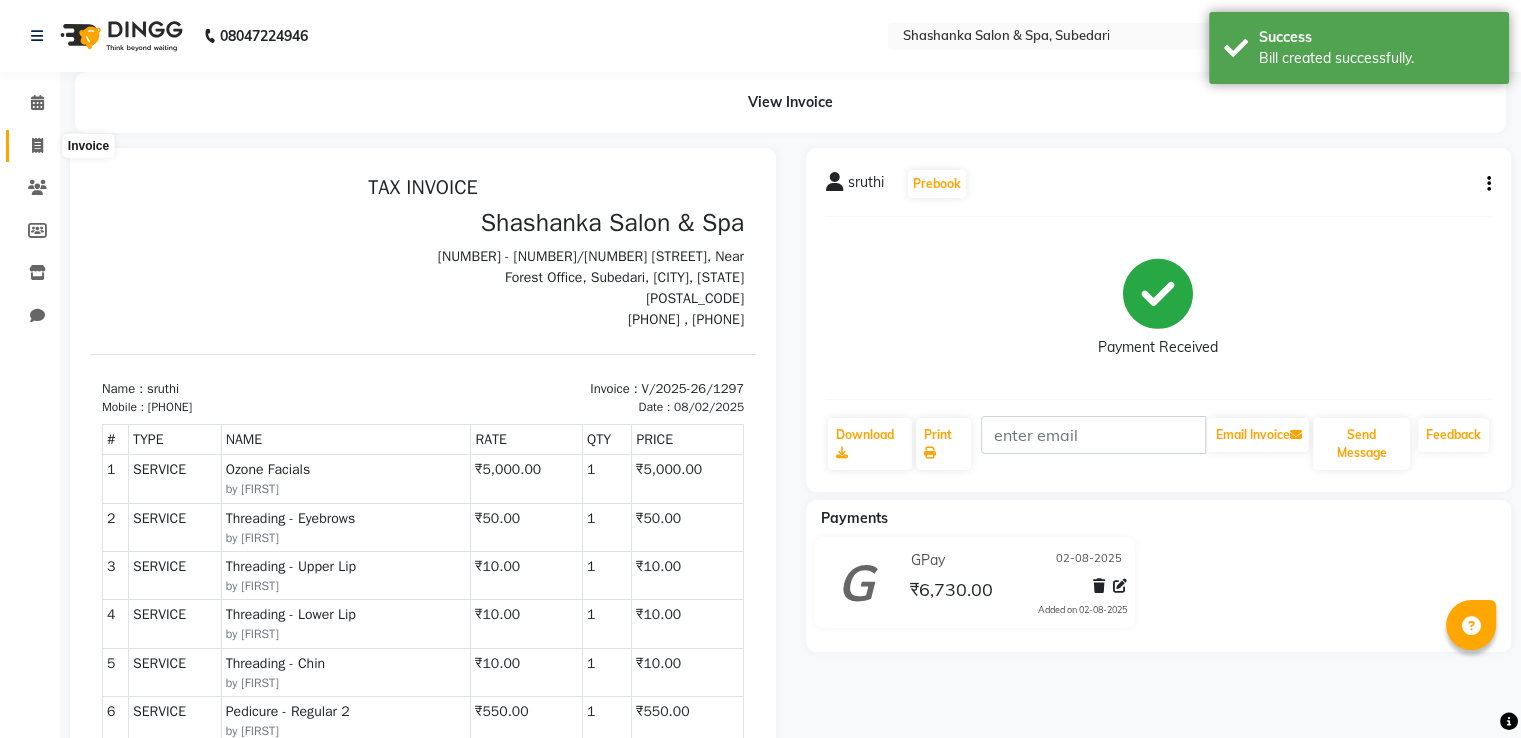 click 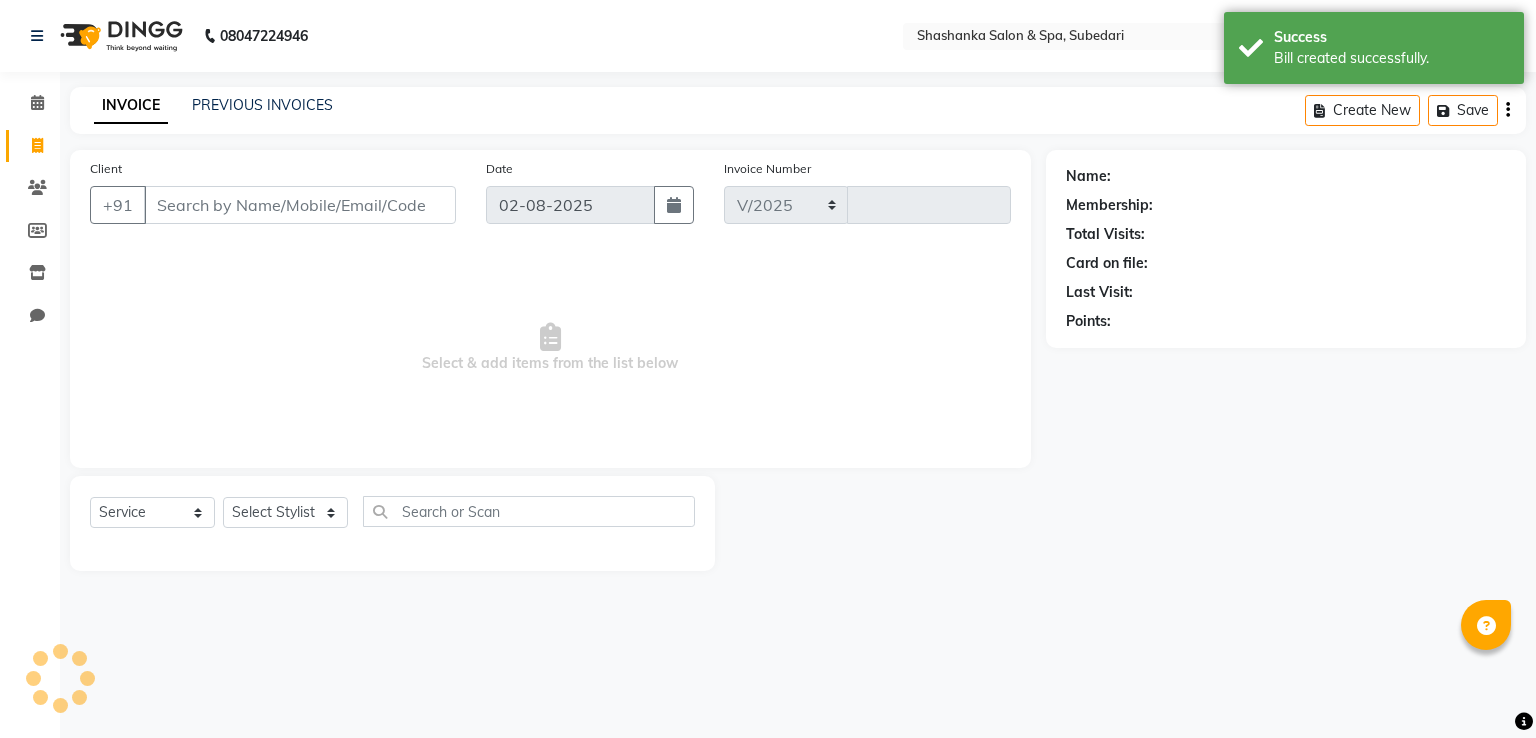 select on "67" 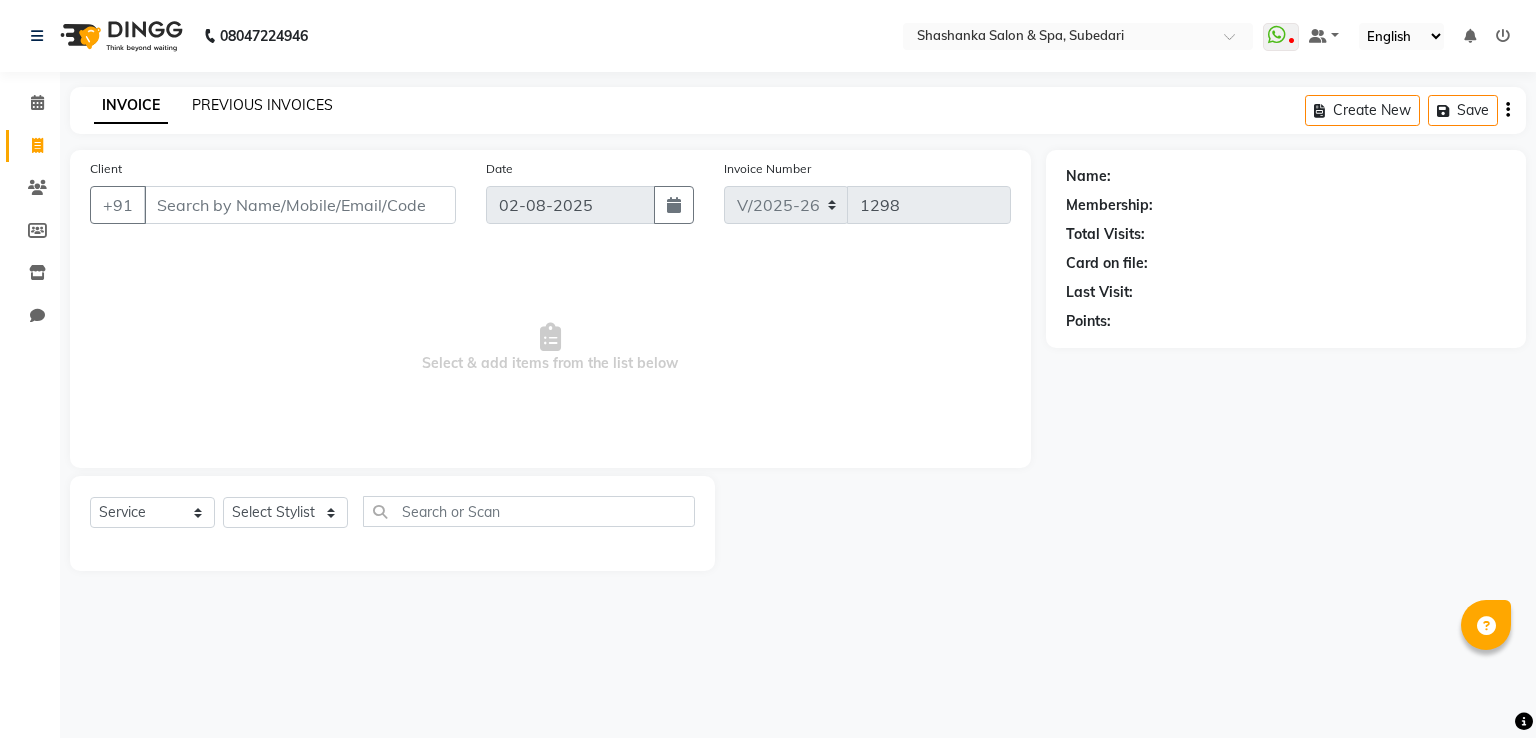 click on "PREVIOUS INVOICES" 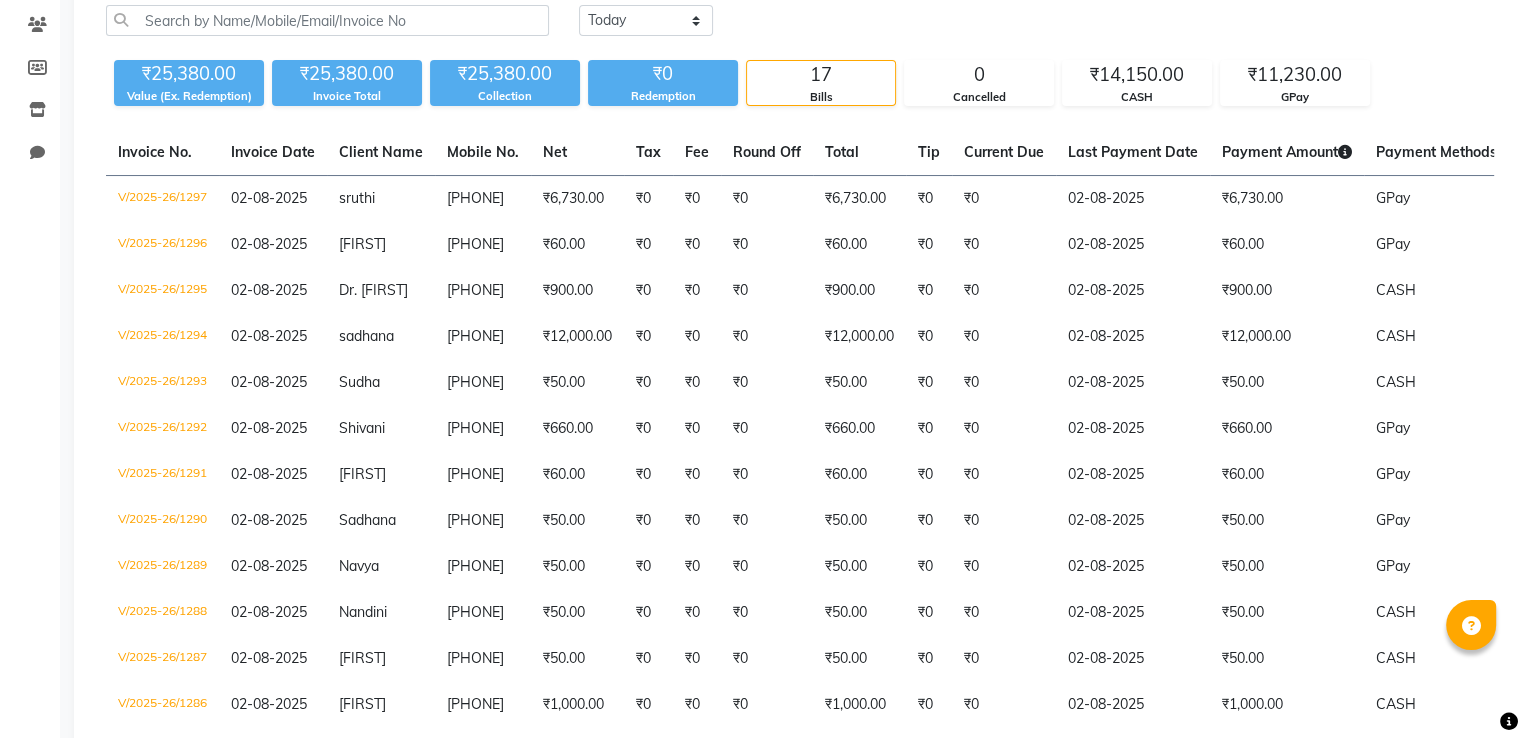 scroll, scrollTop: 0, scrollLeft: 0, axis: both 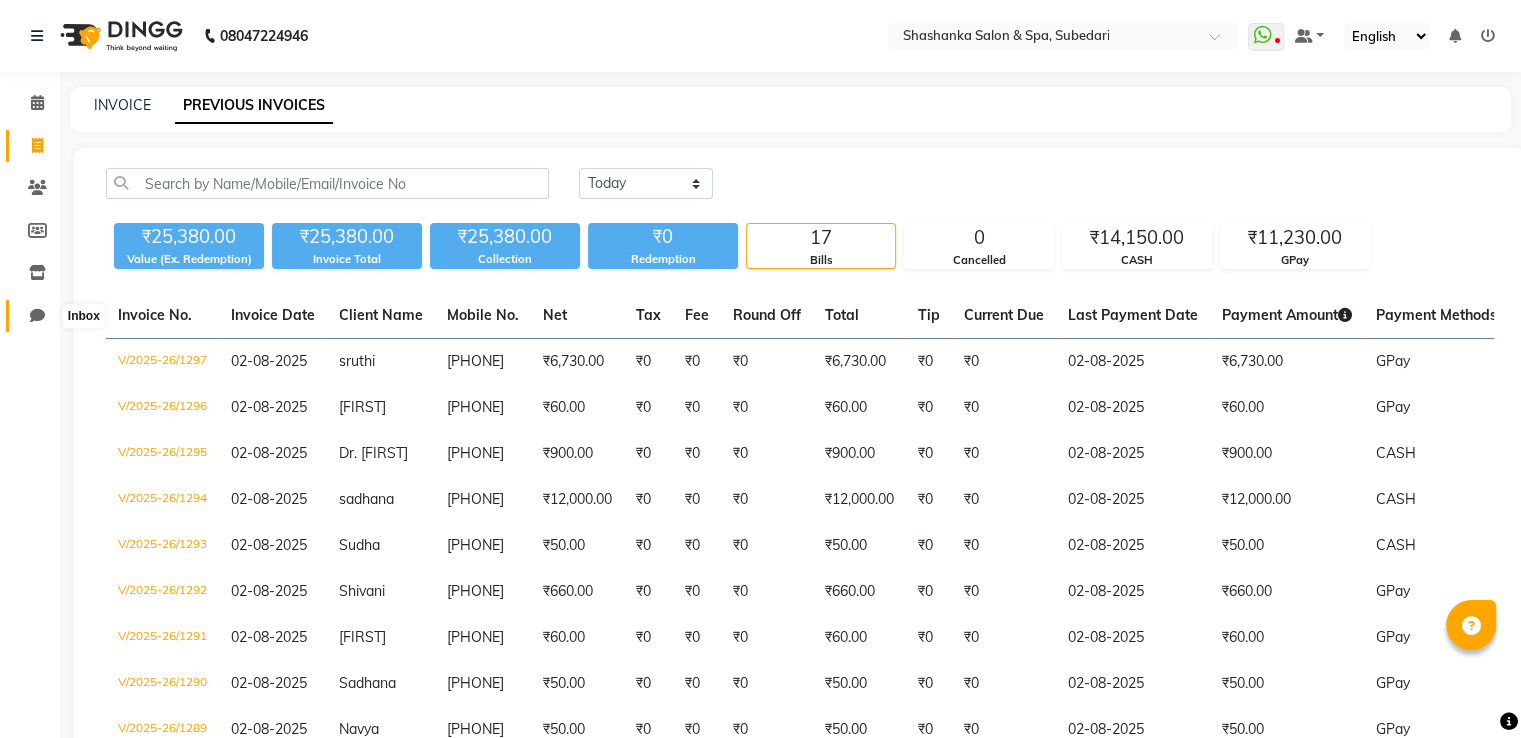 click 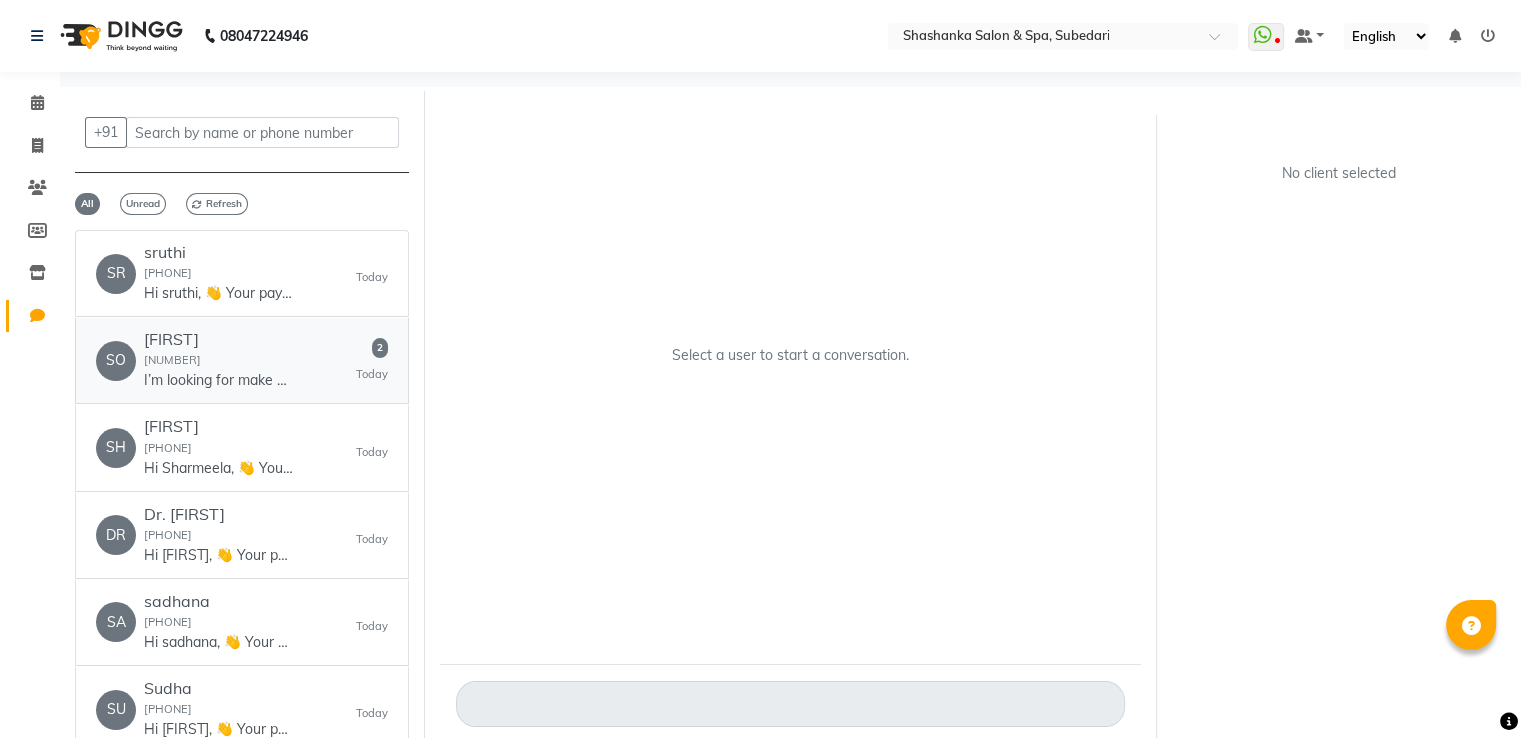 click on "[FIRST]" 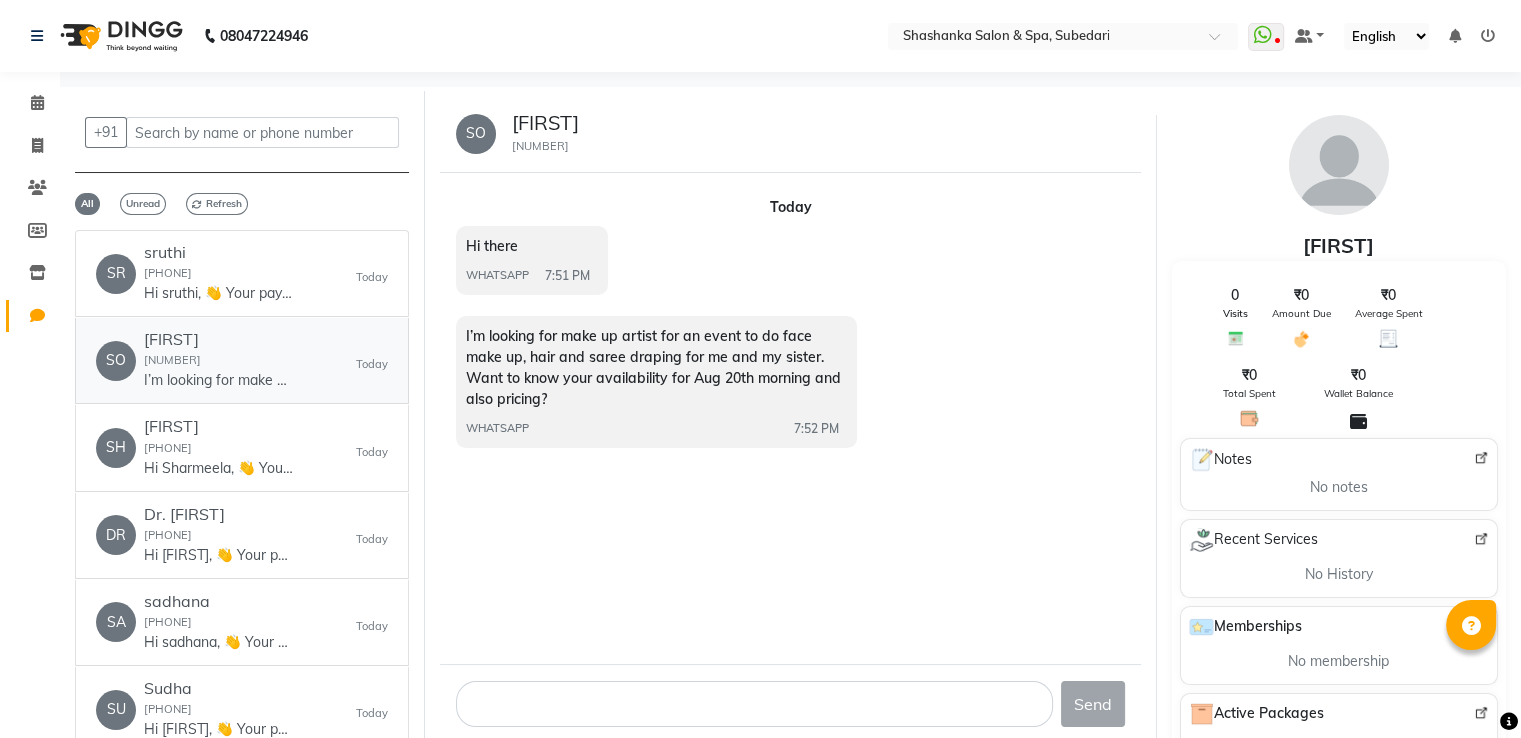 click on "SO [FIRST] [LAST] [PHONE] I’m looking for make up artist for an event to do face make up, hair and saree draping for me and my sister. Want to know your availability for Aug 20th morning  and also pricing?   Today" 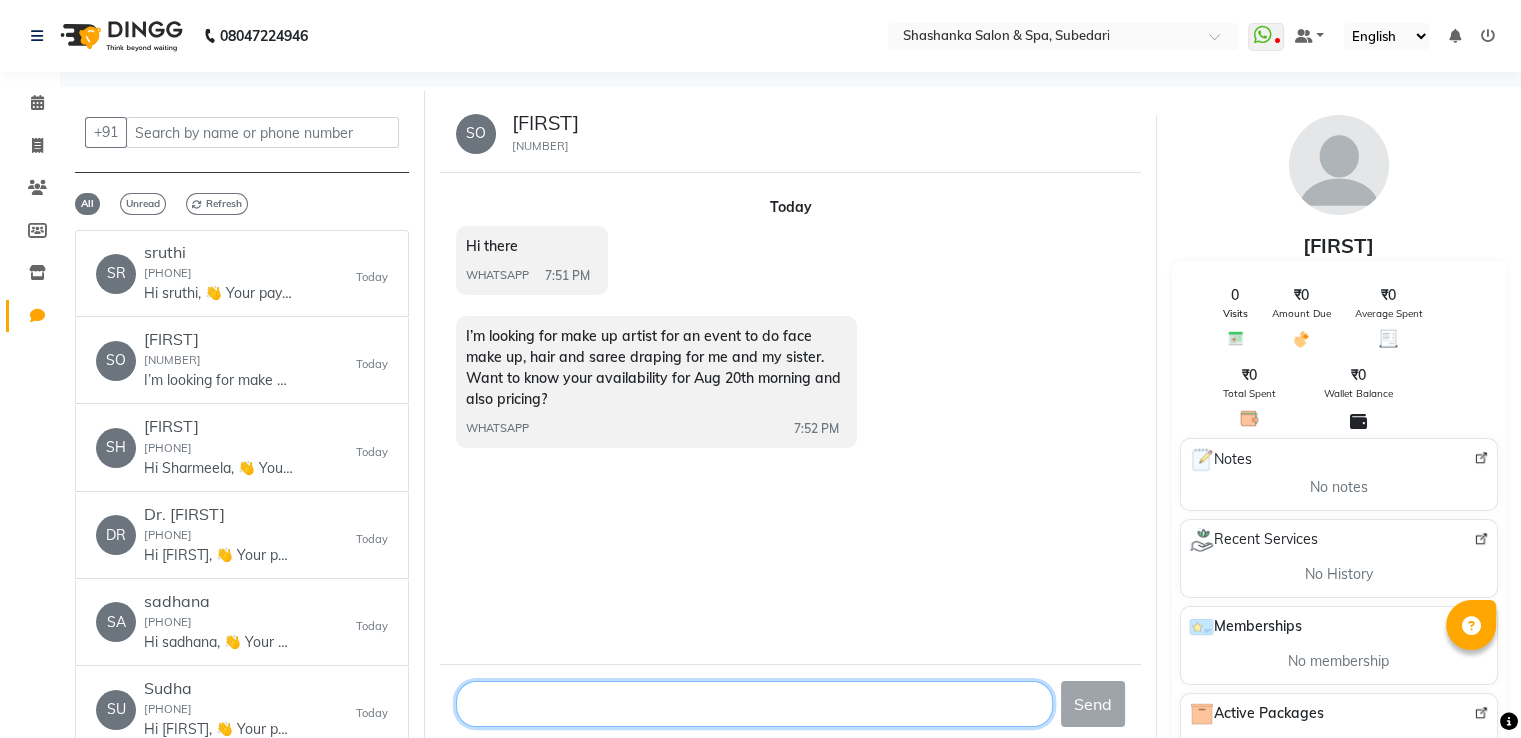 click 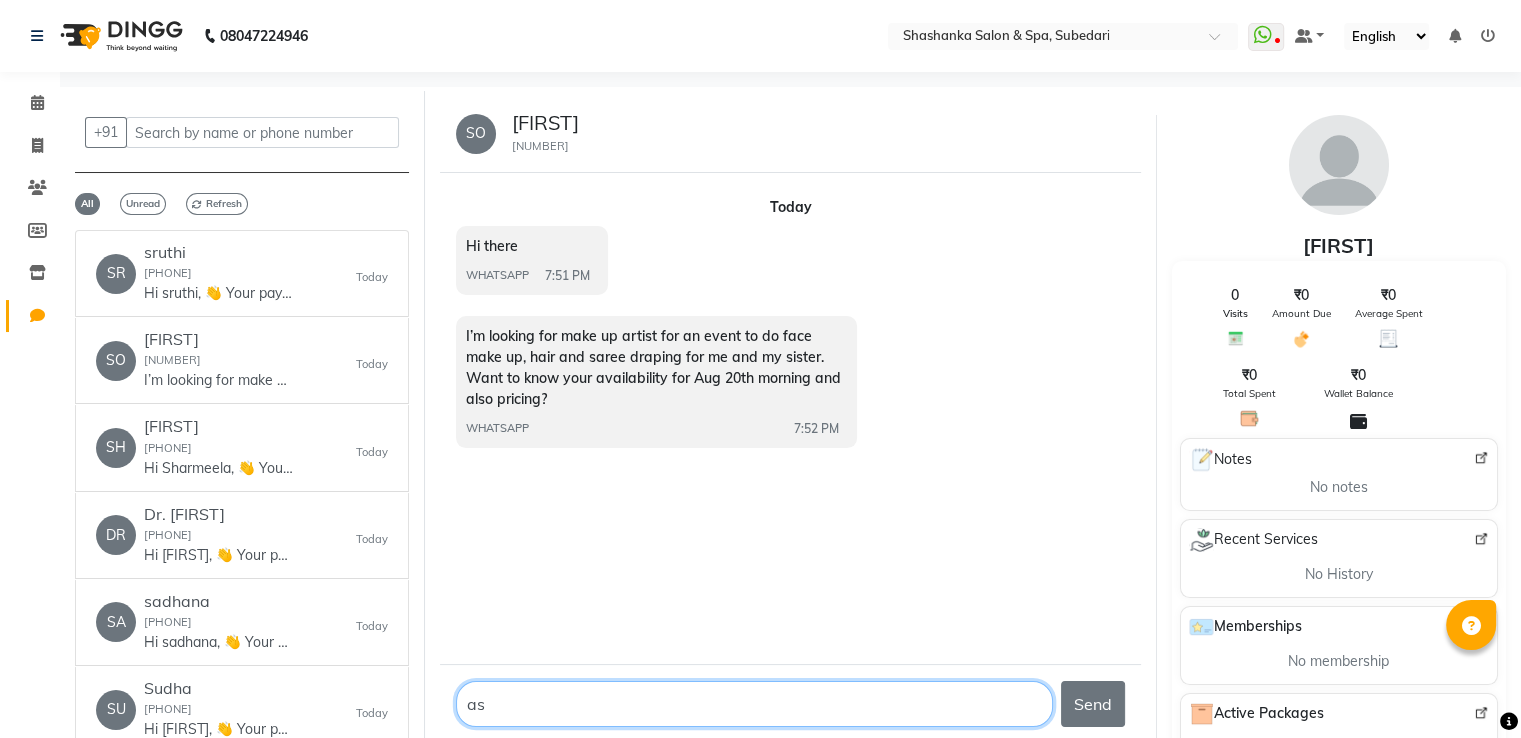 type on "a" 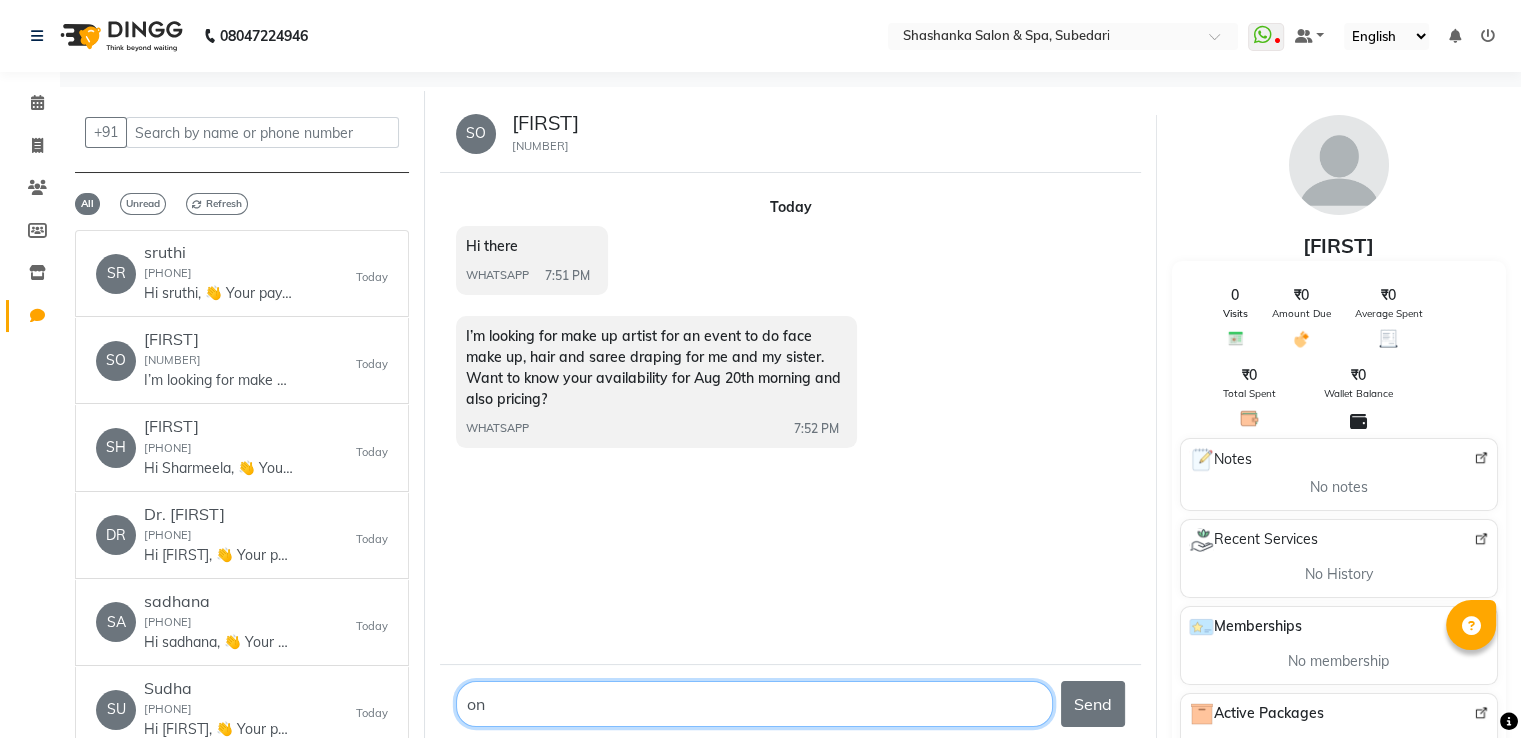 type on "o" 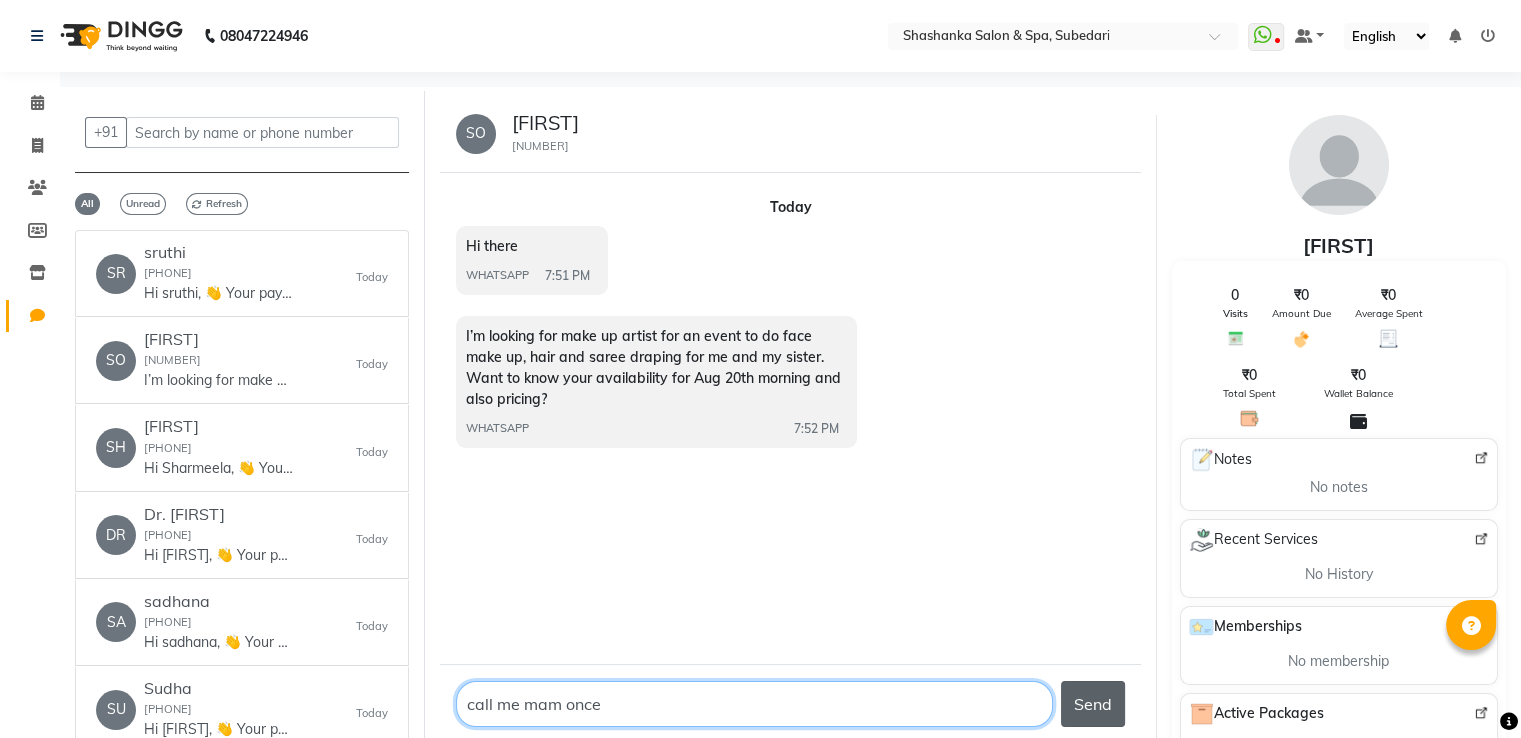 type on "call me mam once" 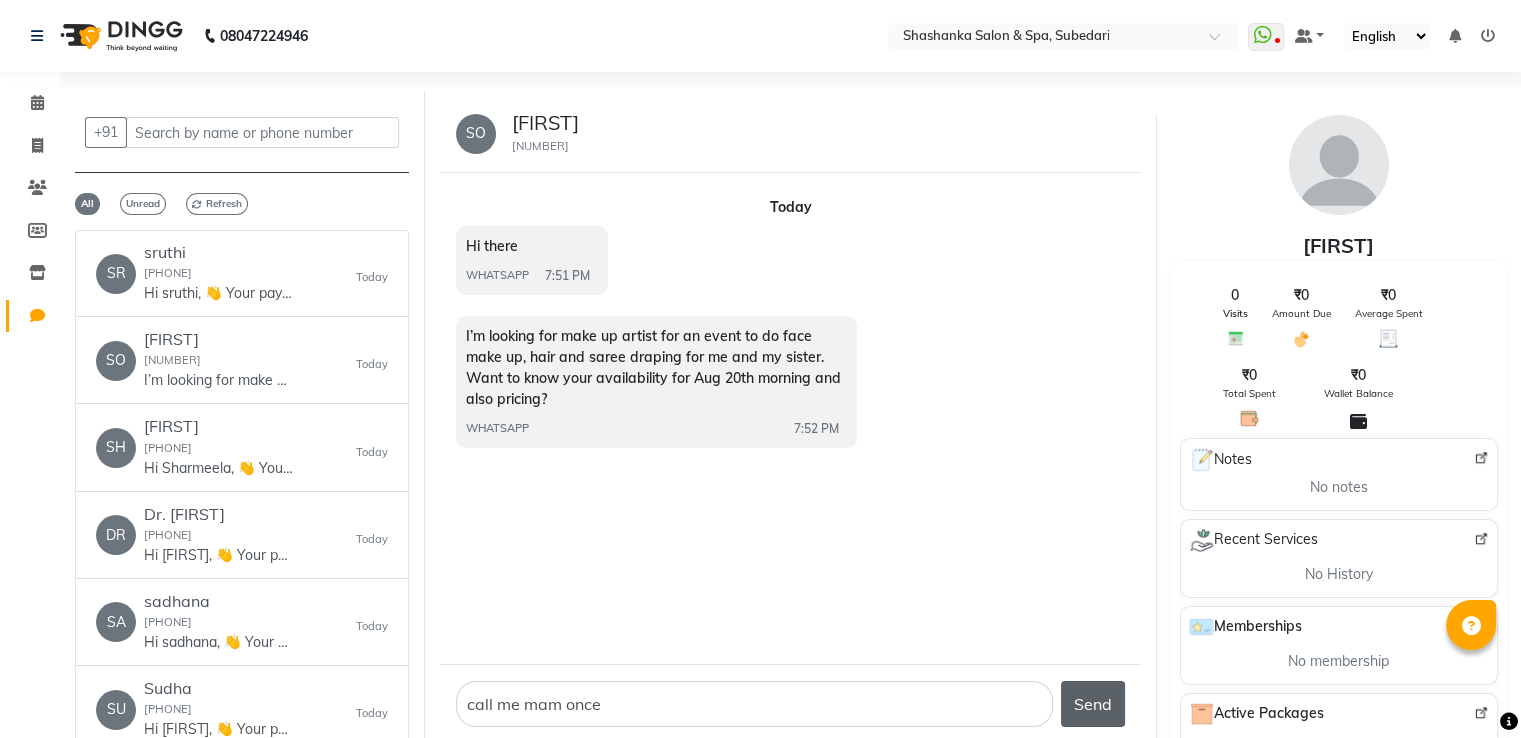 click on "Send" 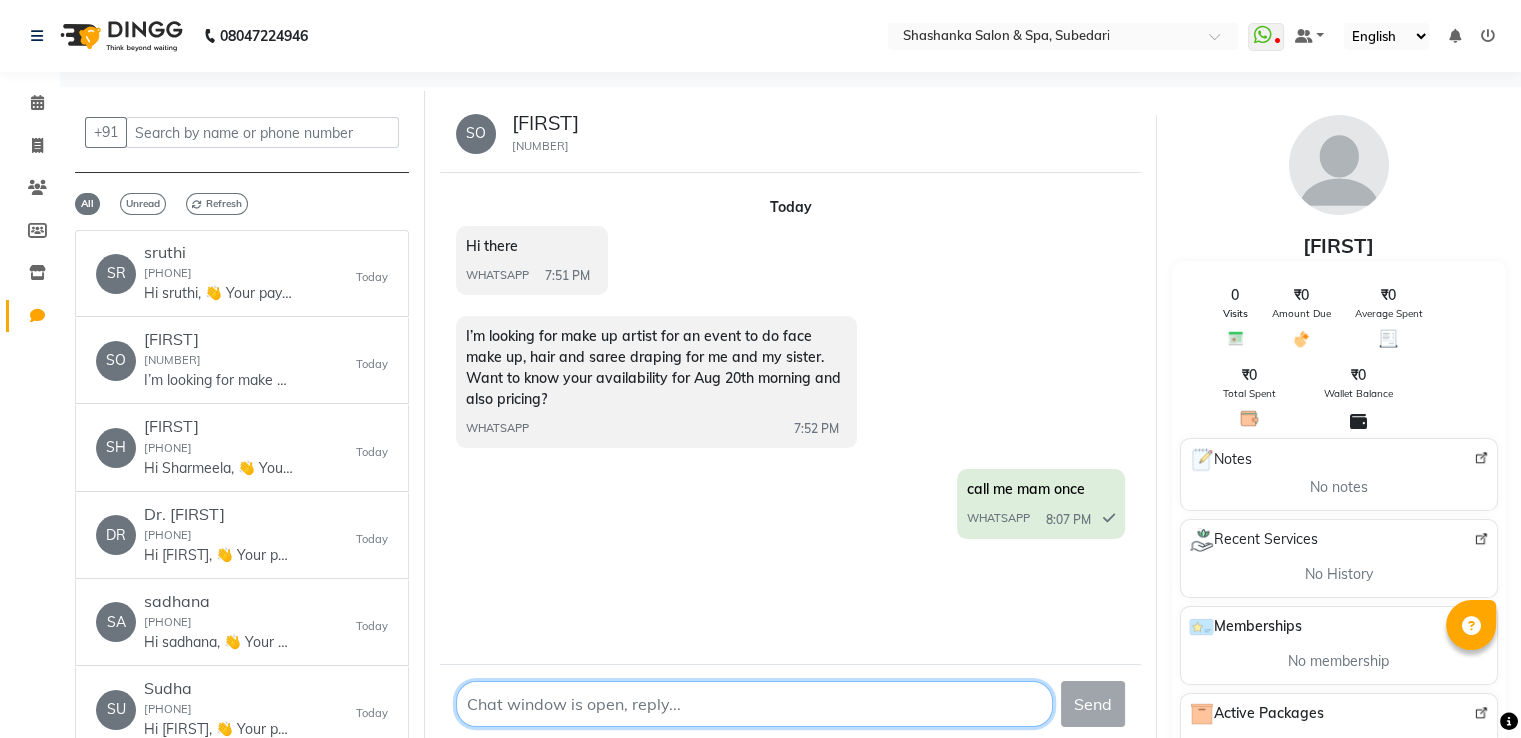 click 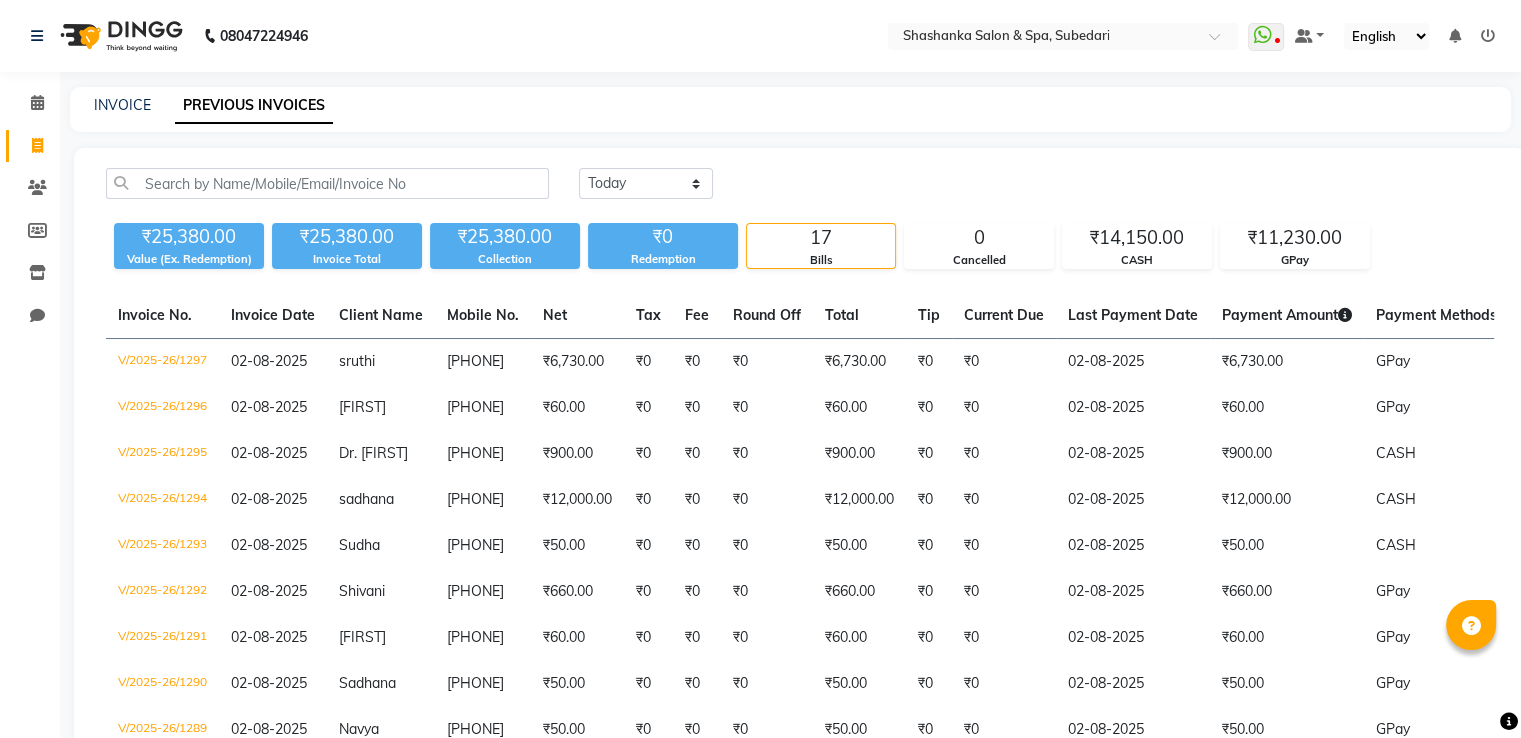 select on "service" 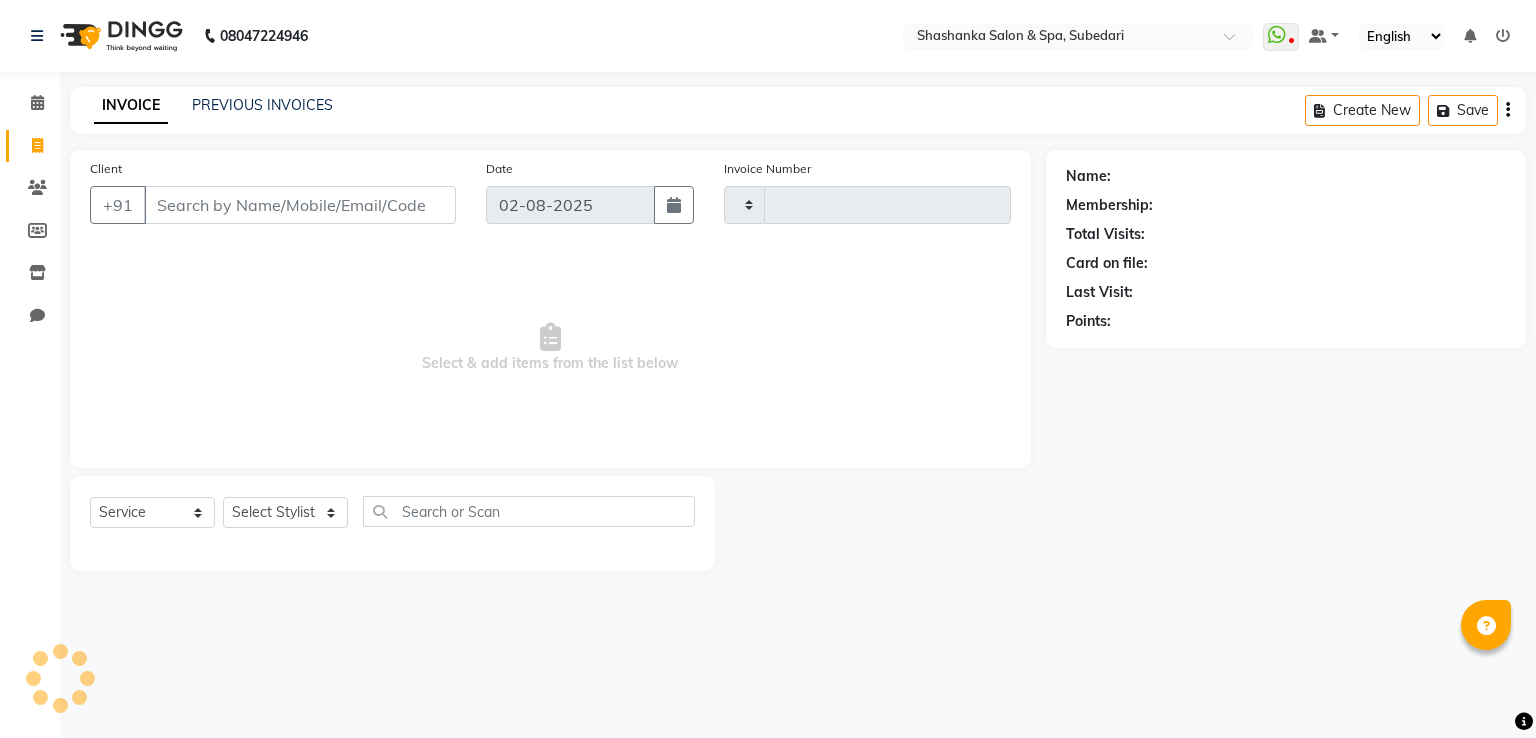 type on "1298" 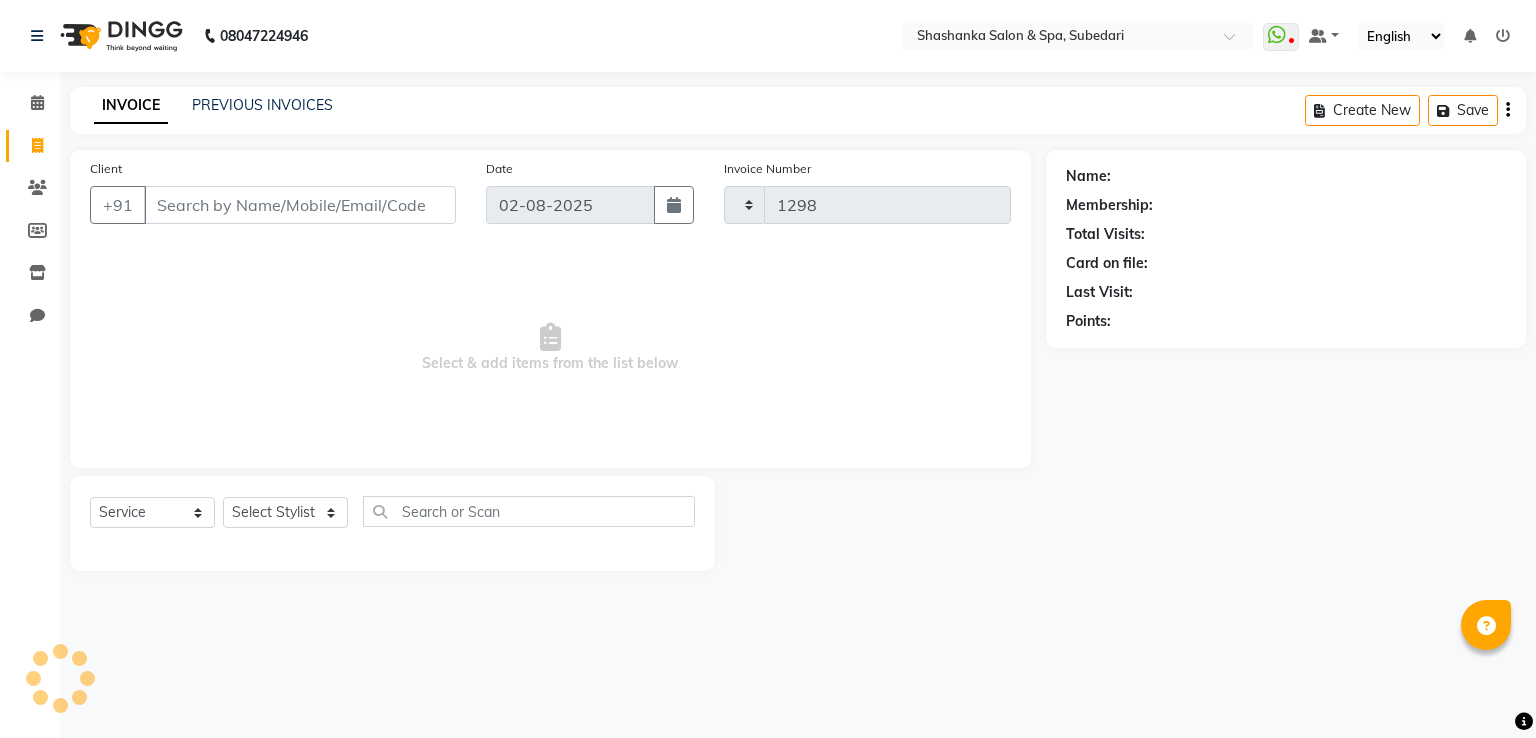 select on "67" 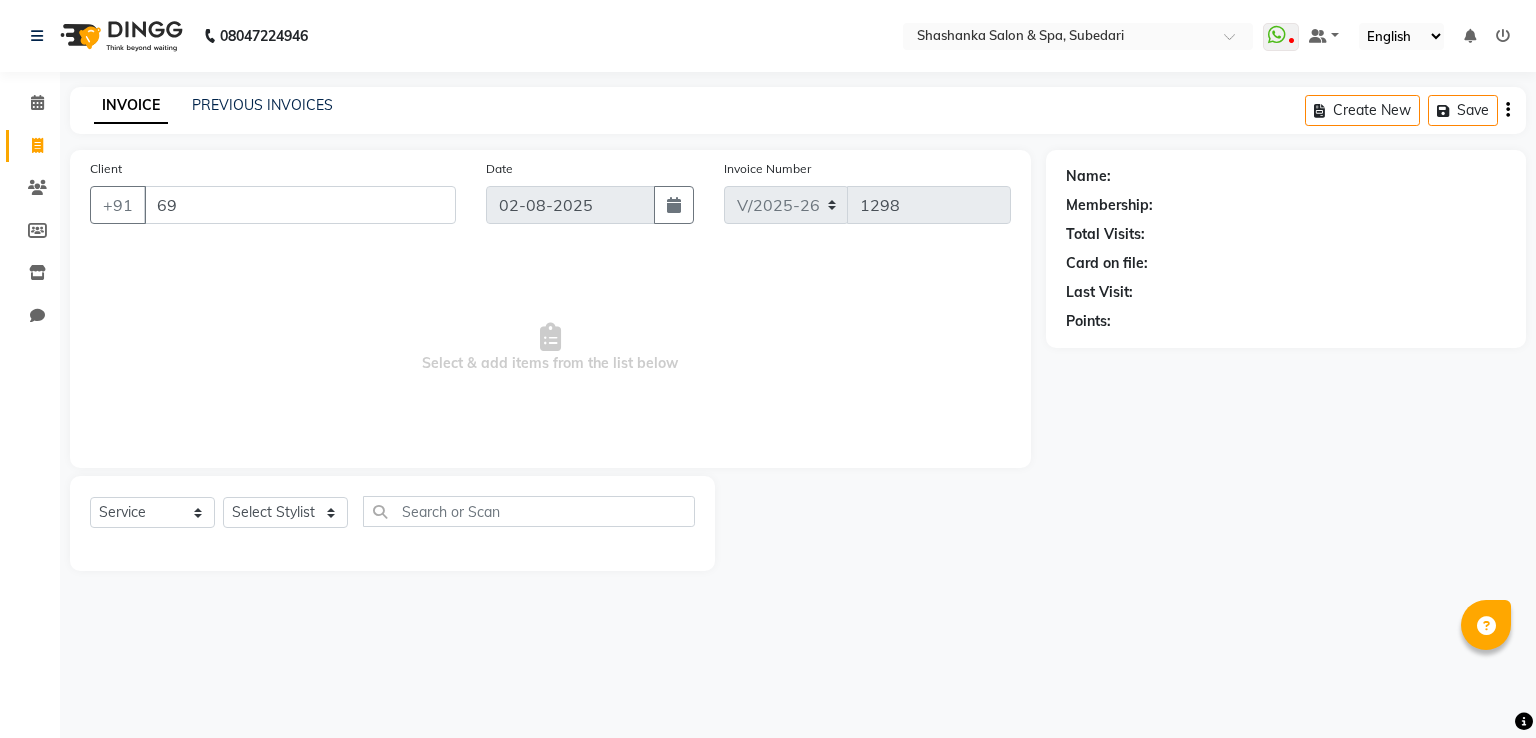 type on "6" 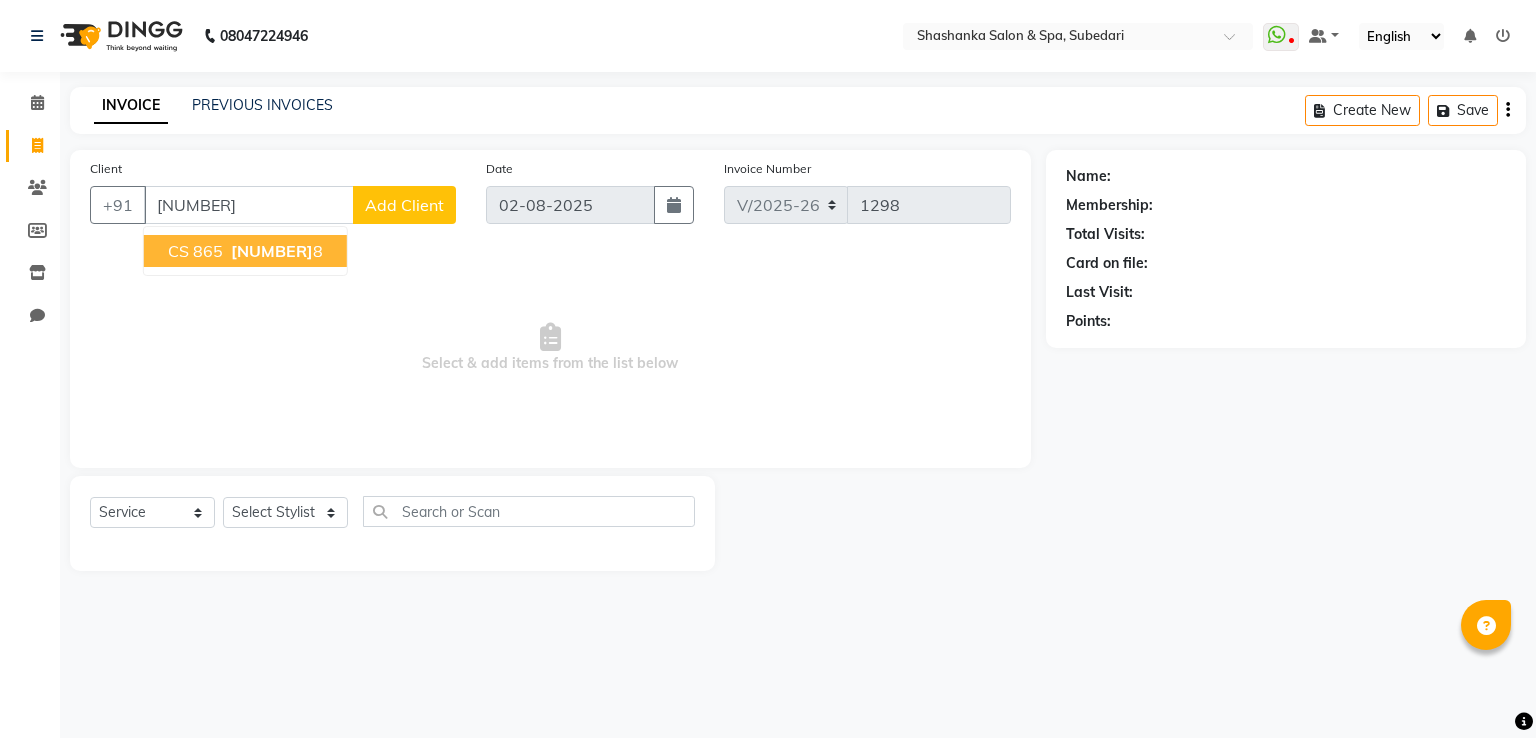 click on "[NUMBER]" at bounding box center [272, 251] 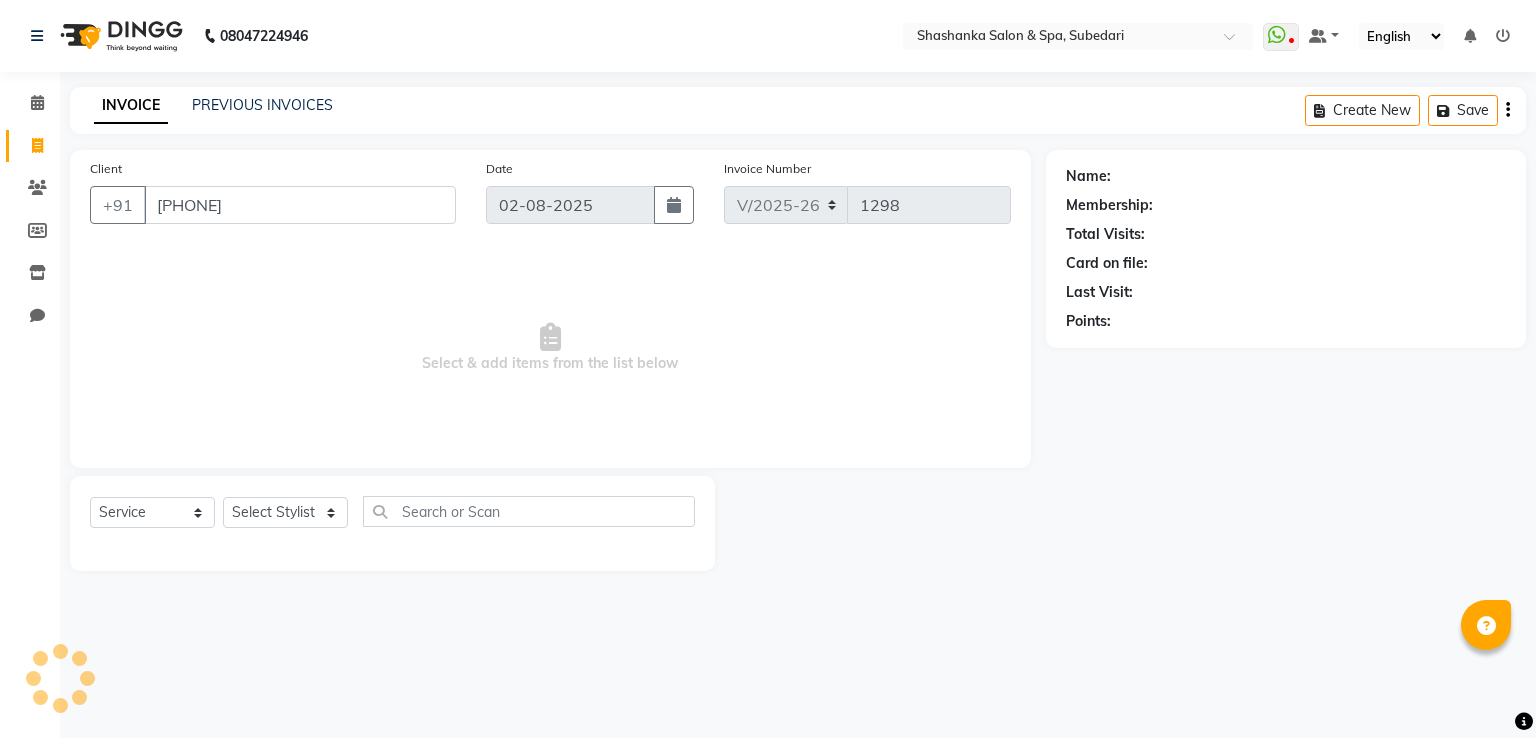 type on "[PHONE]" 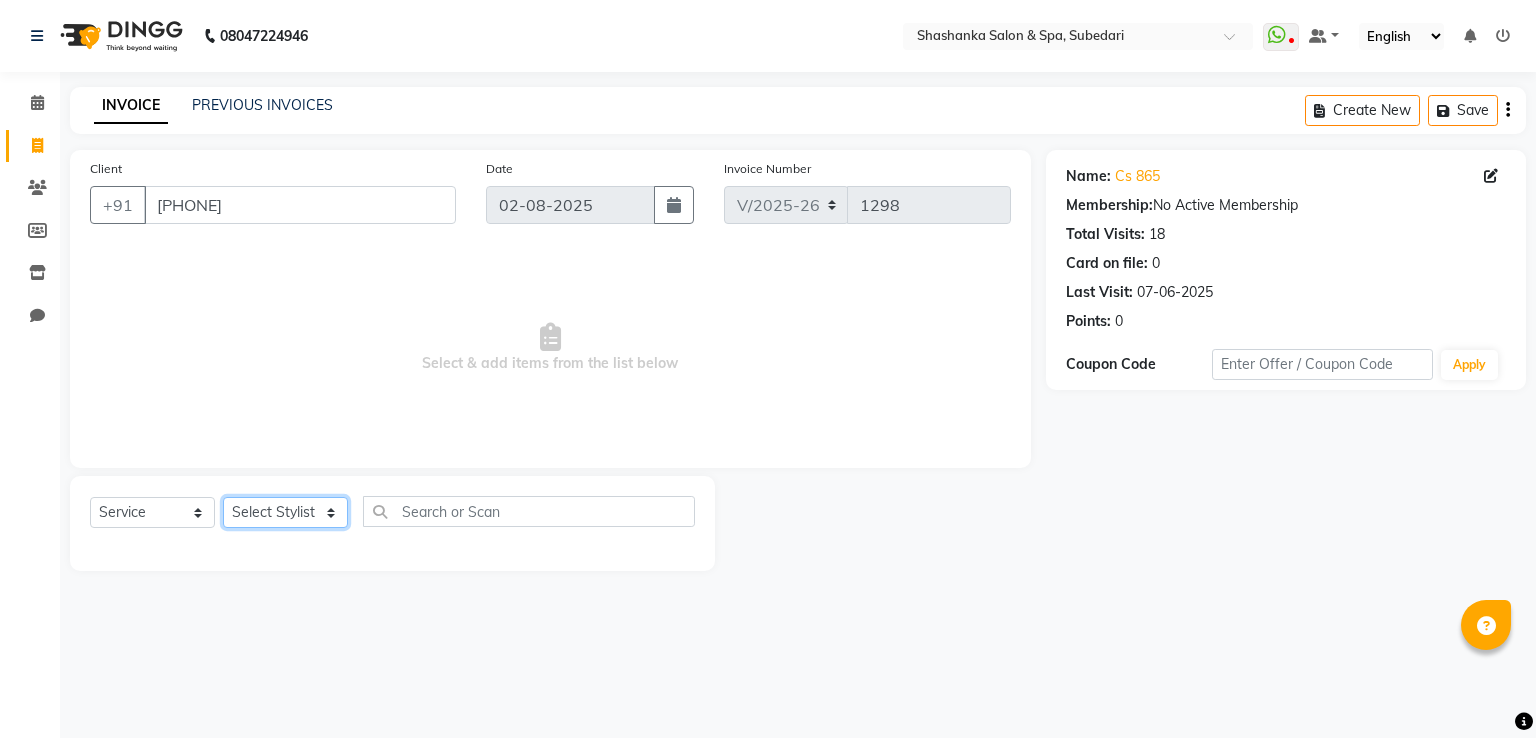 click on "Select Stylist [FIRST] [LAST] [FIRST] [LAST] [FIRST] [LAST] [FIRST] [LAST] [FIRST] [LAST]" 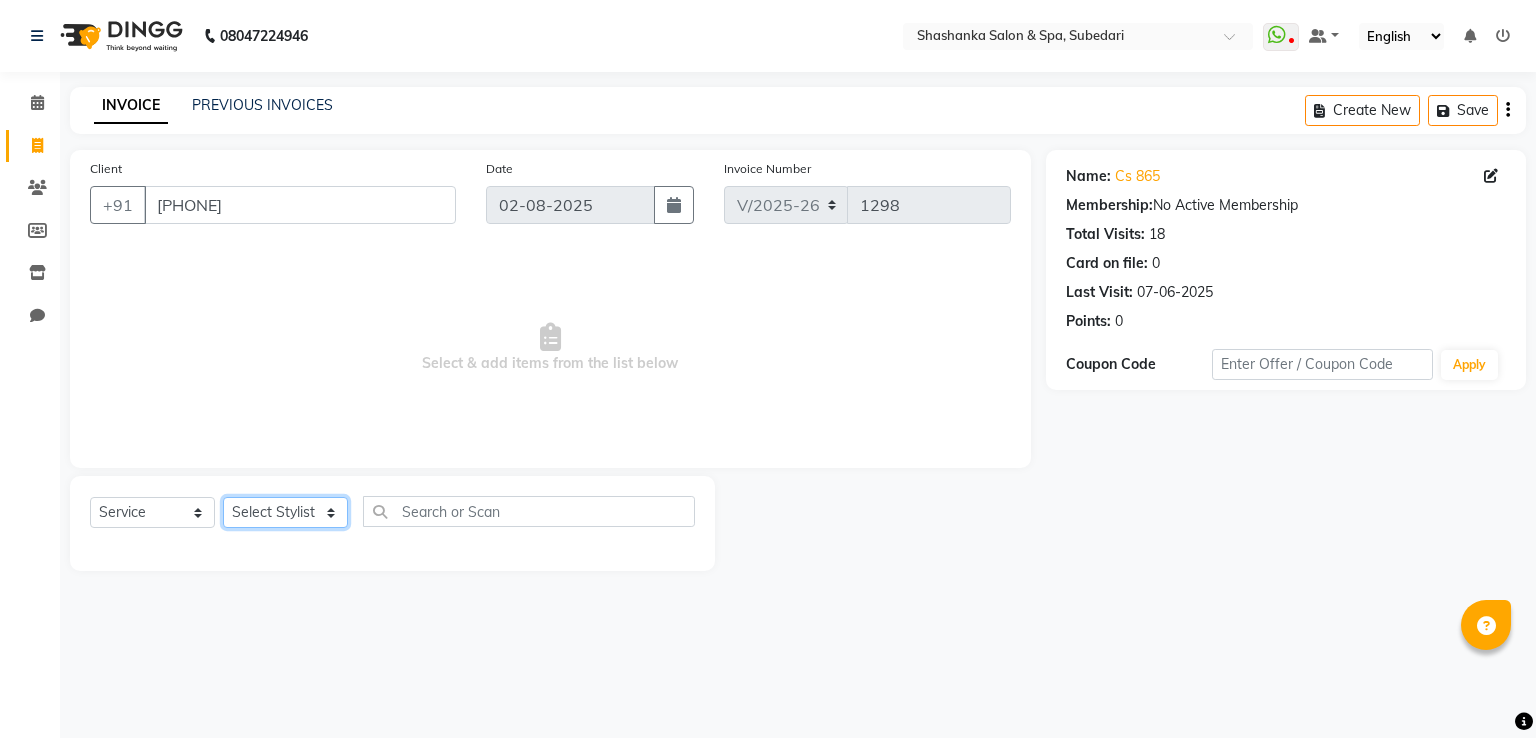 select on "2479" 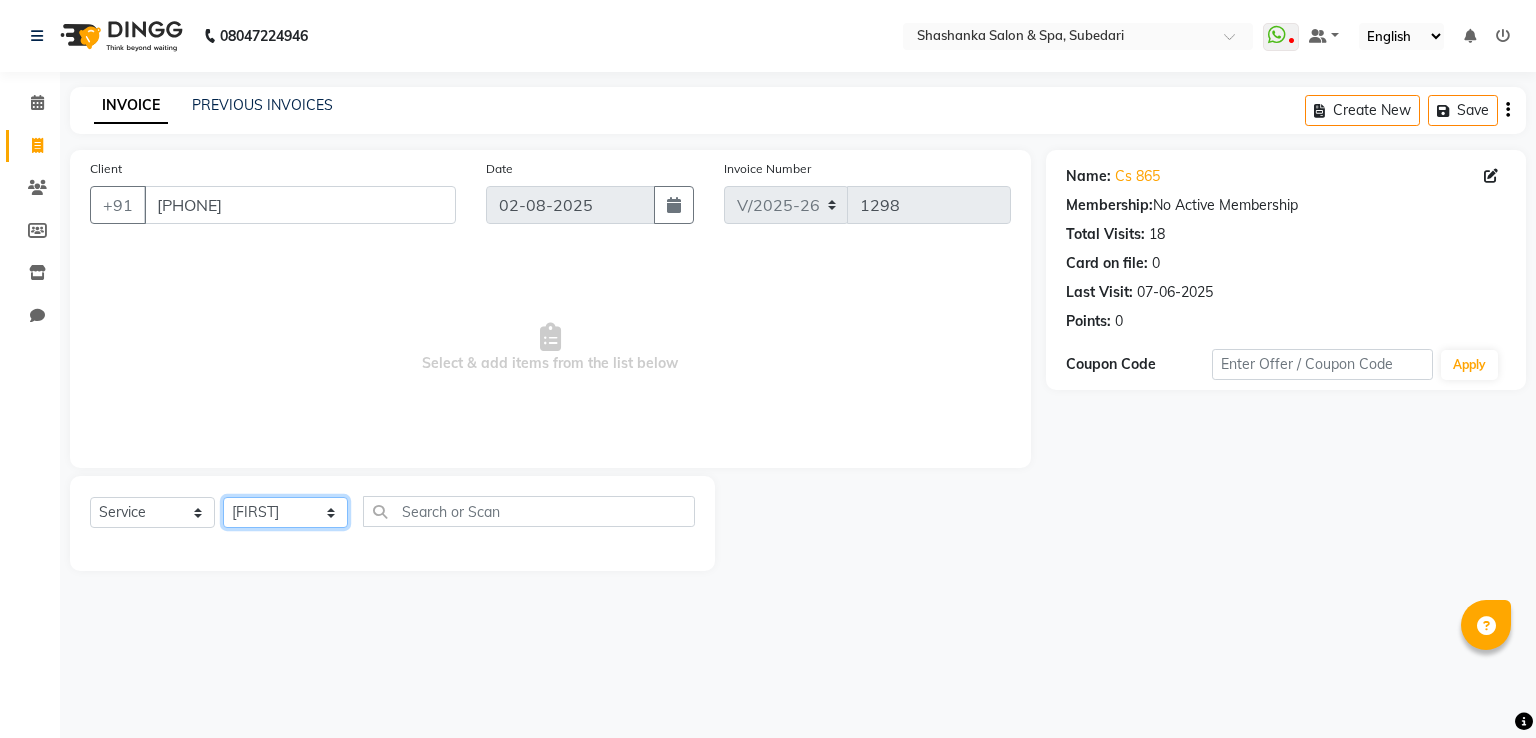click on "Select Stylist [FIRST] [LAST] [FIRST] [LAST] [FIRST] [LAST] [FIRST] [LAST] [FIRST] [LAST]" 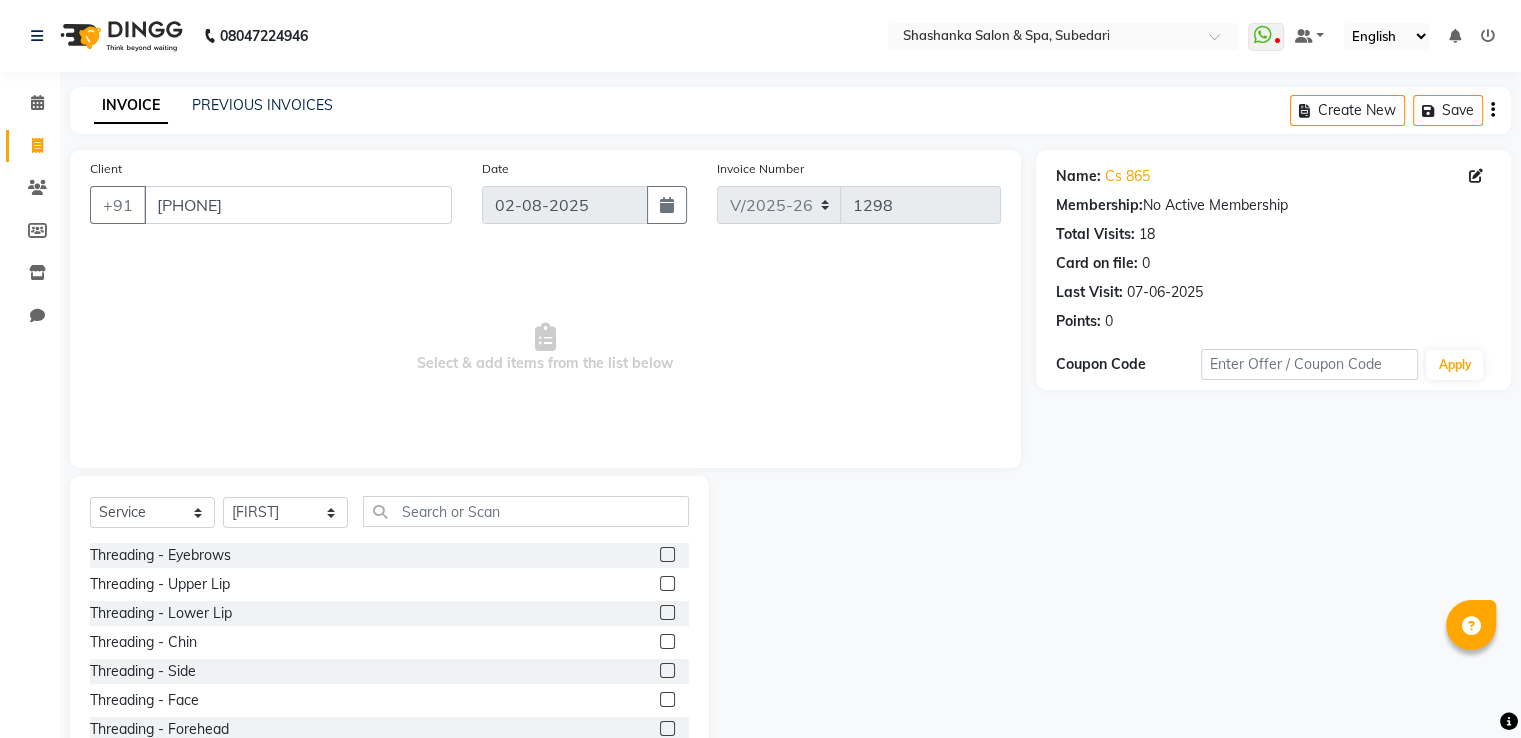 click 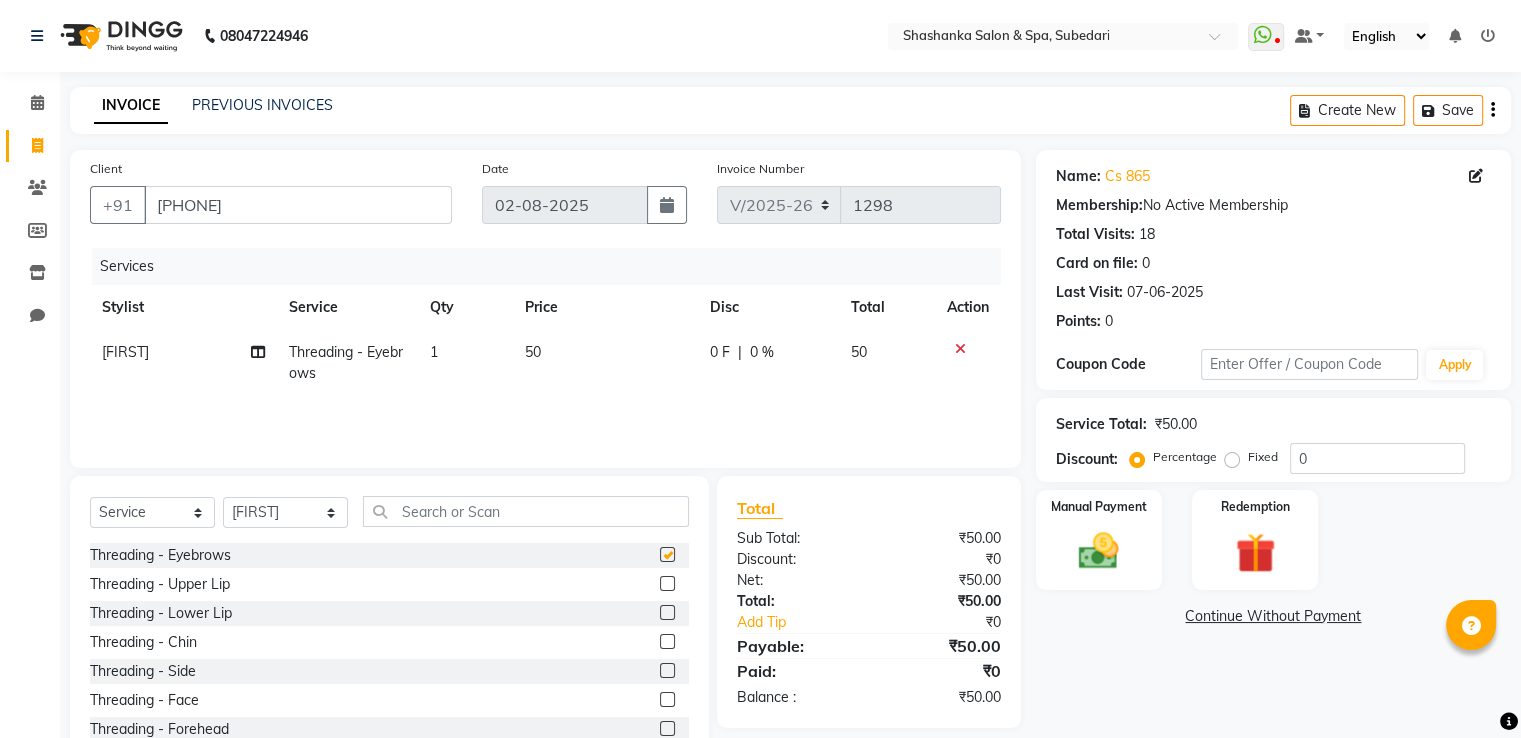 checkbox on "false" 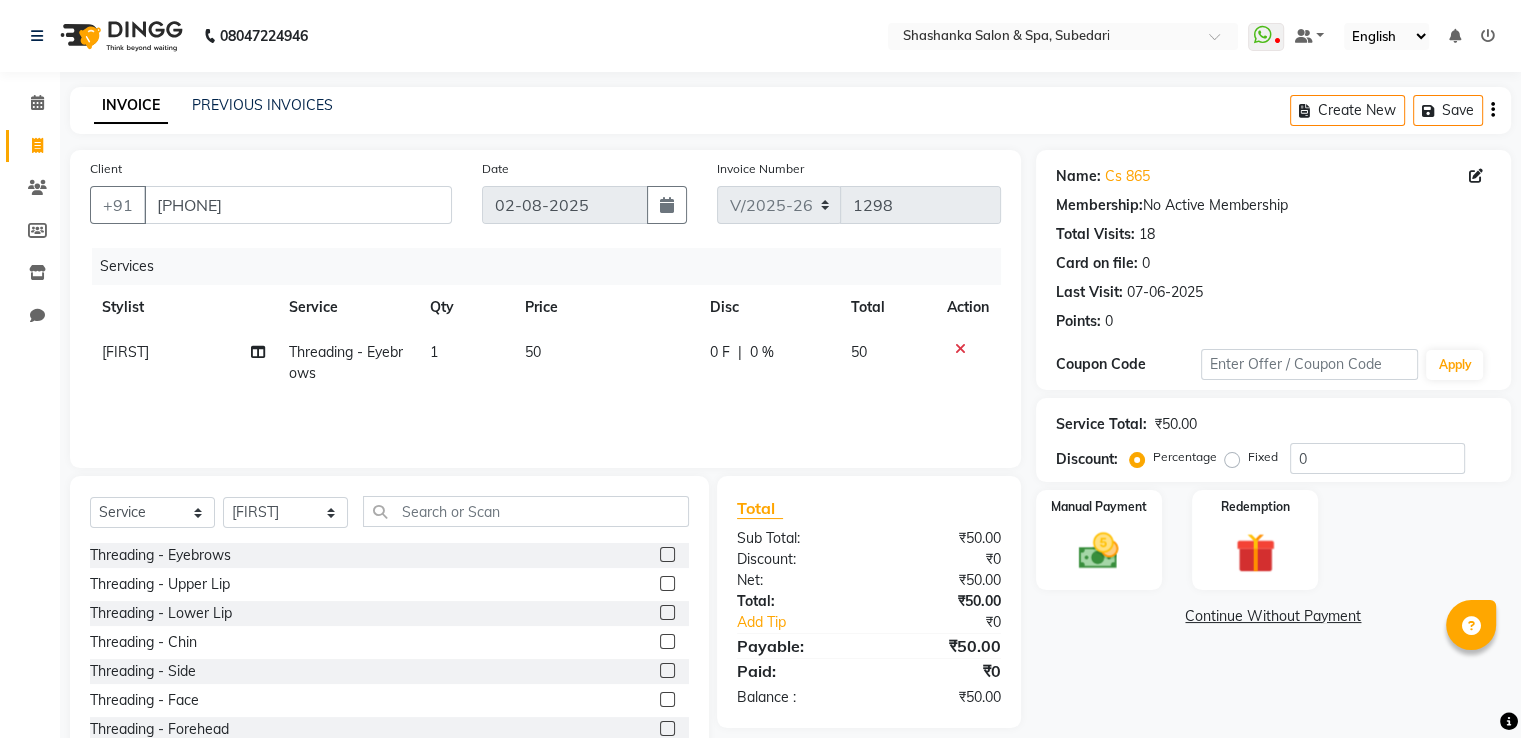 click 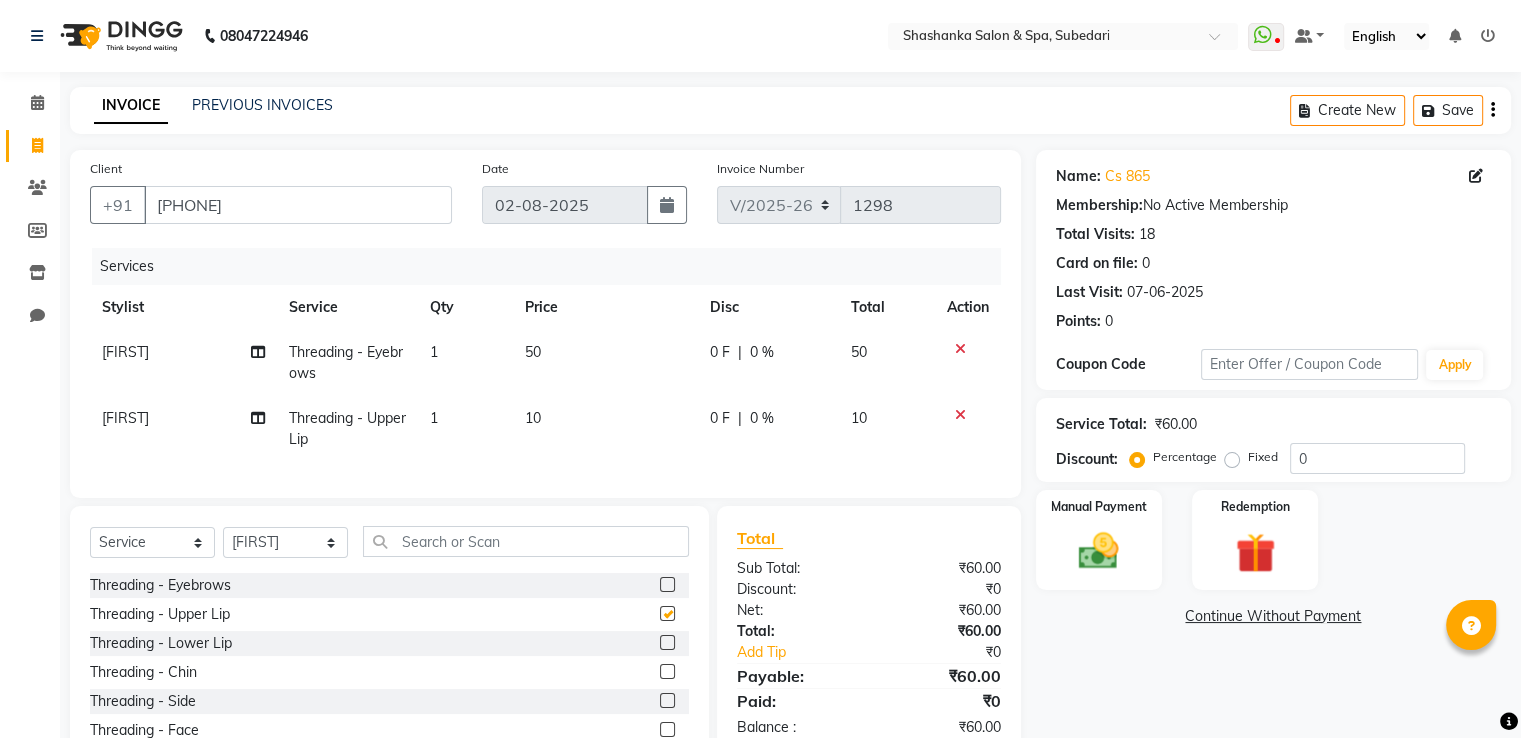 checkbox on "false" 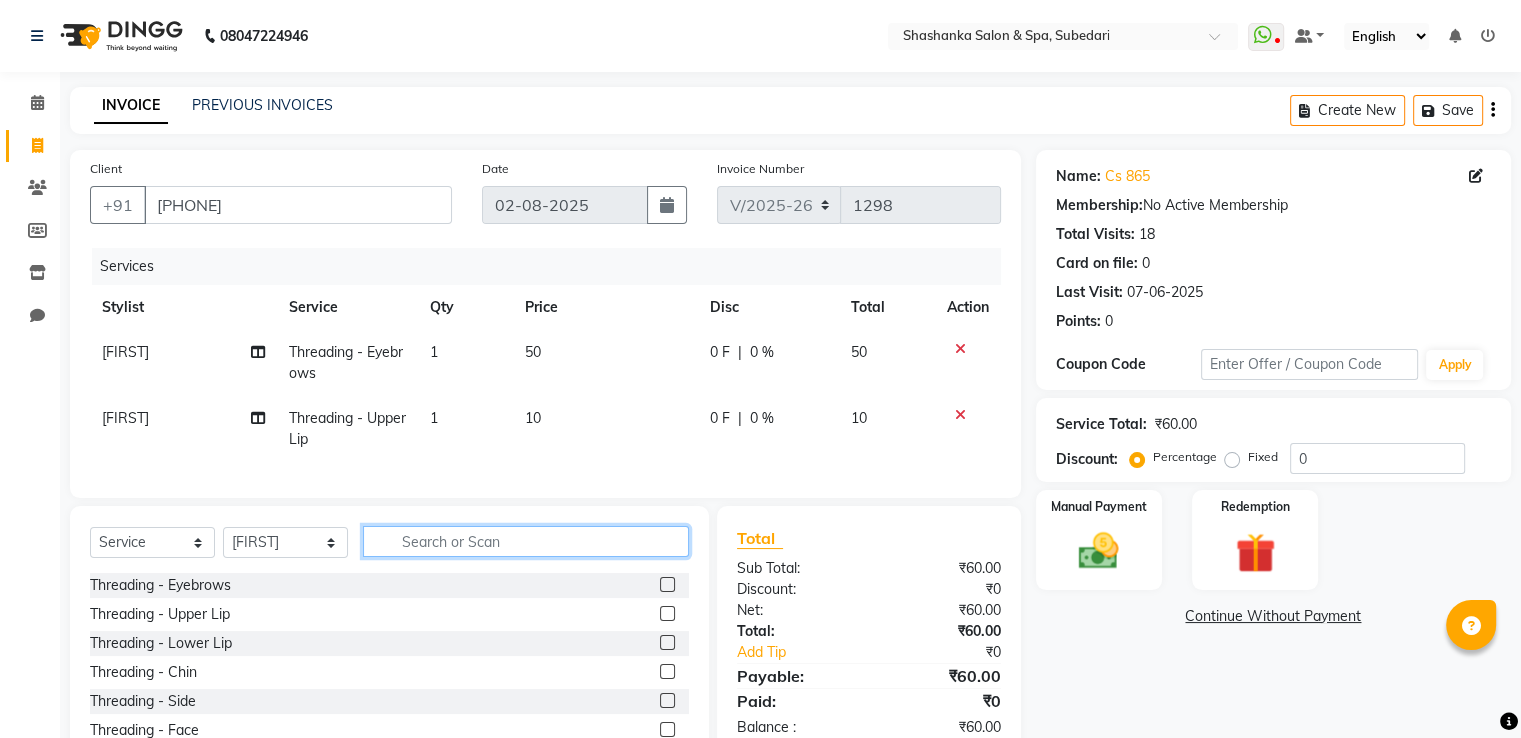 click 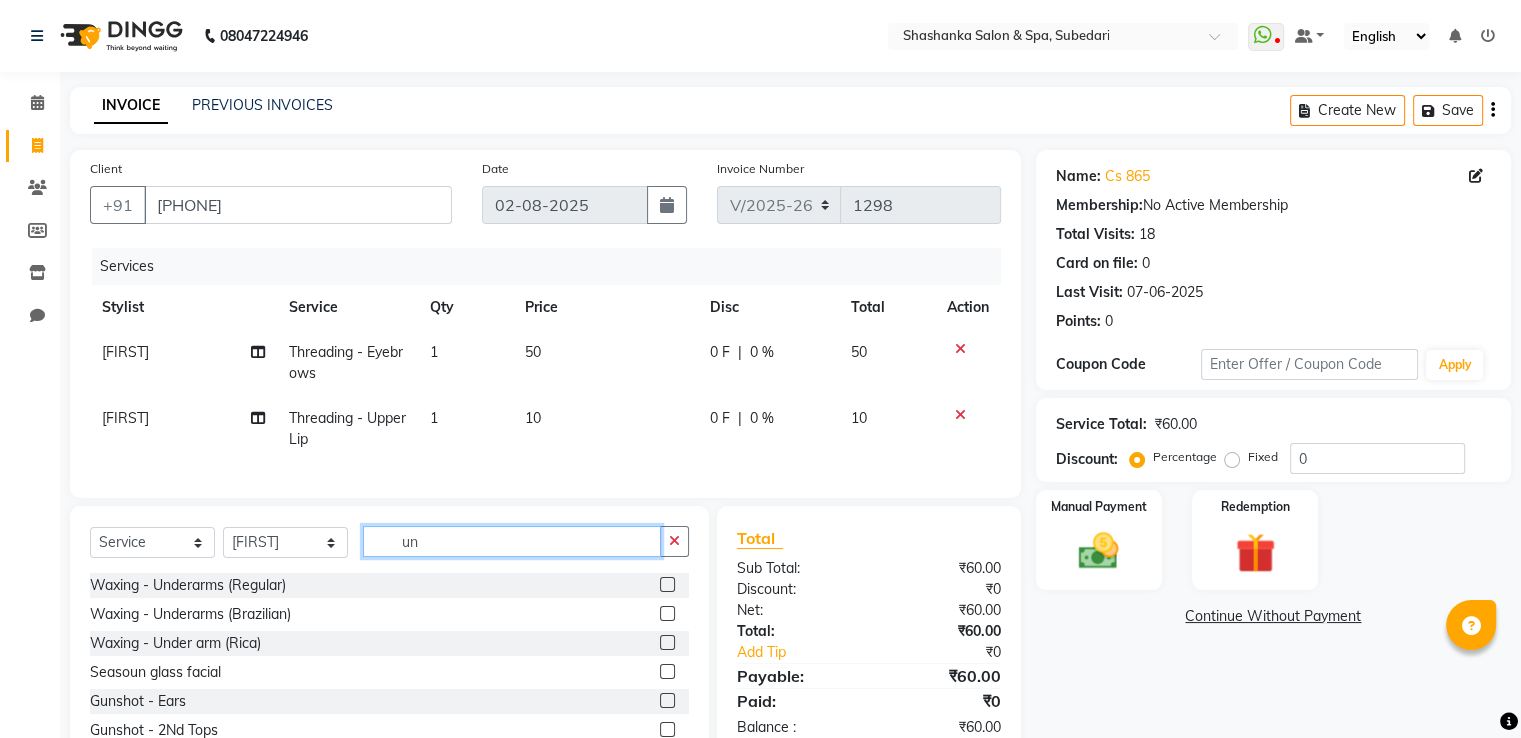 type on "un" 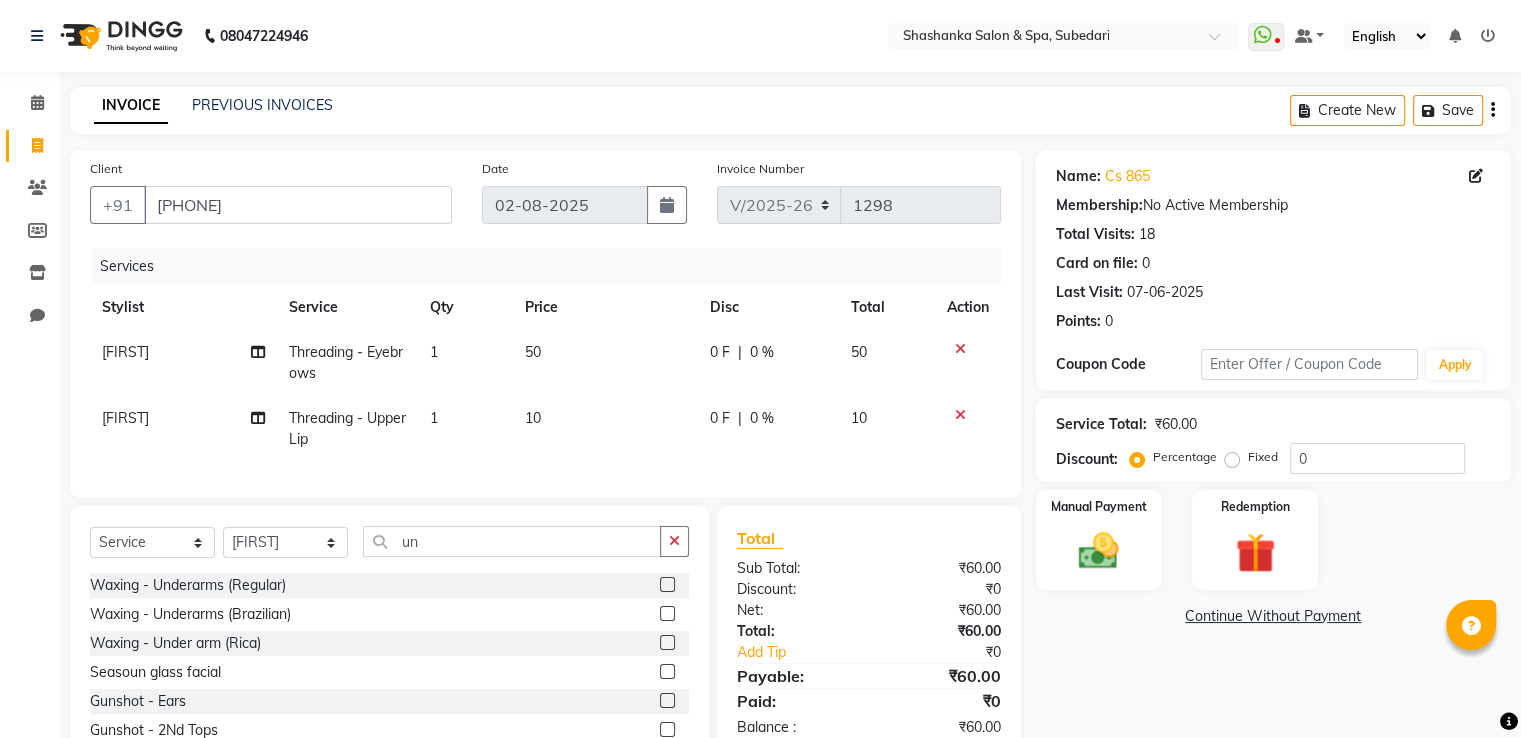 click 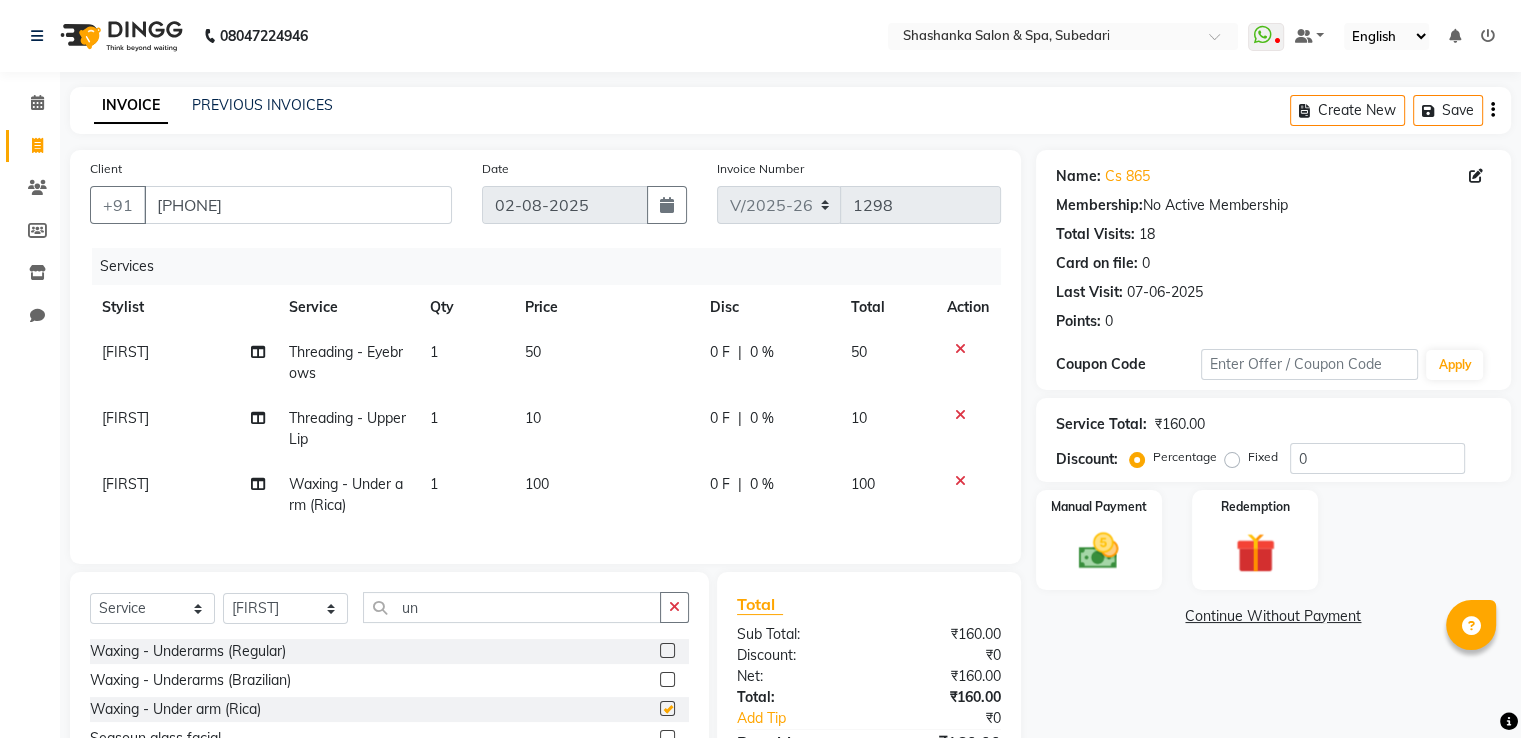 checkbox on "false" 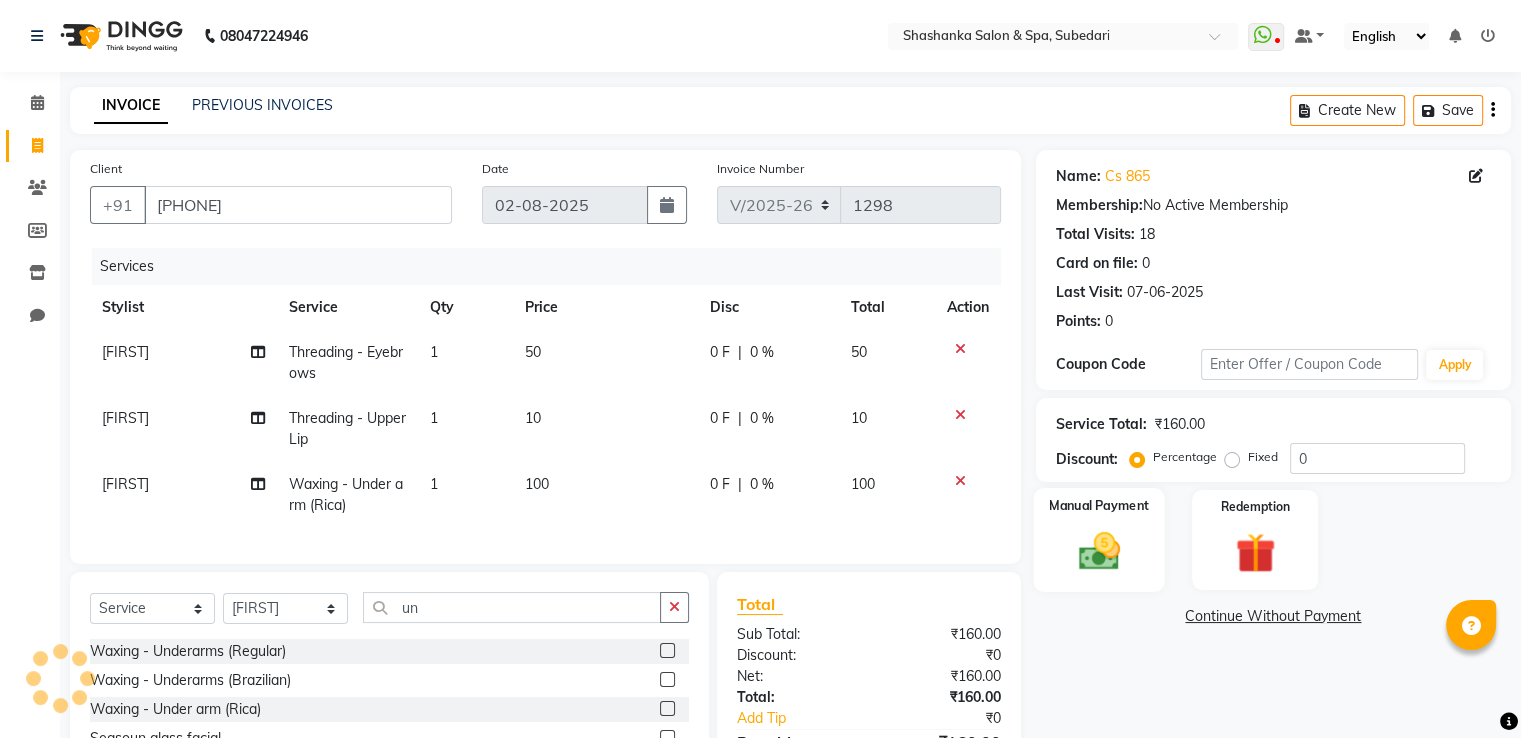 click 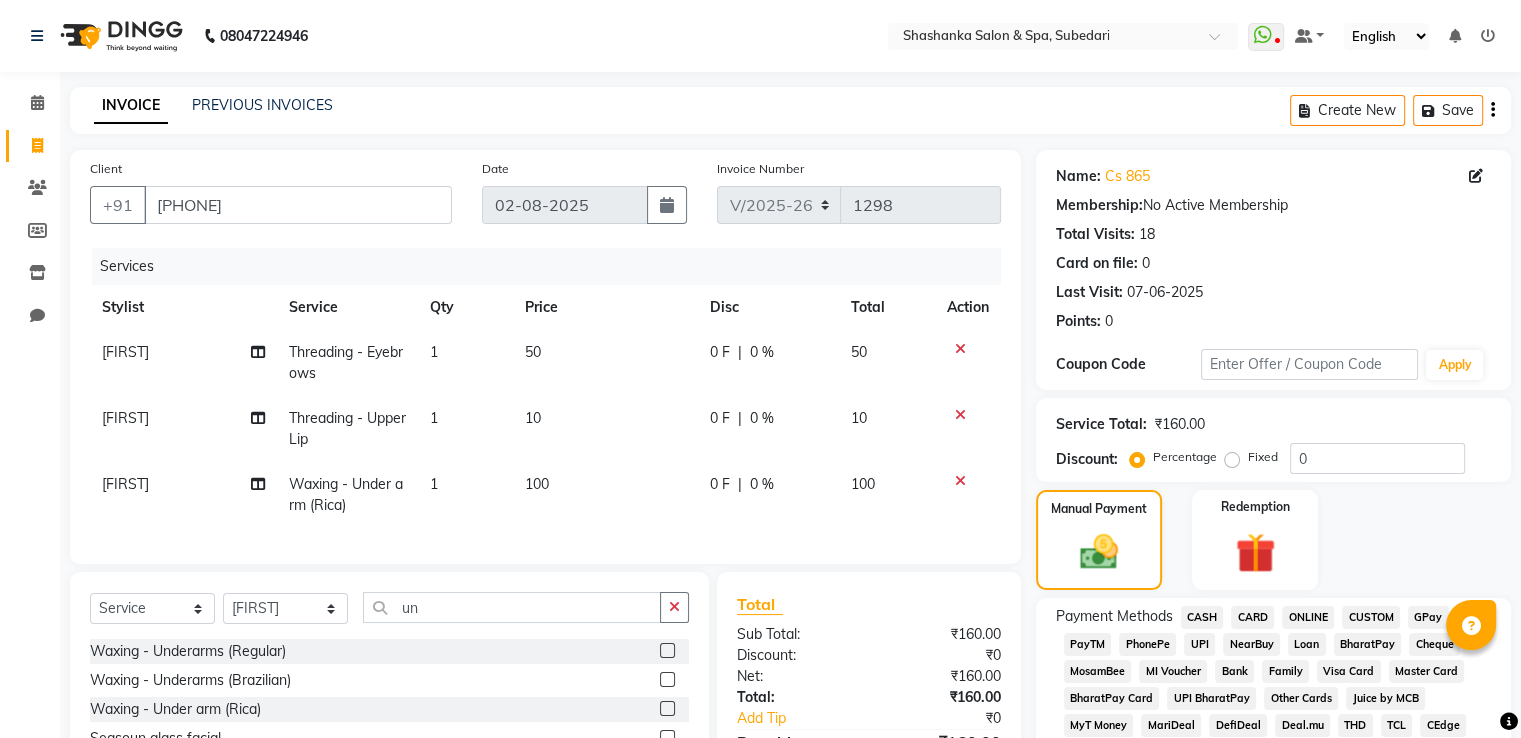 click on "GPay" 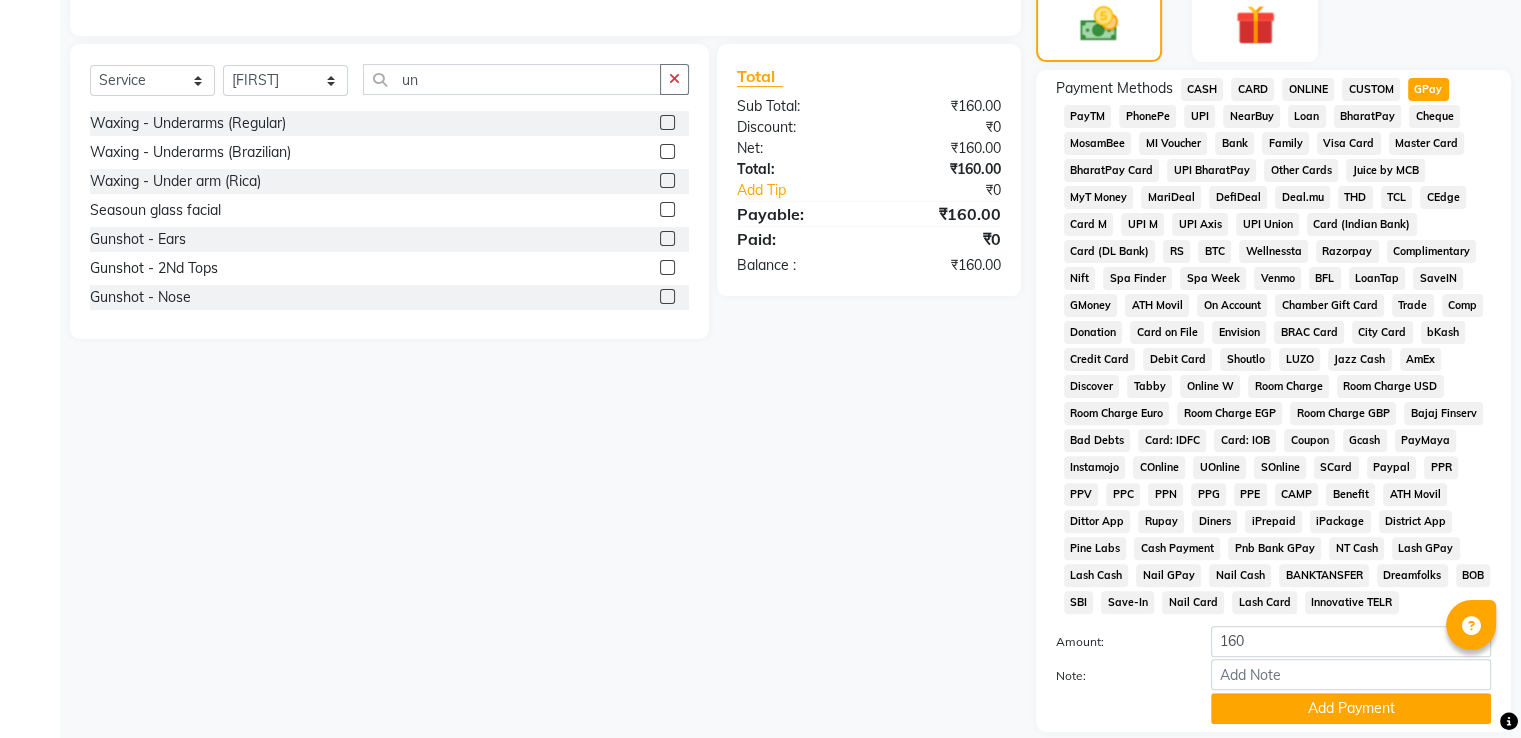 scroll, scrollTop: 609, scrollLeft: 0, axis: vertical 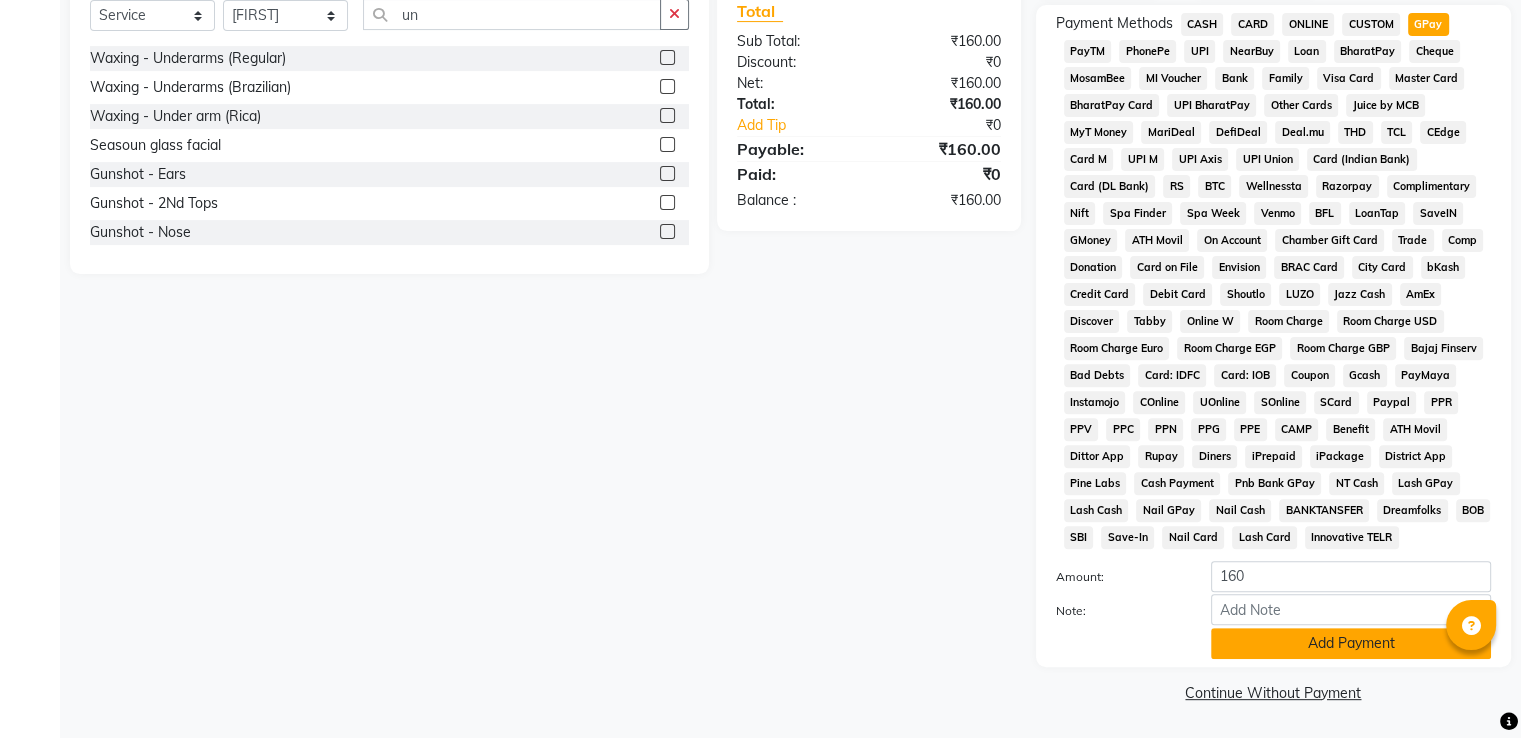 click on "Add Payment" 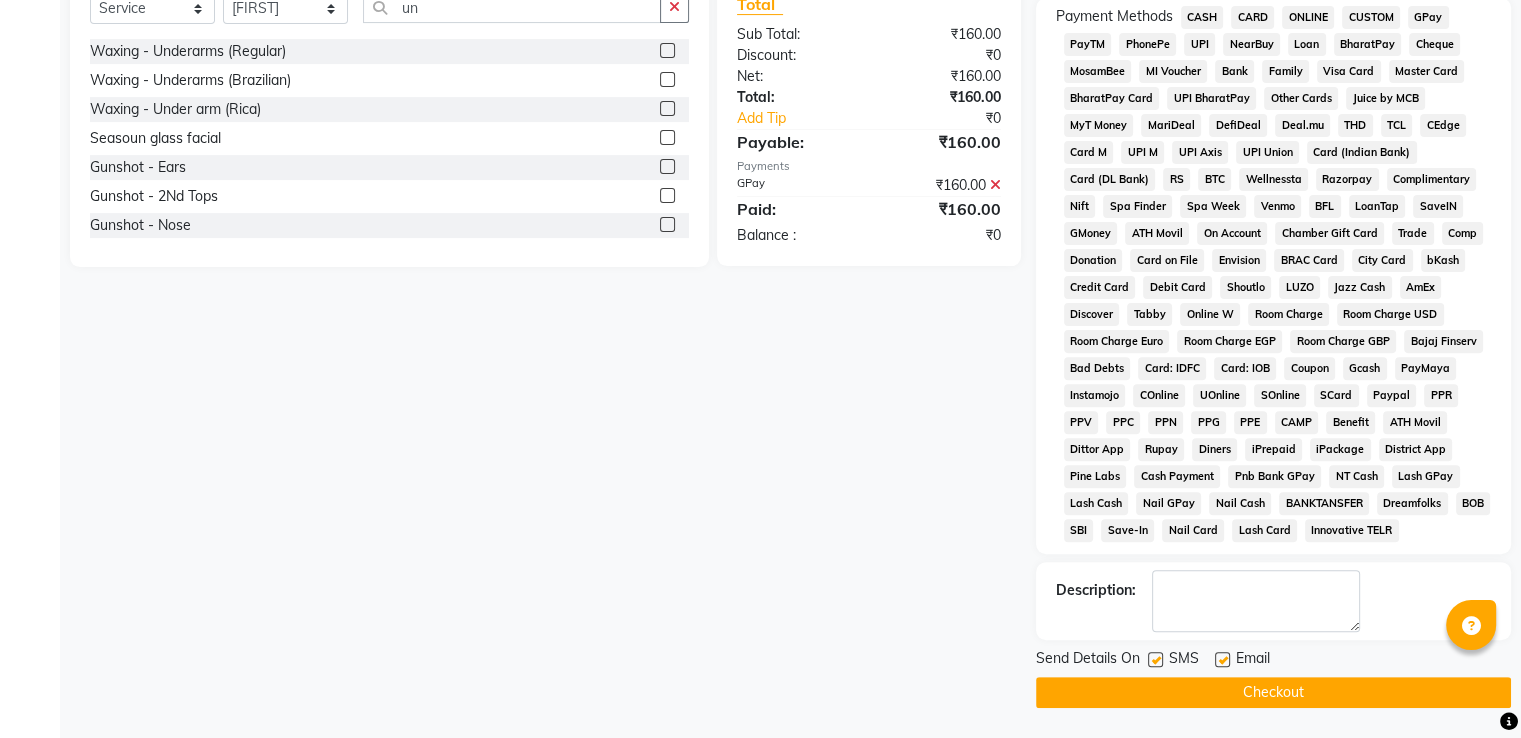 click on "Checkout" 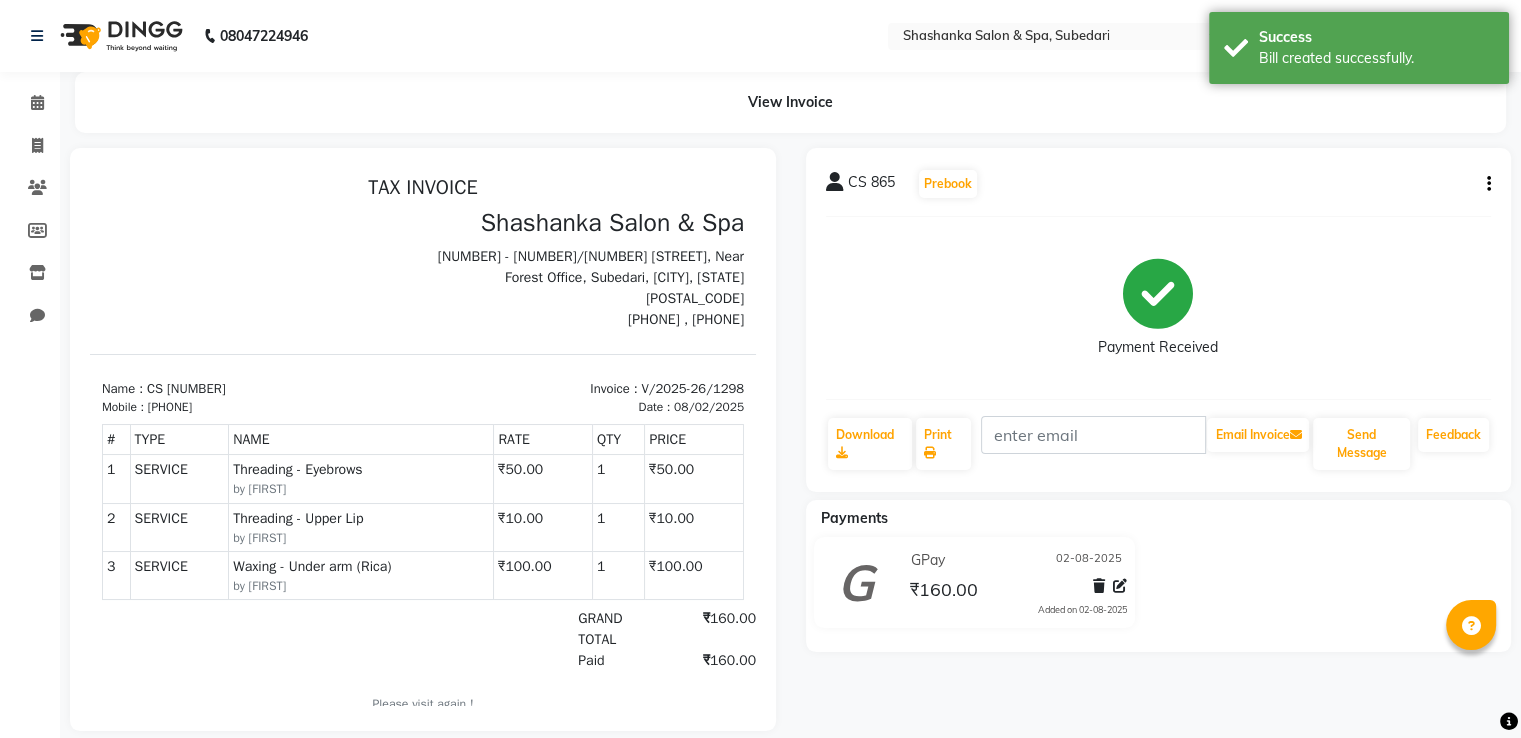 scroll, scrollTop: 0, scrollLeft: 0, axis: both 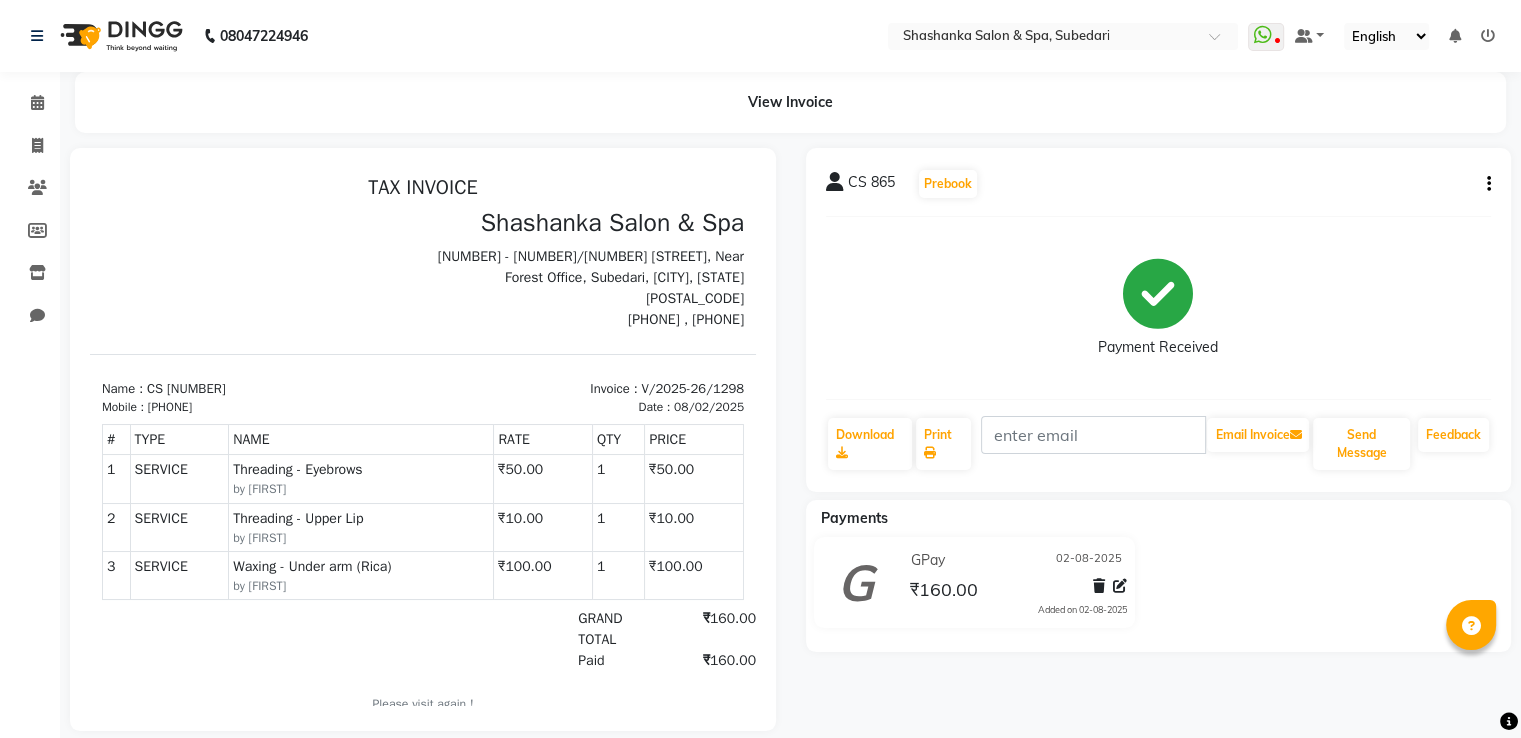 select on "service" 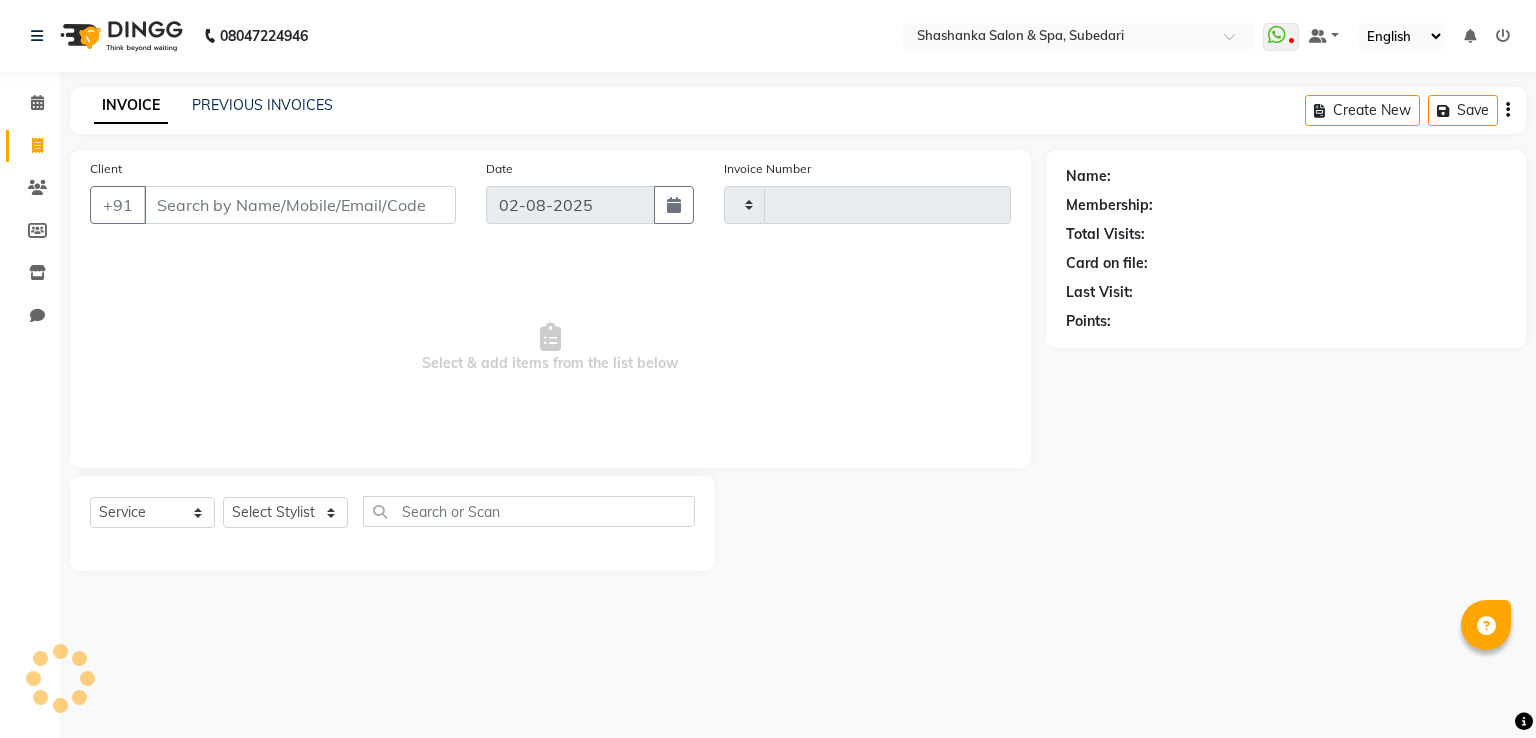 type on "1299" 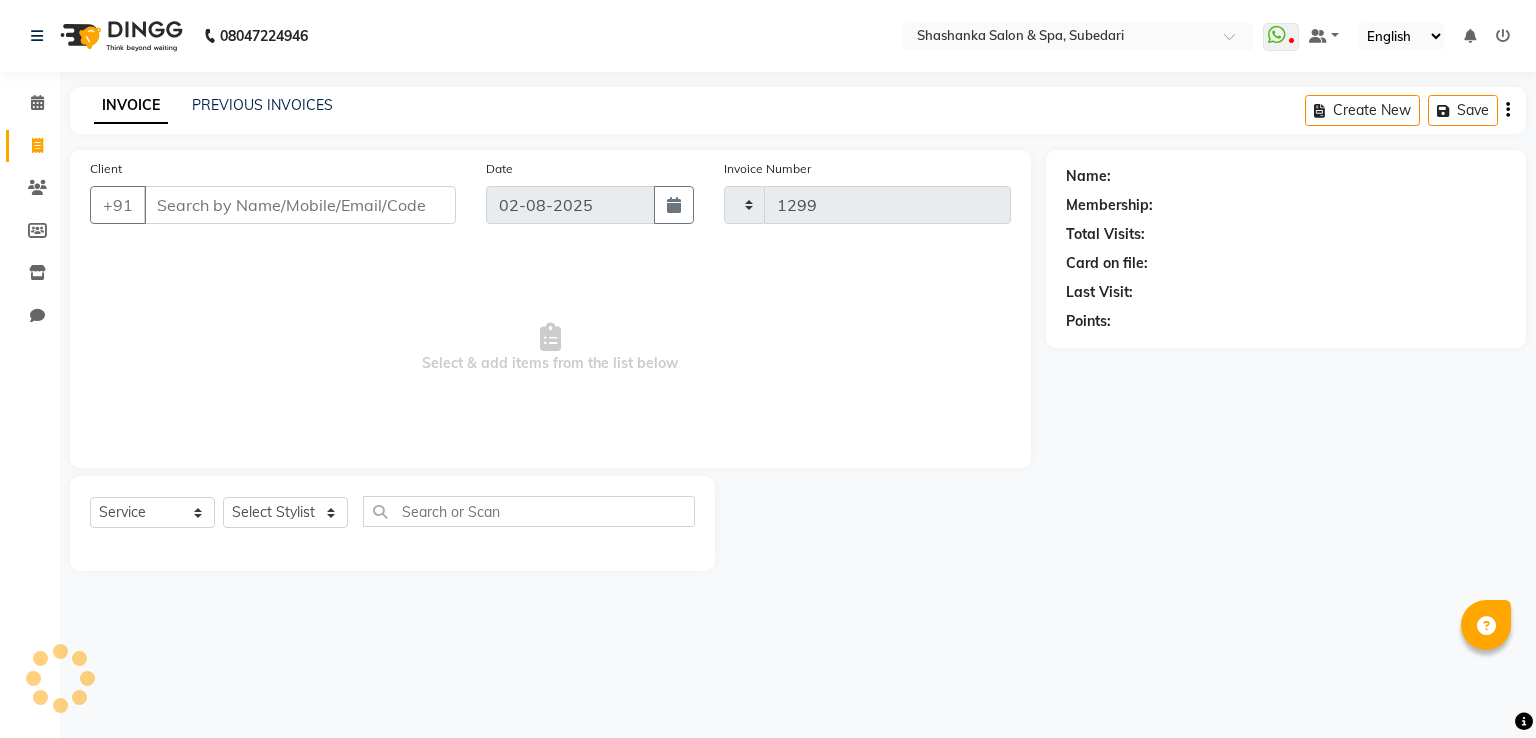 select on "67" 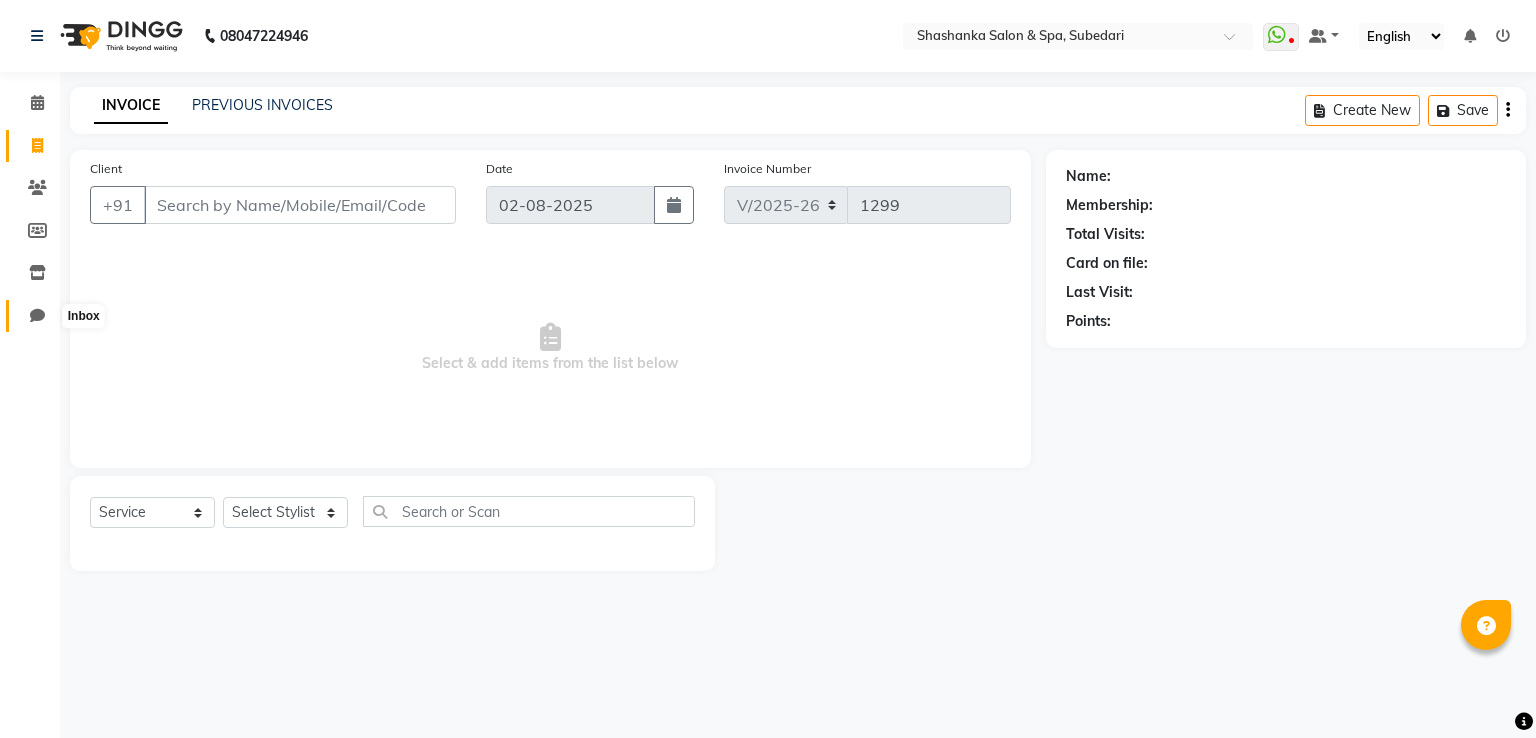 click 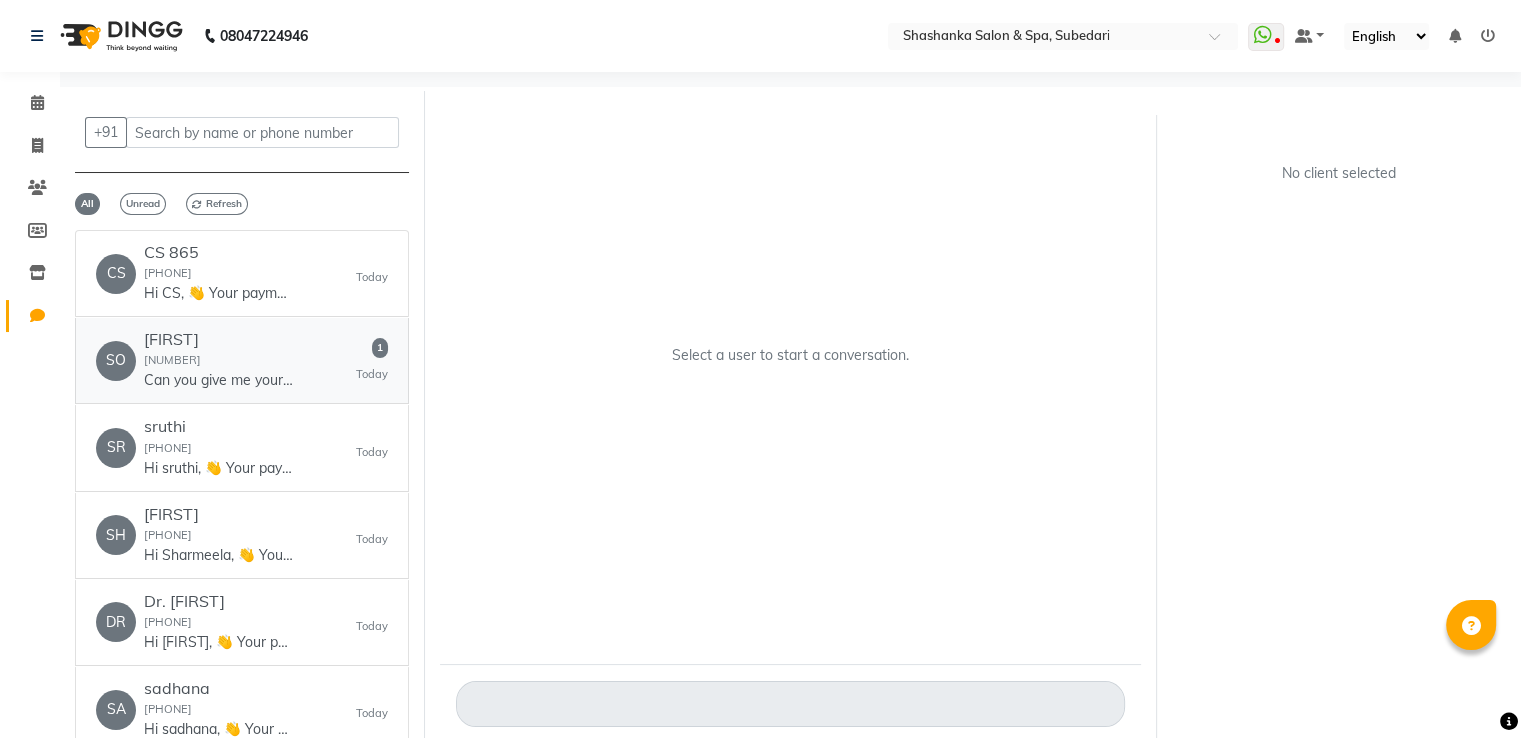 click on "SO   [FIRST]  [PHONE]  Can you give me your WhatsApp number so I can call   1   Today" 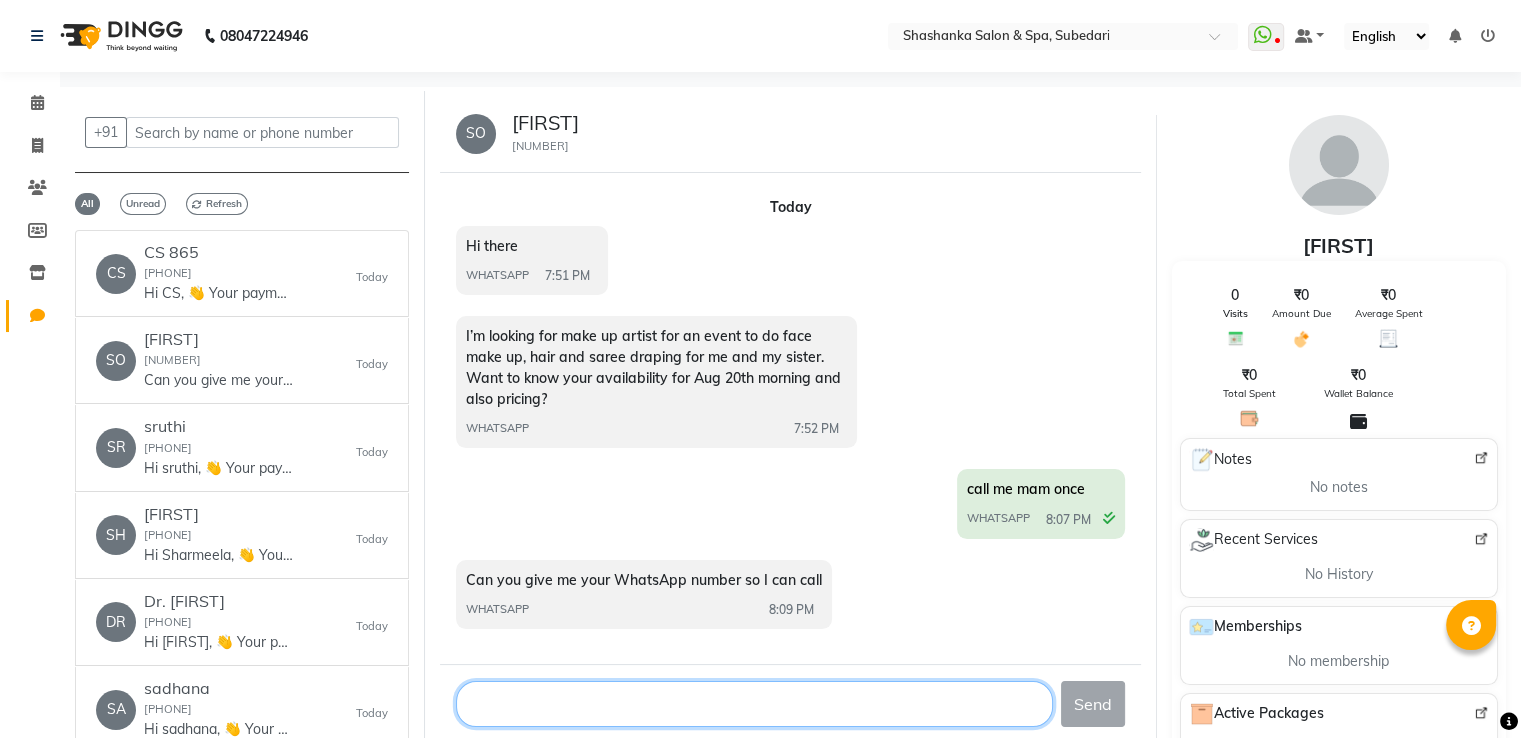 click 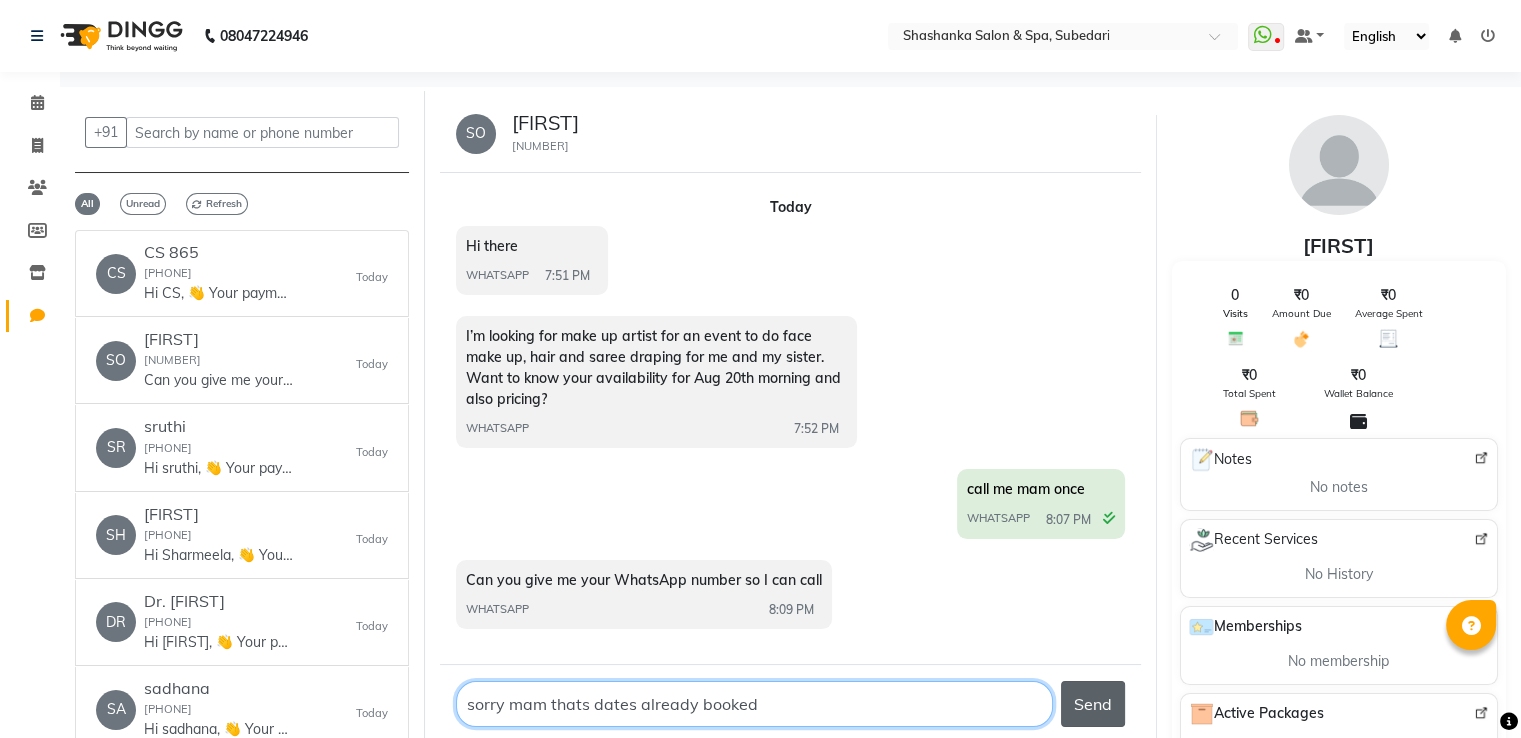 type on "sorry mam thats dates already booked" 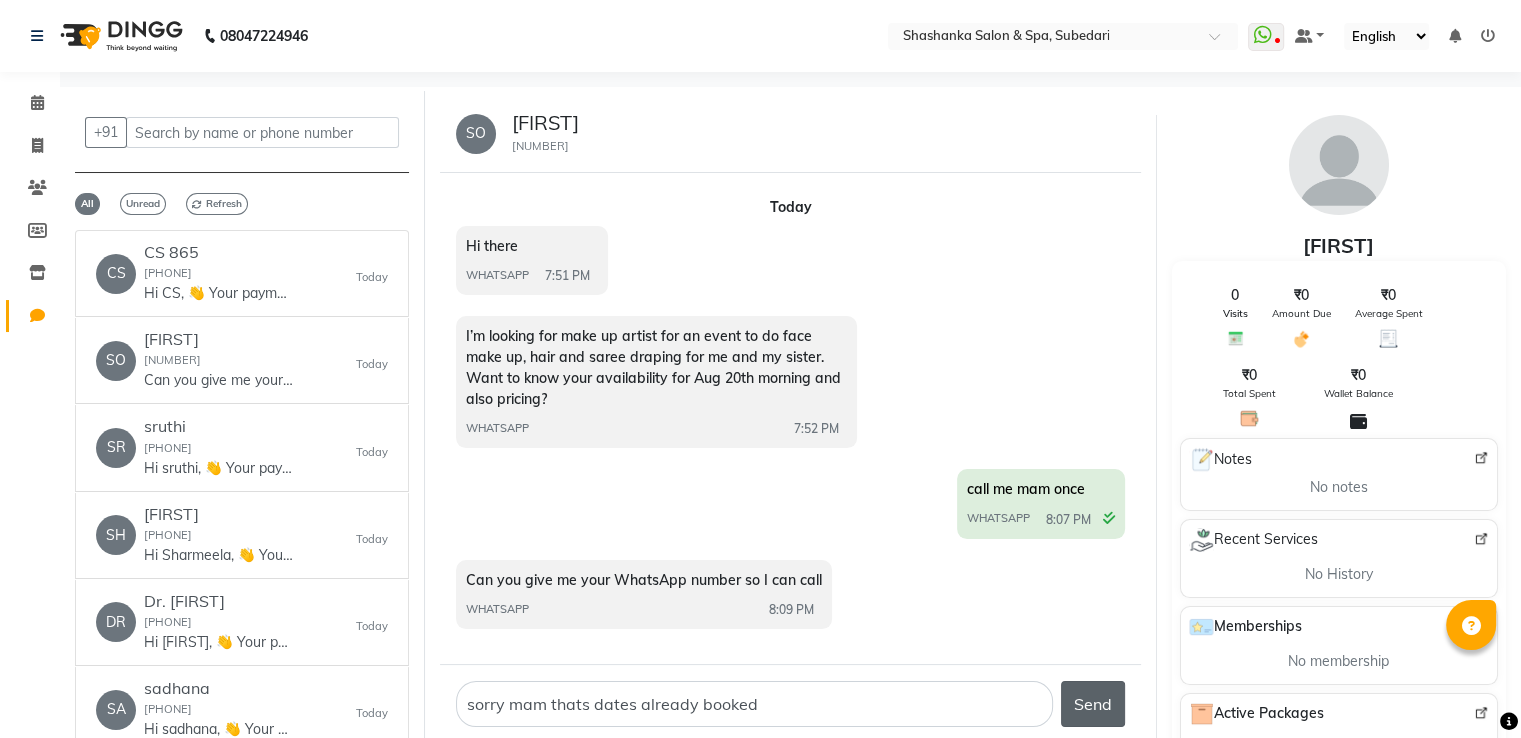 click on "Send" 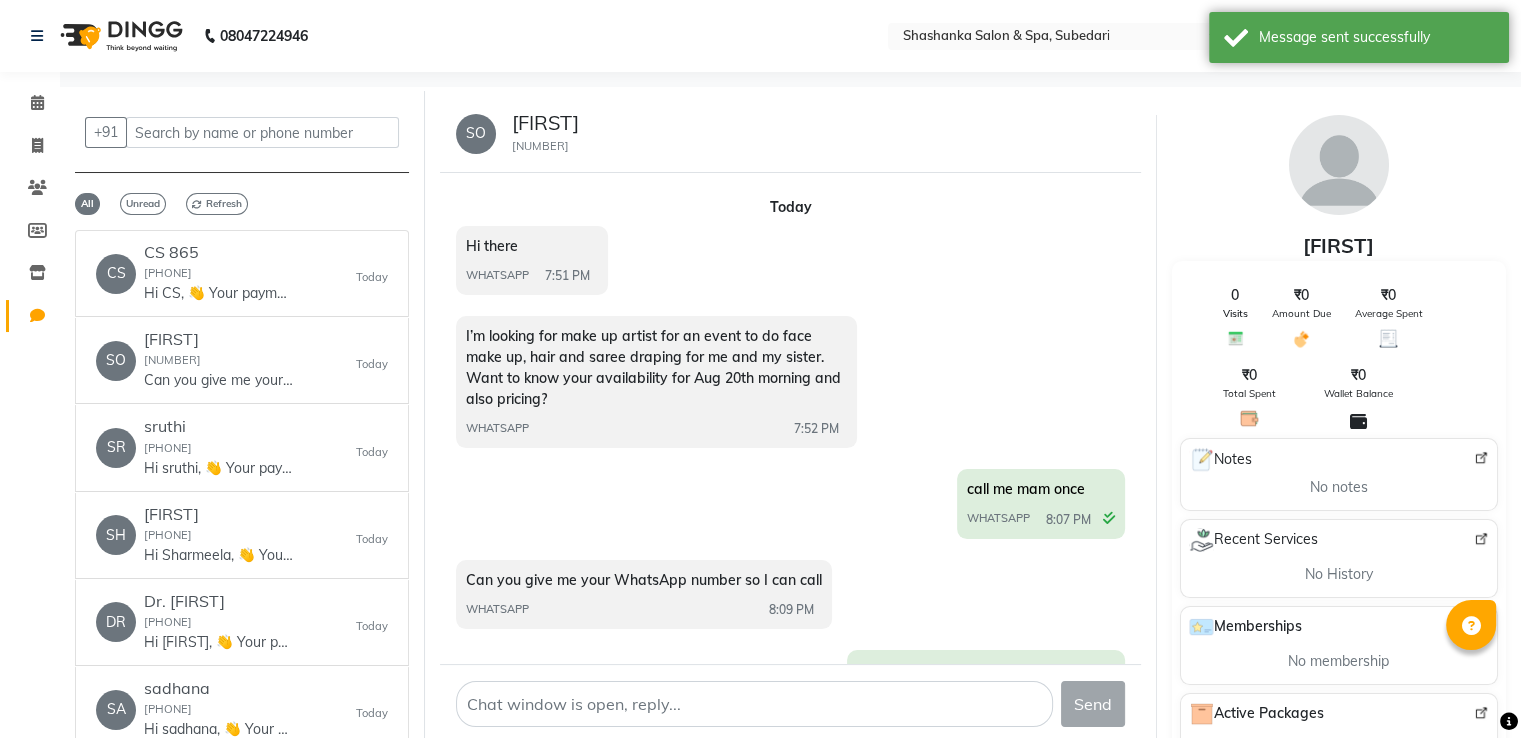 scroll, scrollTop: 60, scrollLeft: 0, axis: vertical 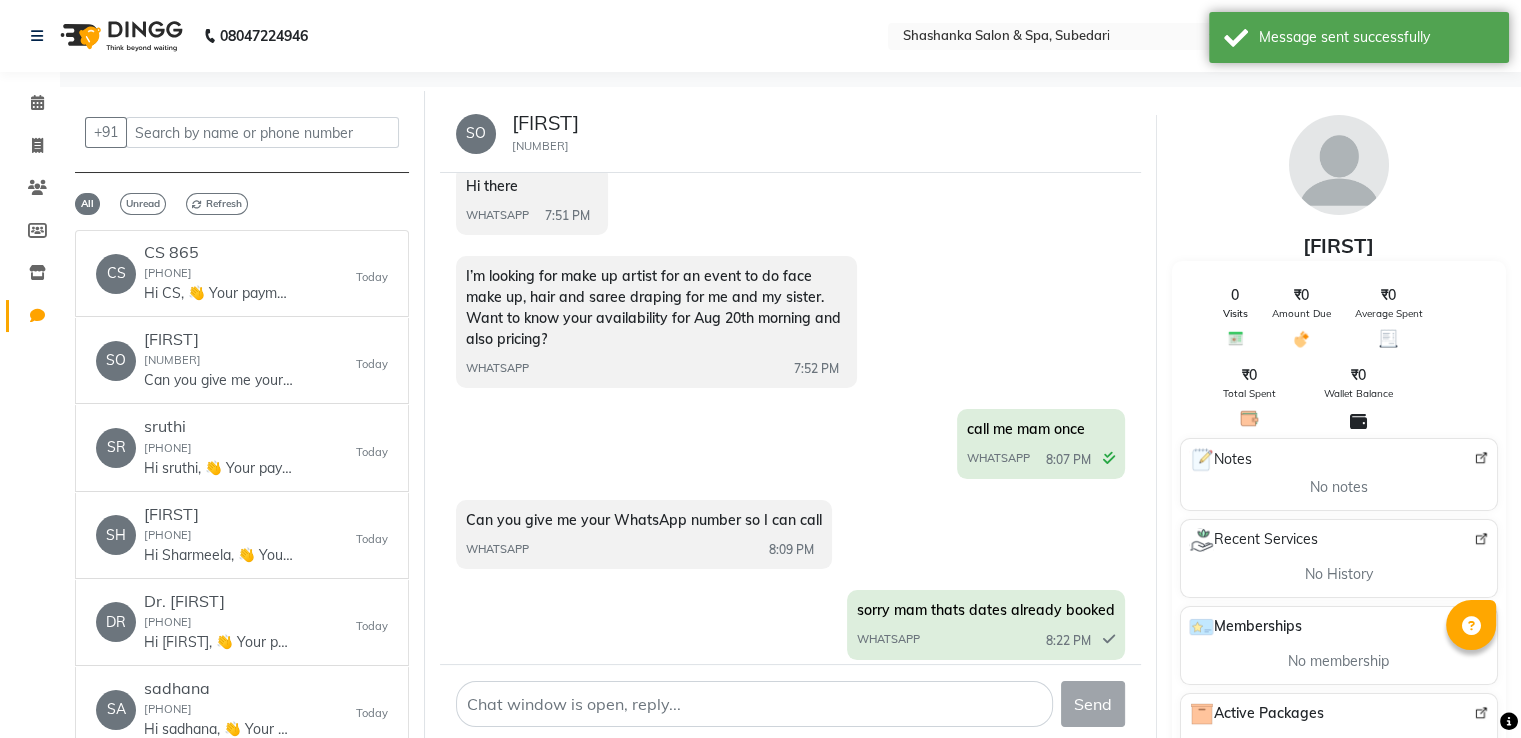 click on "WHATSAPP  8:22 PM" 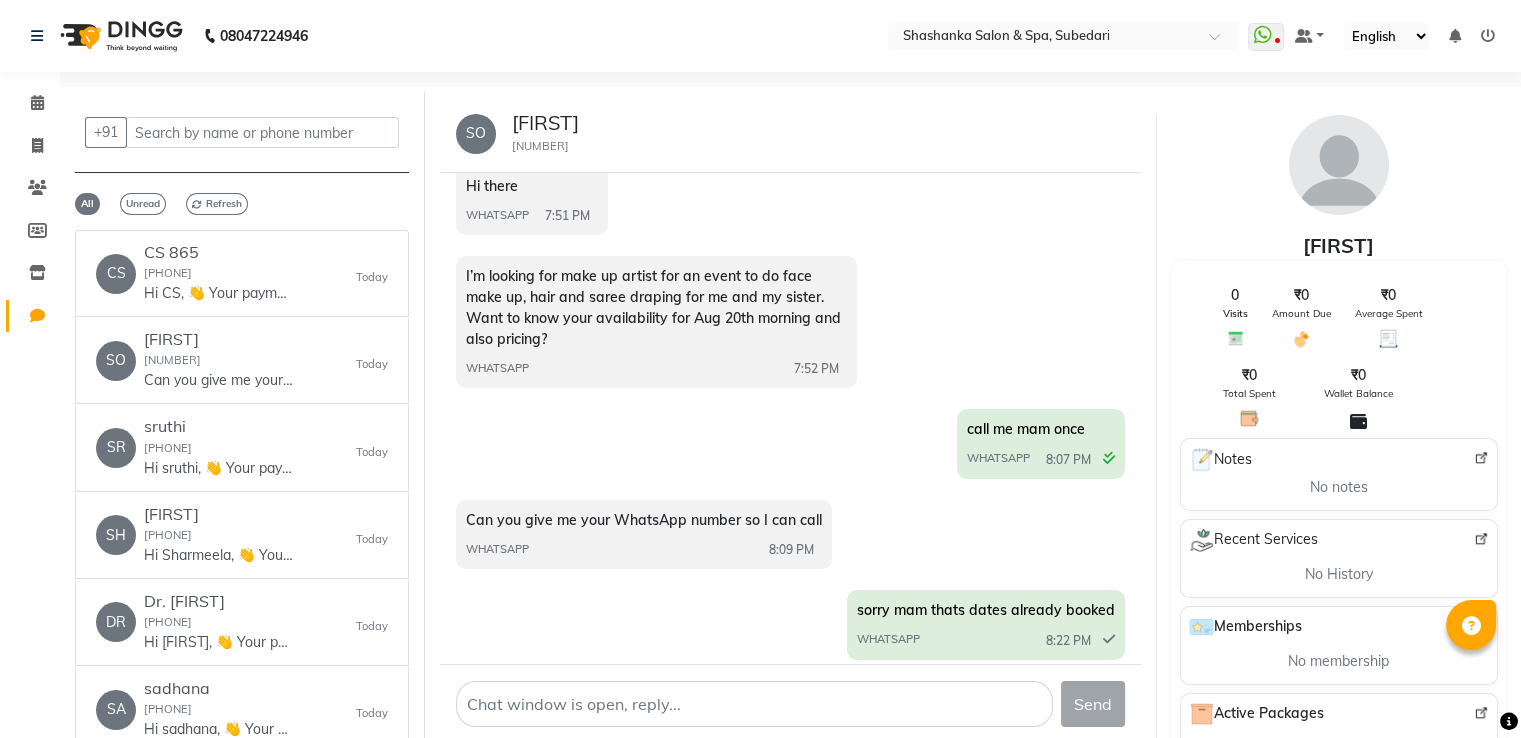 click on "WHATSAPP  8:22 PM" 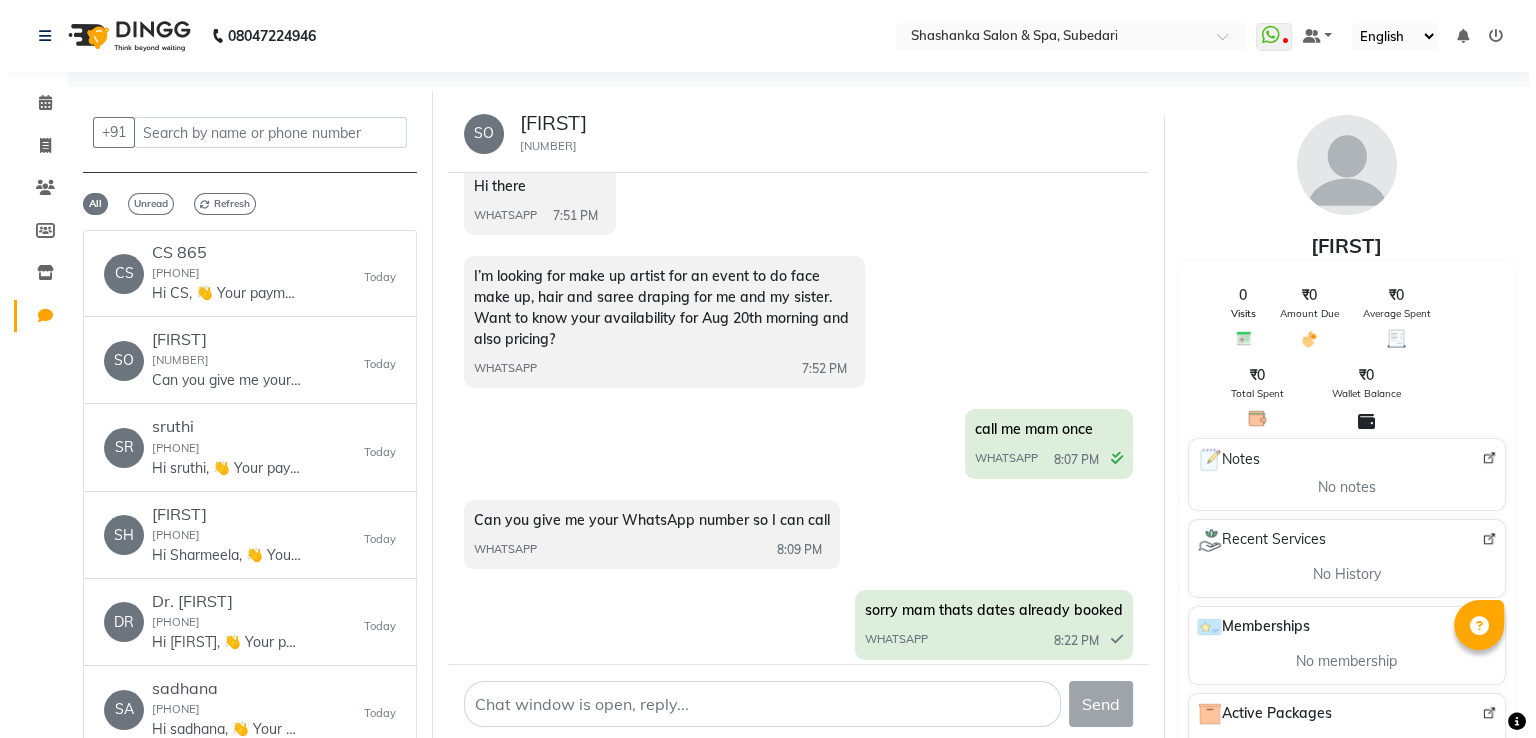 scroll, scrollTop: 92, scrollLeft: 0, axis: vertical 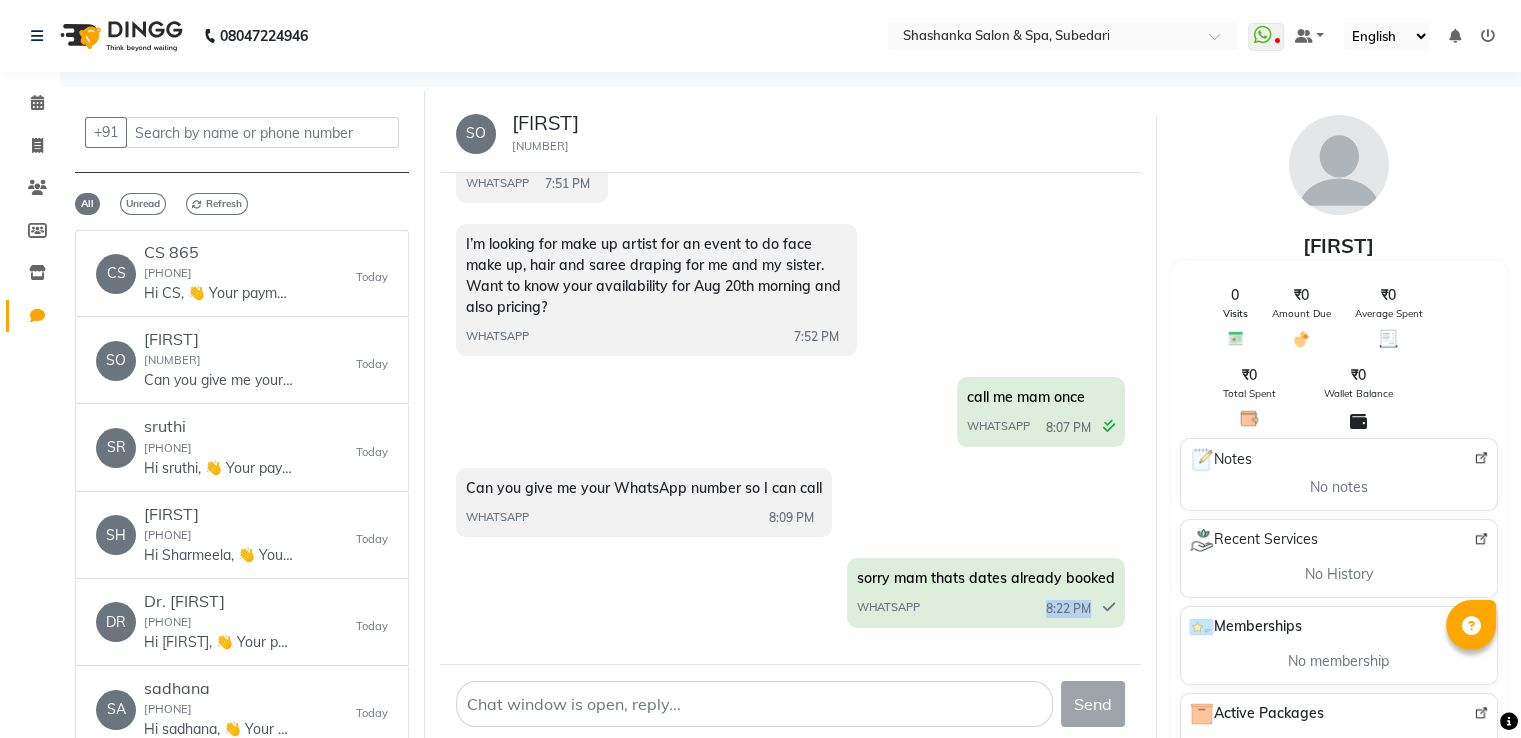drag, startPoint x: 974, startPoint y: 624, endPoint x: 919, endPoint y: 663, distance: 67.424034 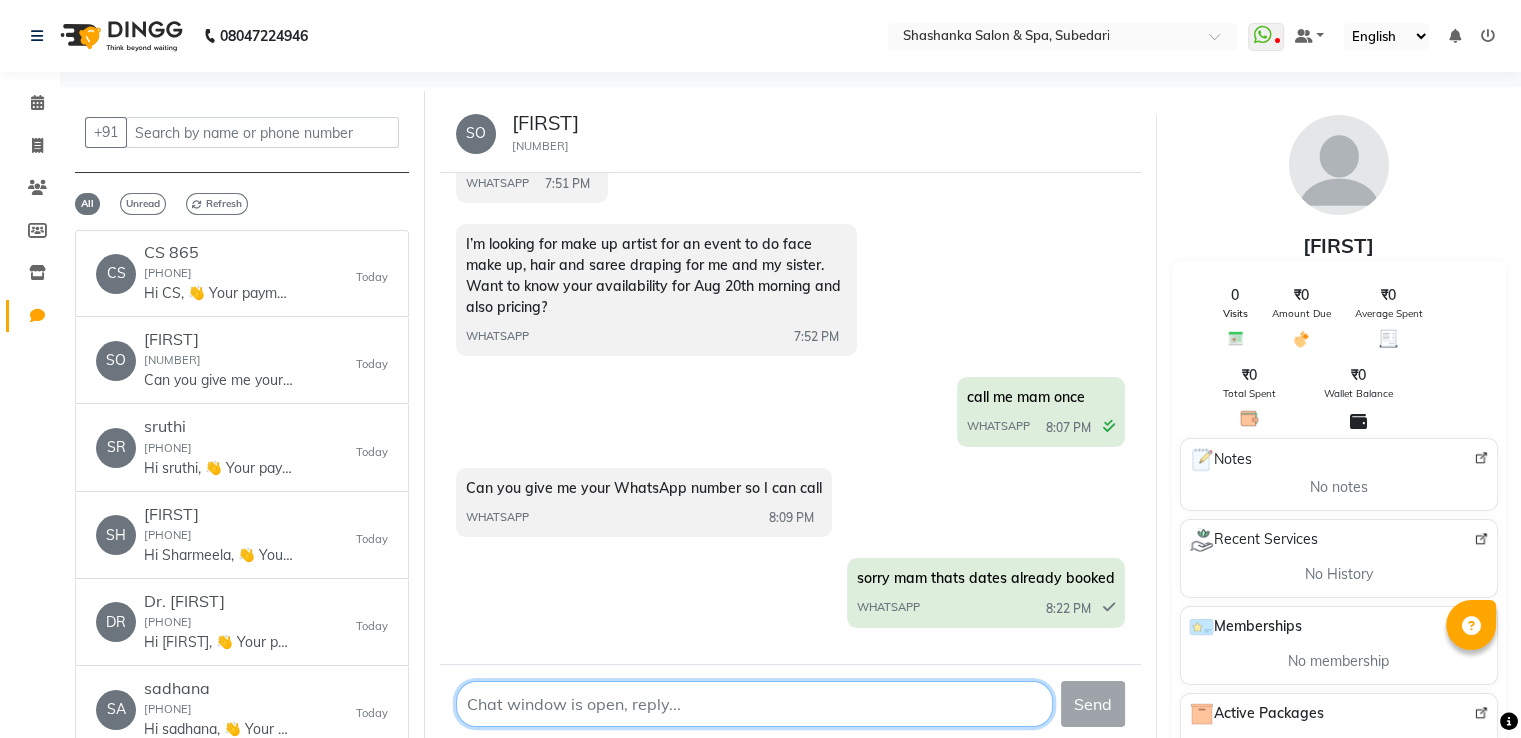 click 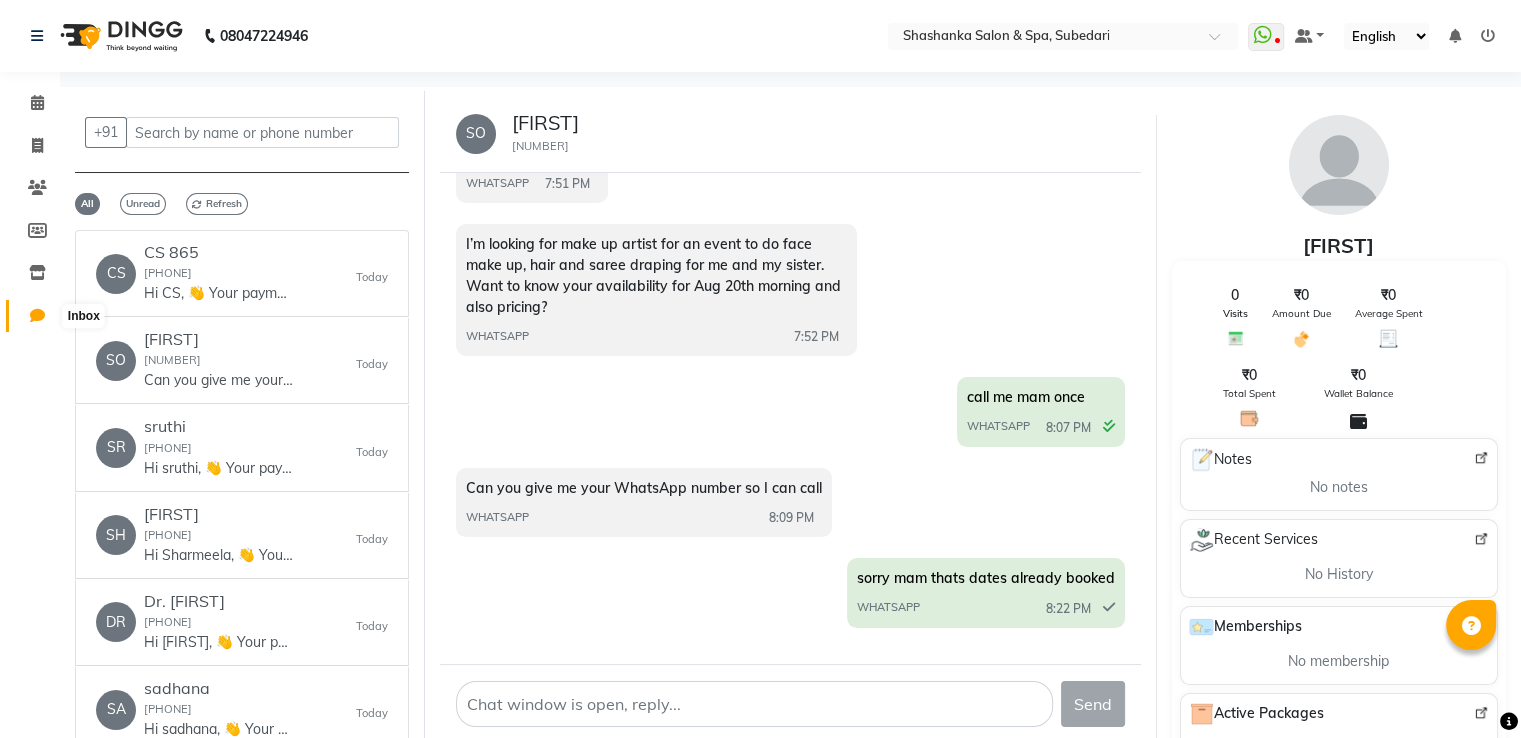 click 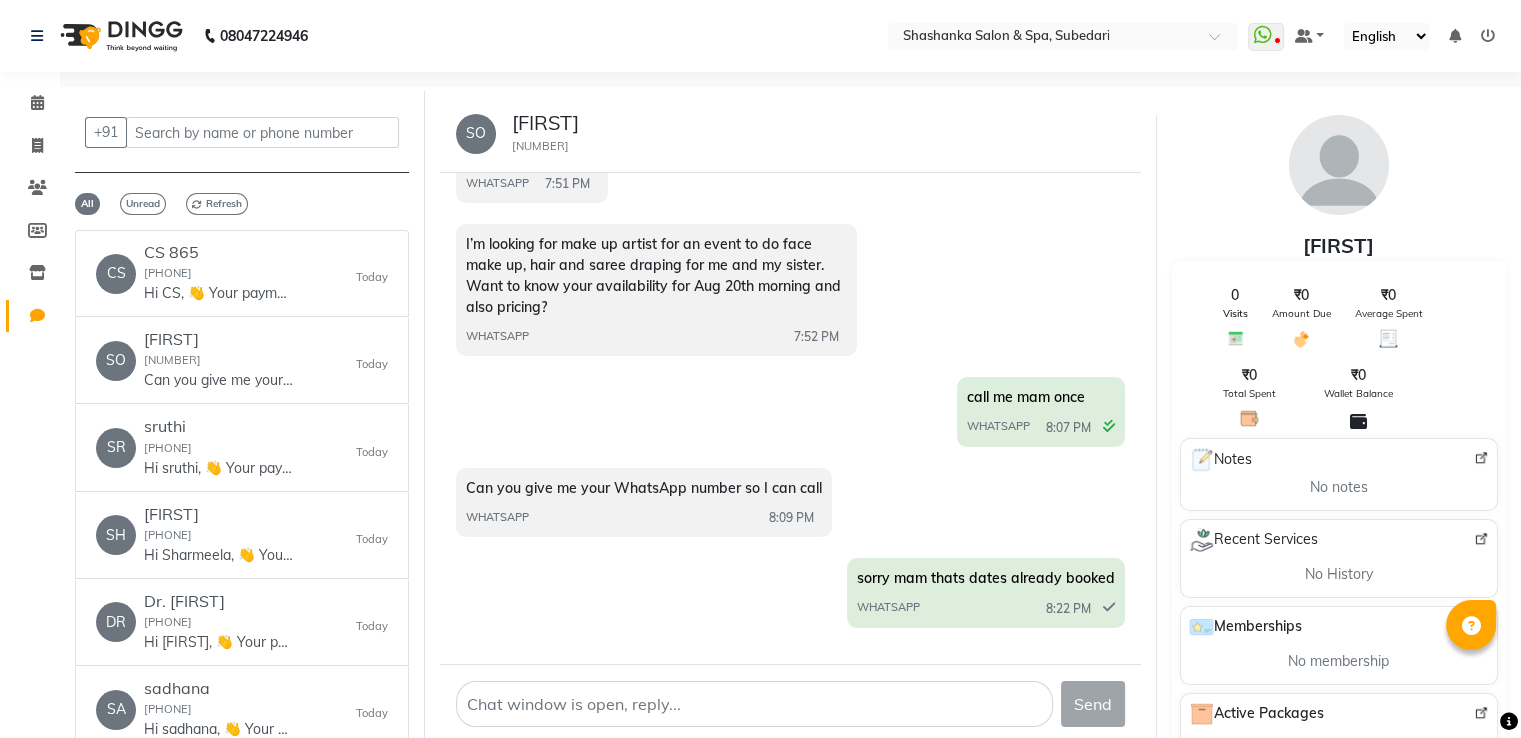 click 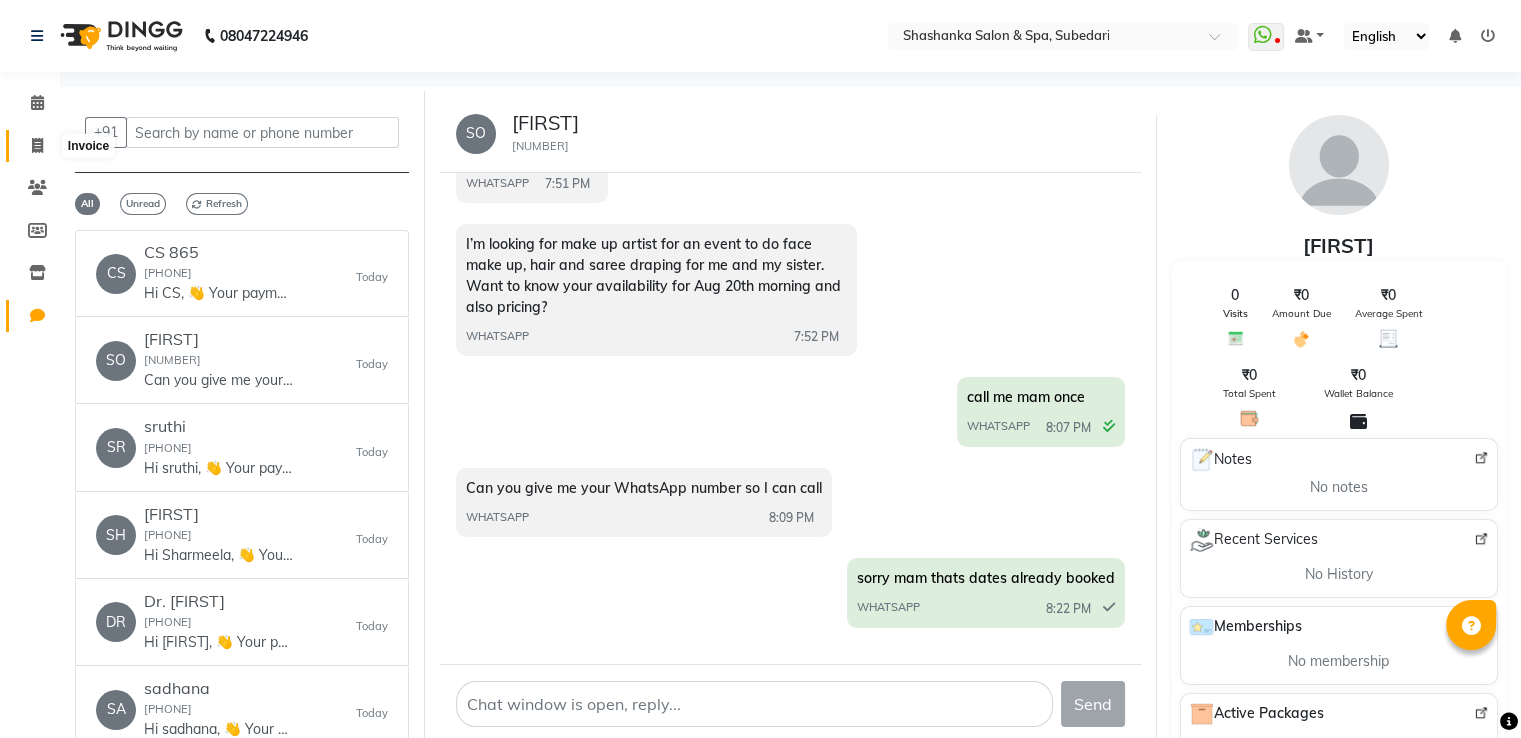 drag, startPoint x: 39, startPoint y: 313, endPoint x: 49, endPoint y: 147, distance: 166.30093 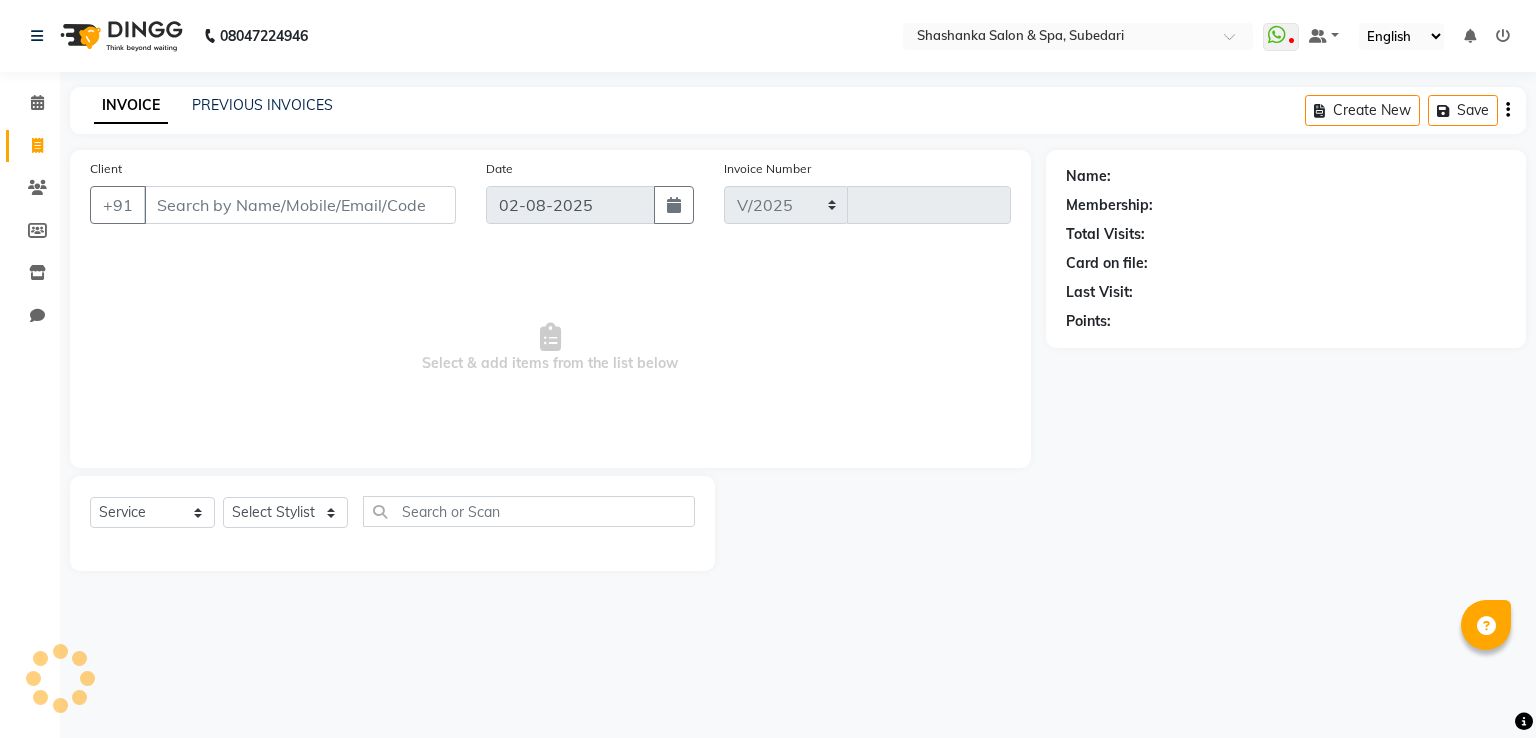 select on "67" 